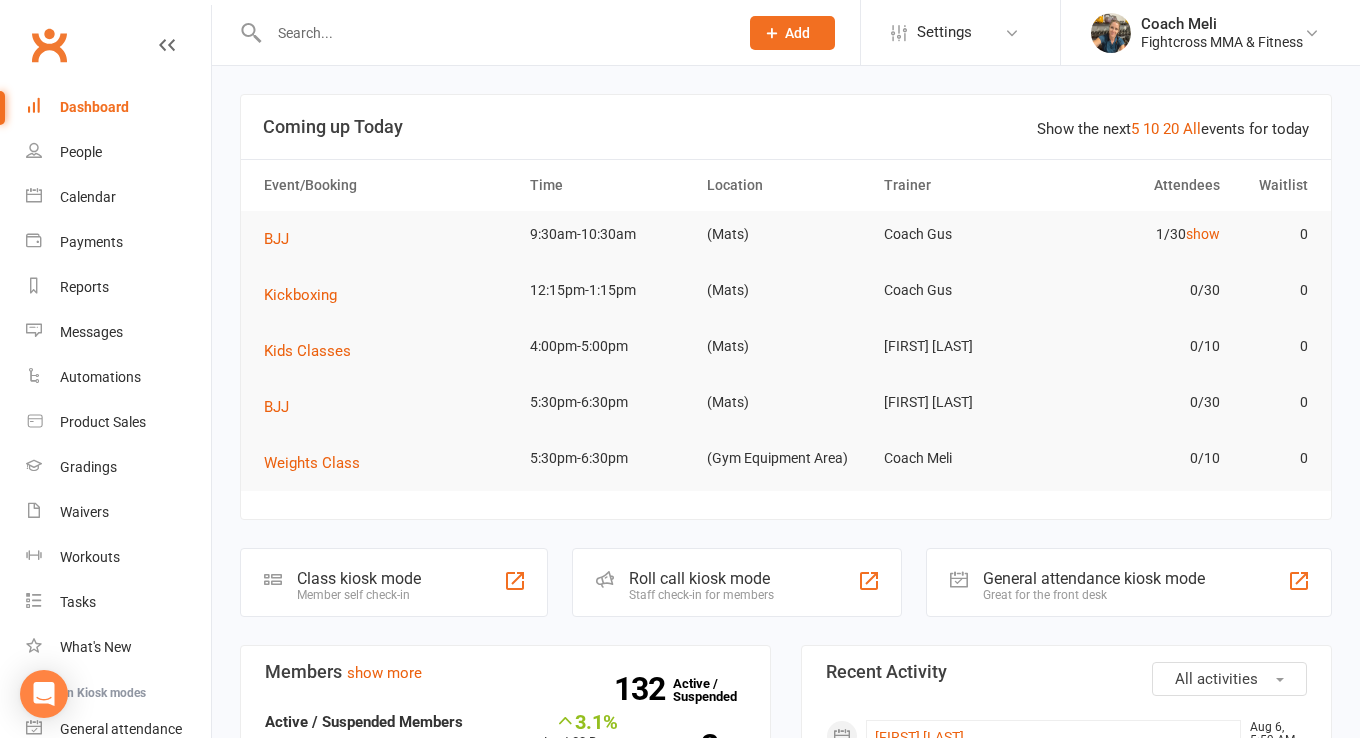 scroll, scrollTop: 0, scrollLeft: 0, axis: both 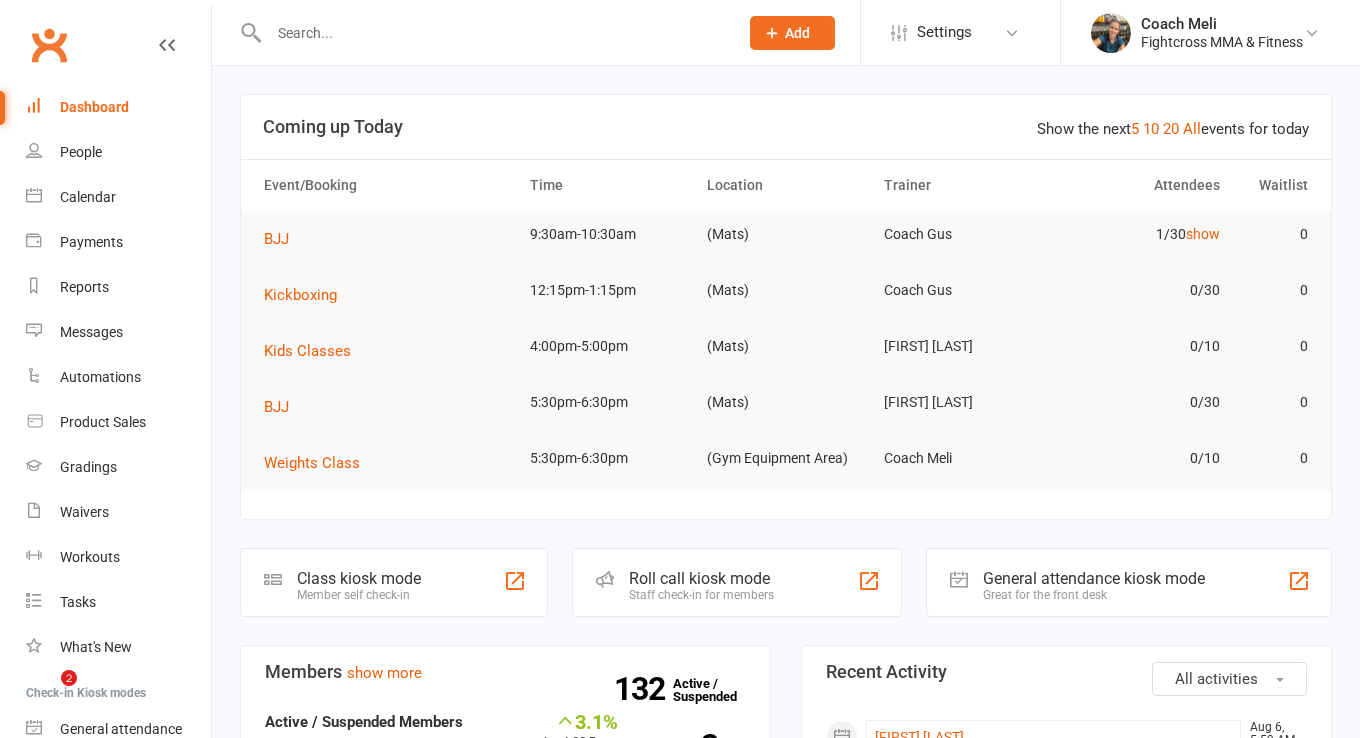 click at bounding box center [493, 33] 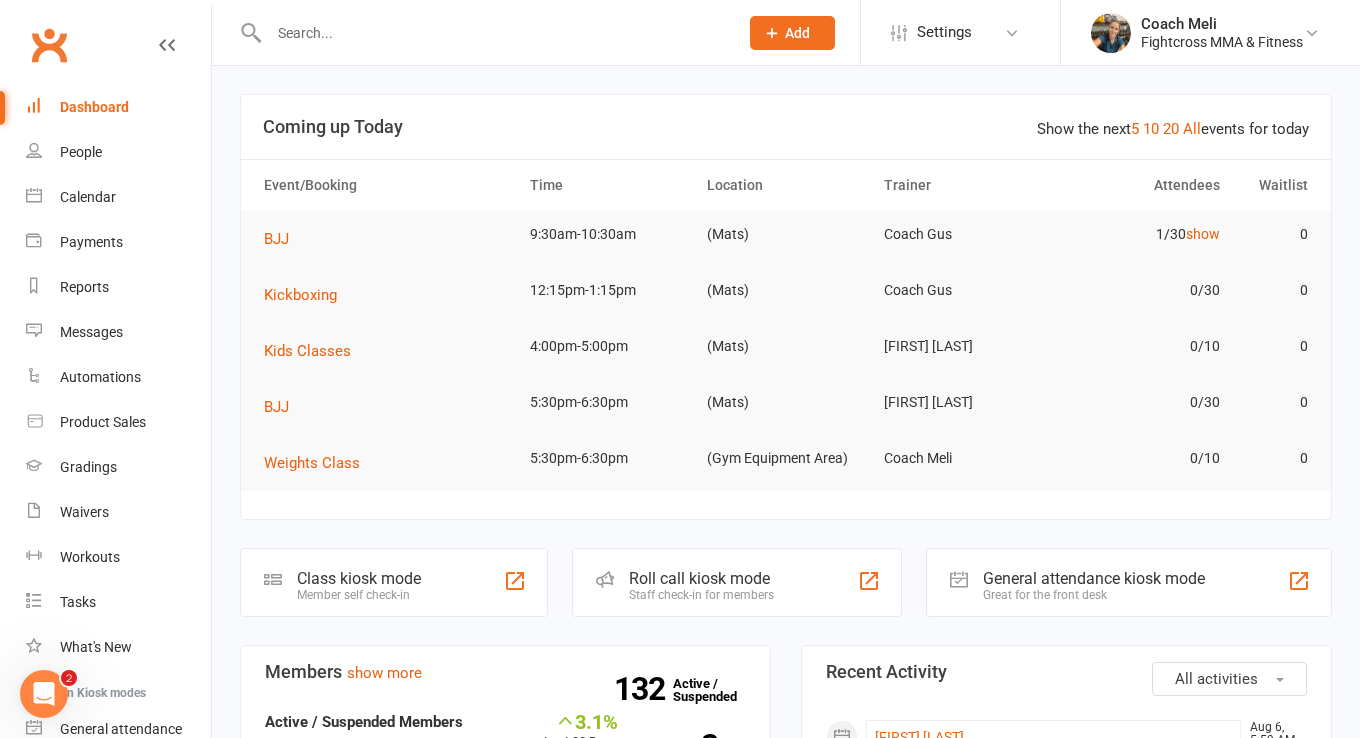 scroll, scrollTop: 0, scrollLeft: 0, axis: both 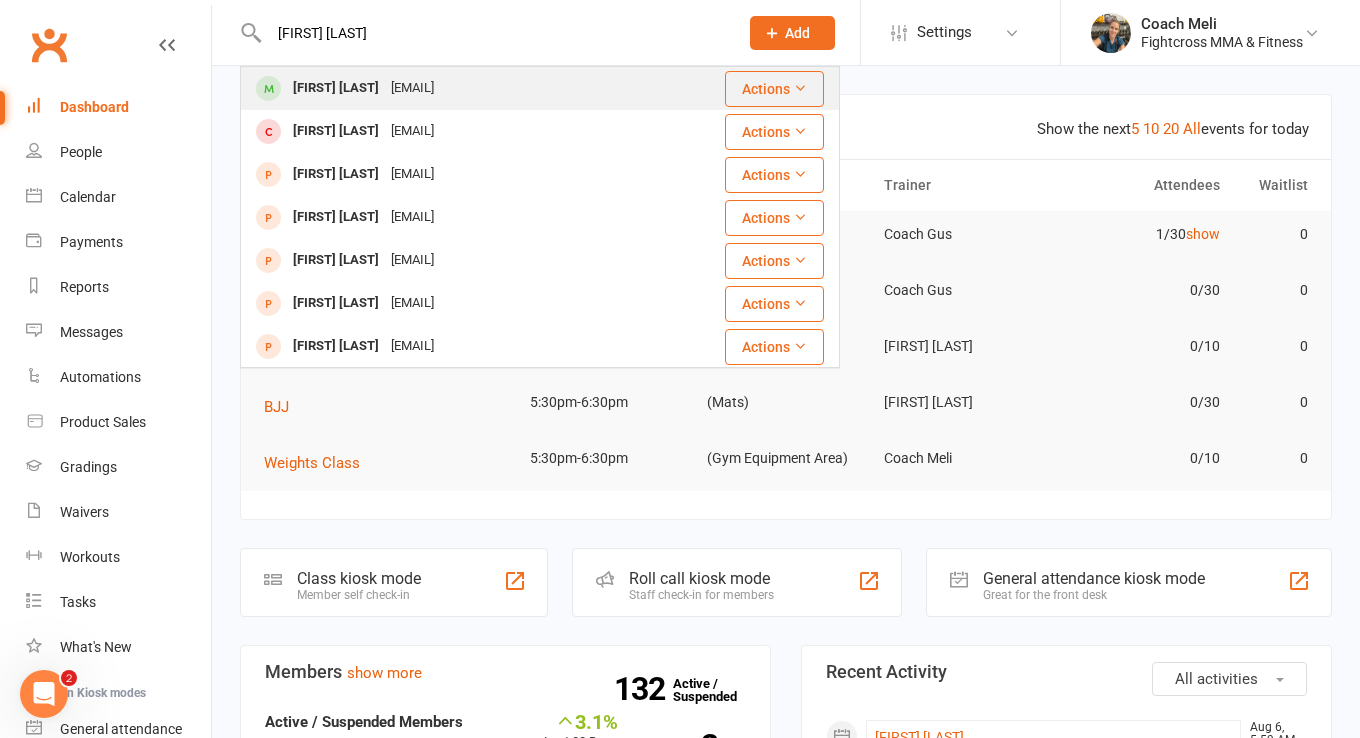 type on "[FIRST] [LAST]" 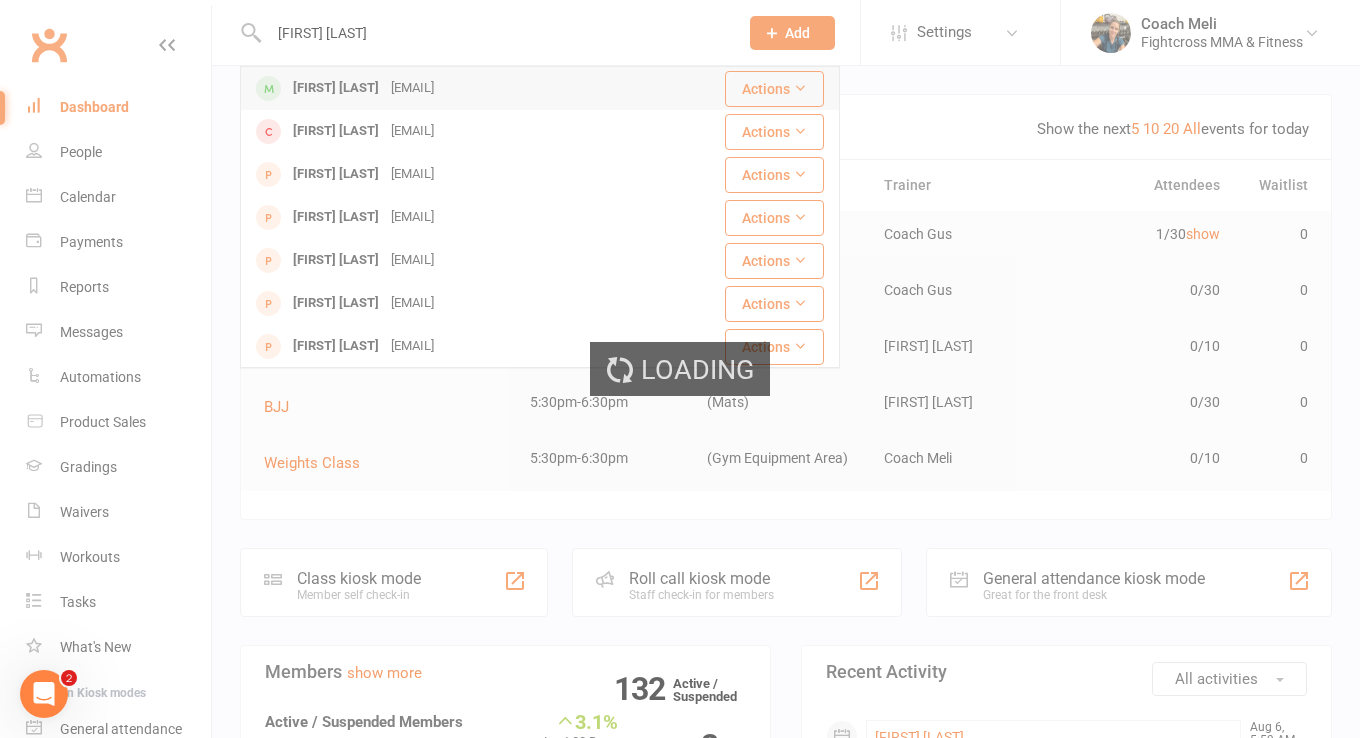 type 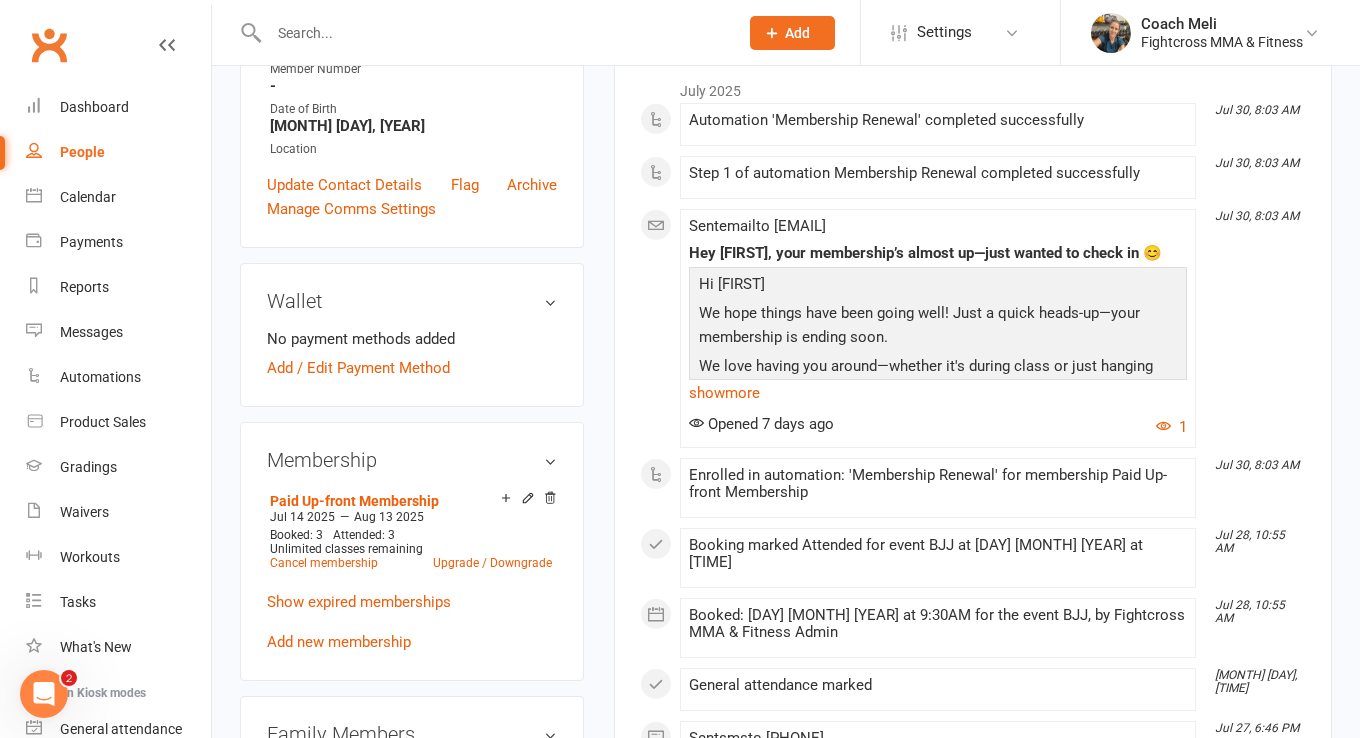 scroll, scrollTop: 475, scrollLeft: 0, axis: vertical 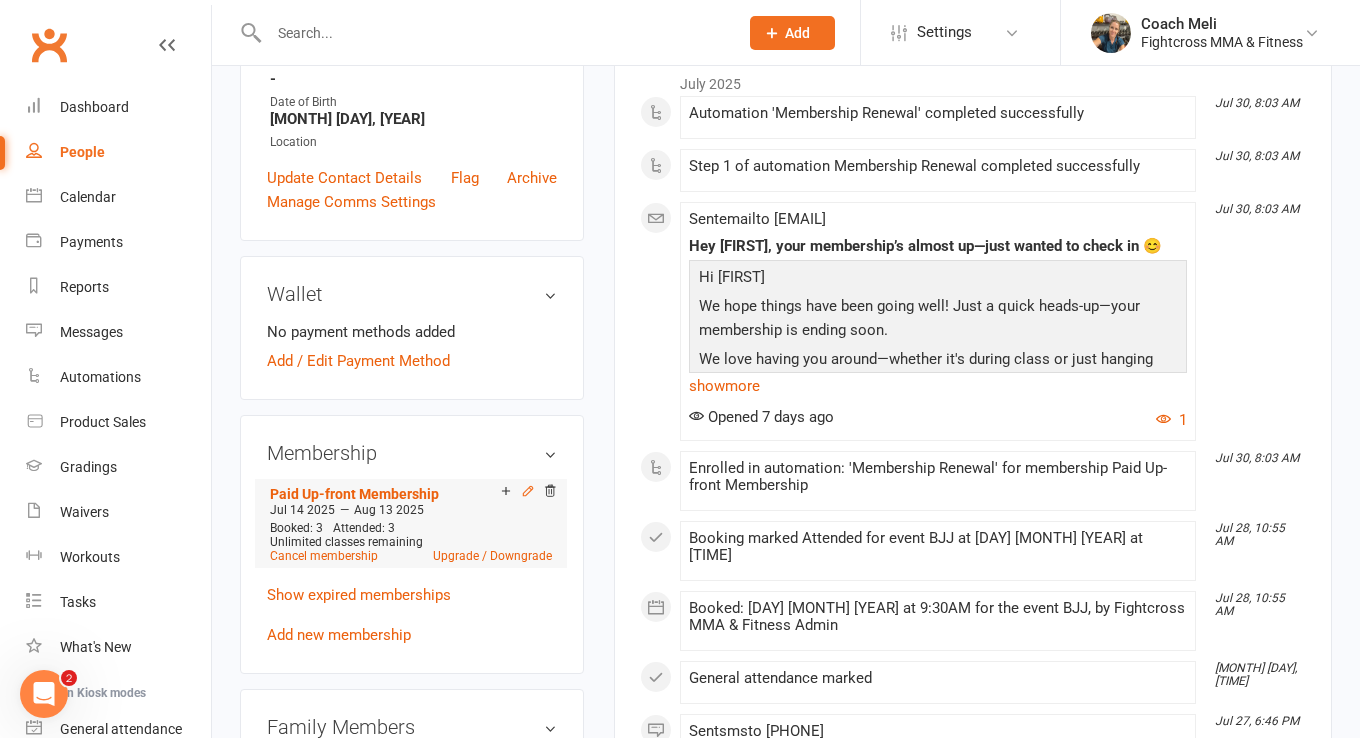 click 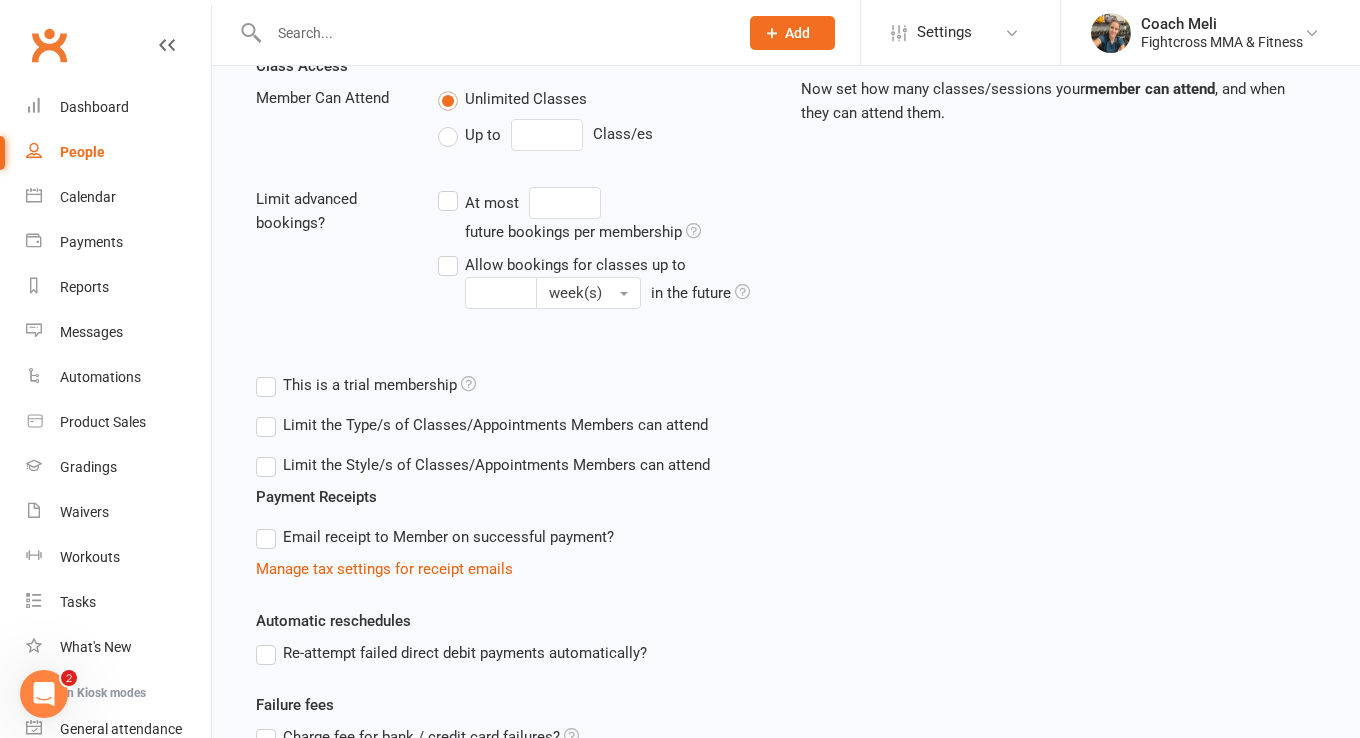 scroll, scrollTop: 0, scrollLeft: 0, axis: both 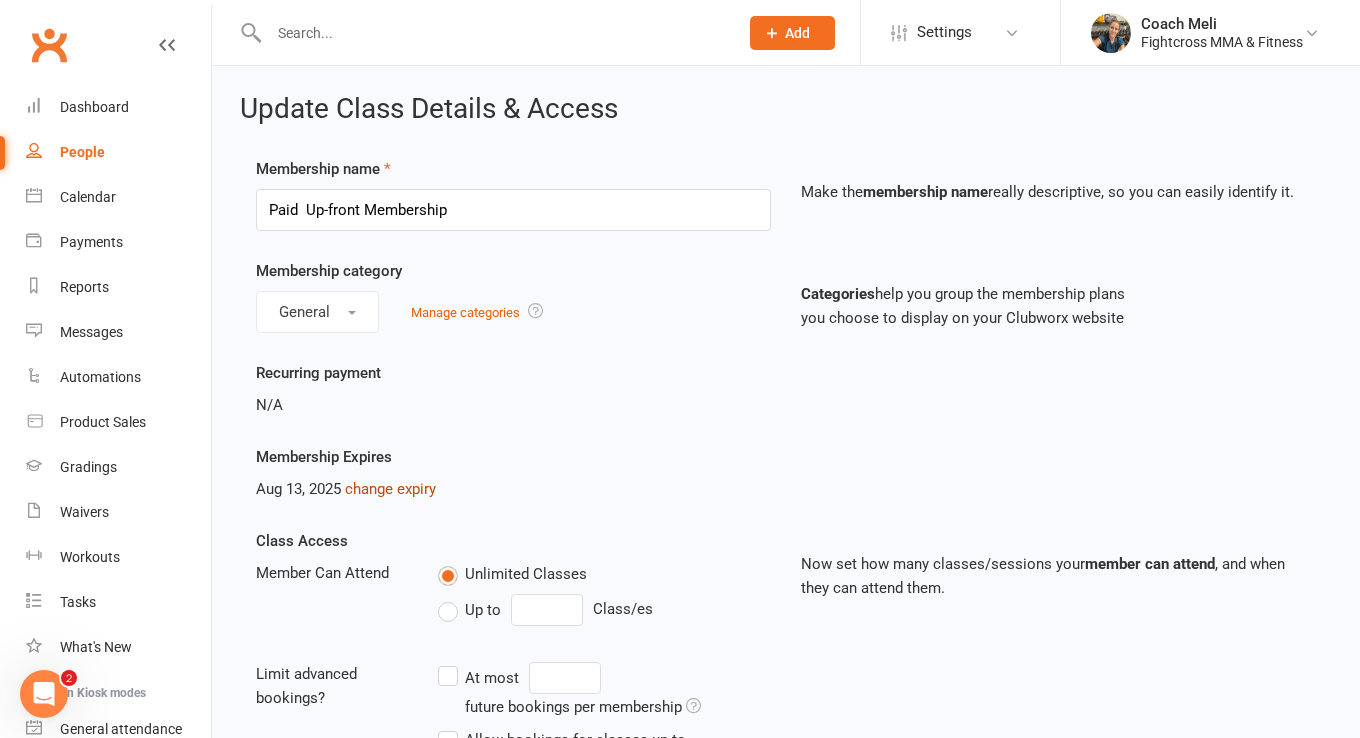 click on "change expiry" at bounding box center [390, 489] 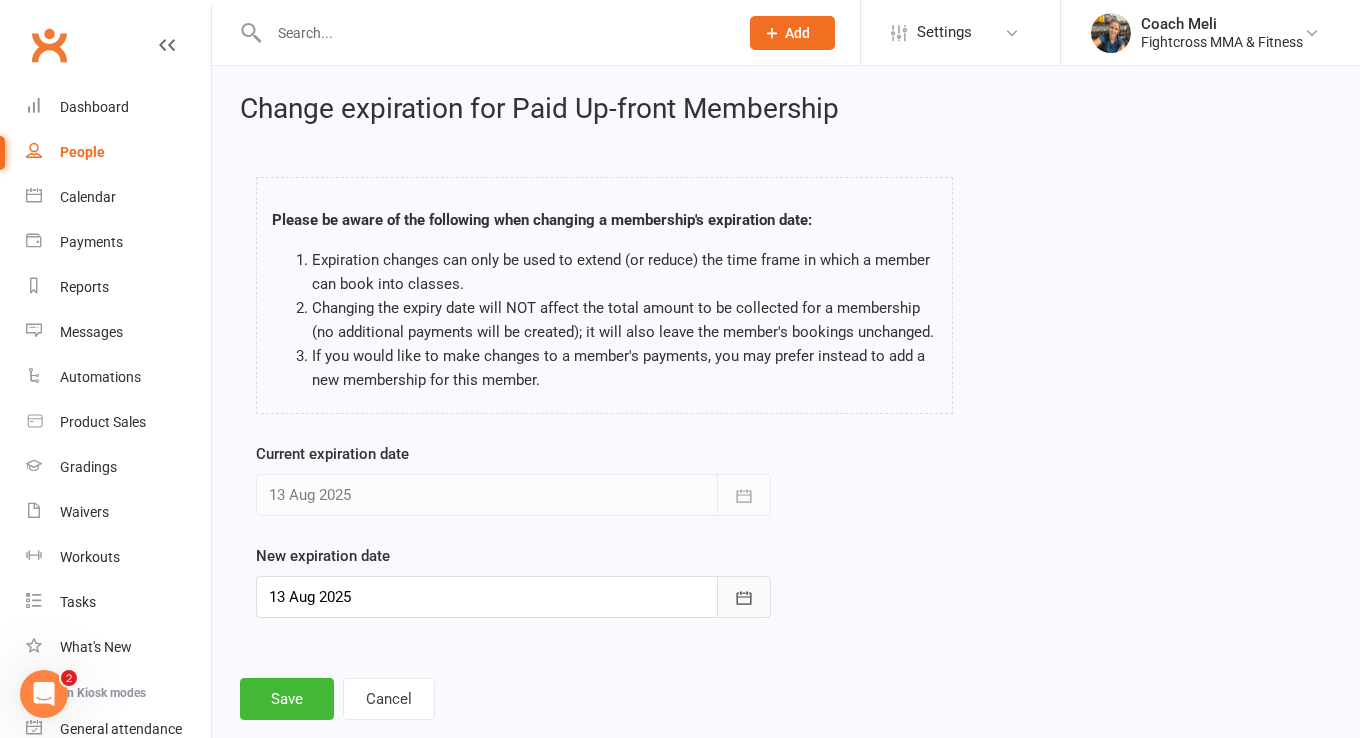 click 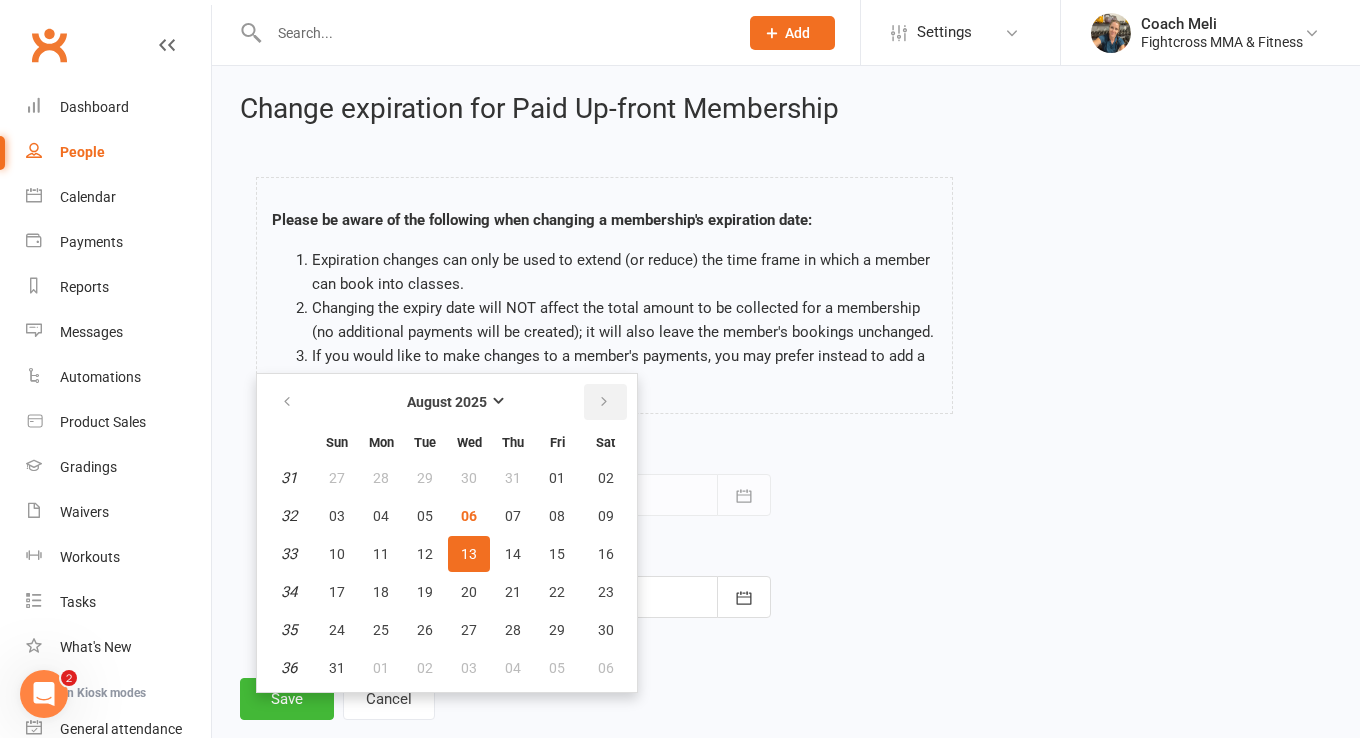 click at bounding box center [604, 402] 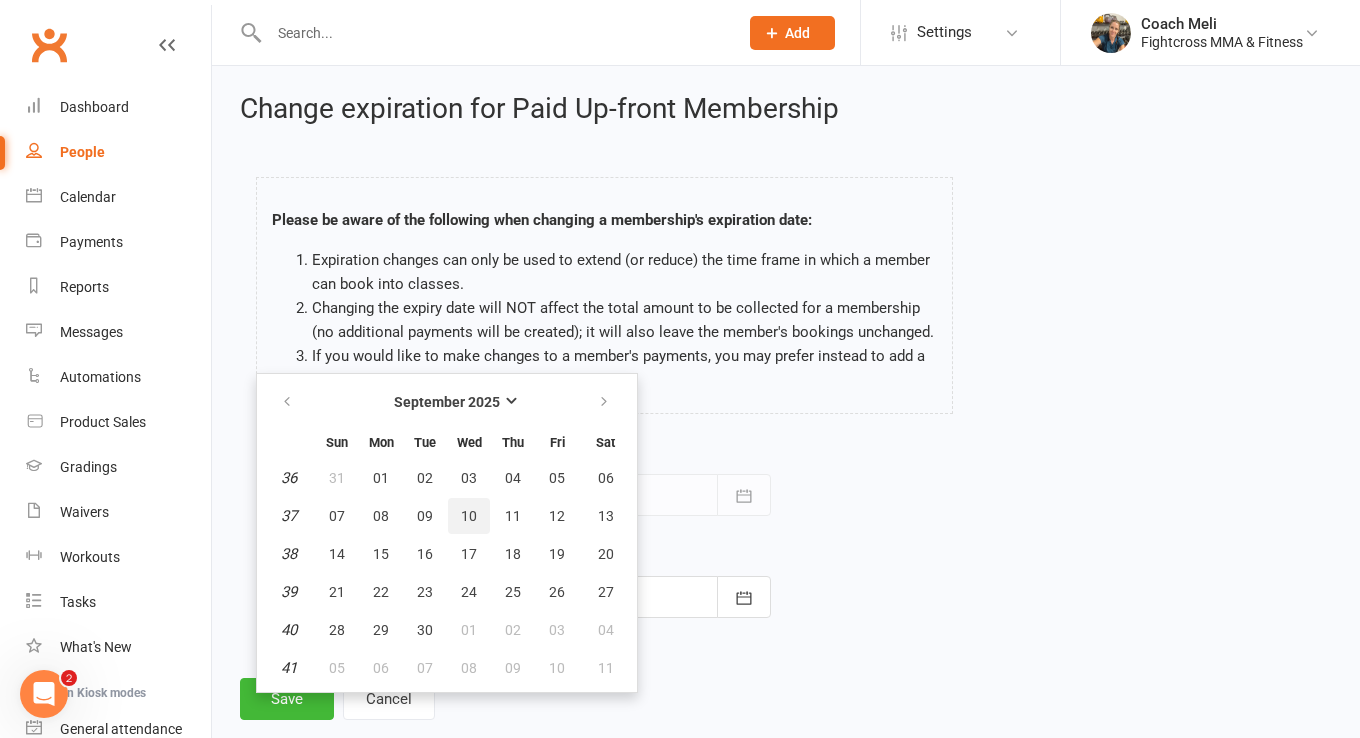 click on "10" at bounding box center [469, 516] 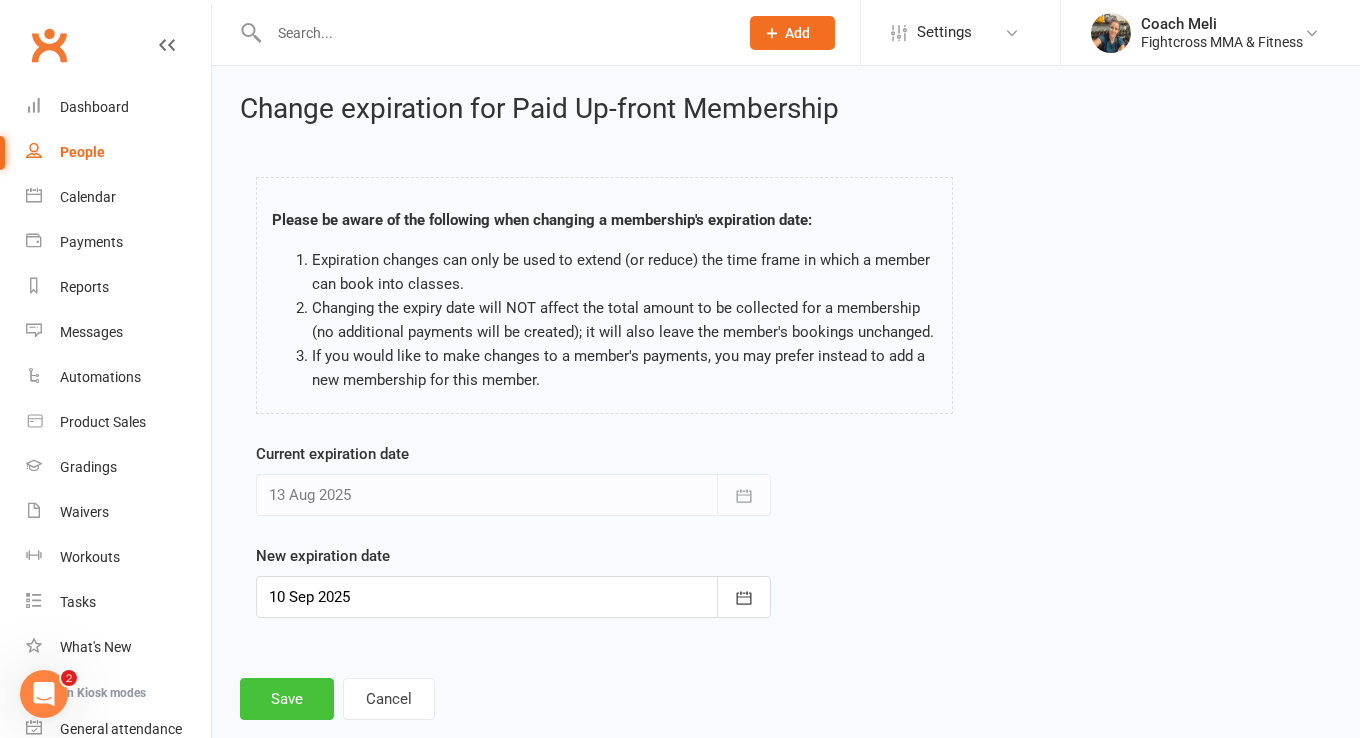 click on "Save" at bounding box center (287, 699) 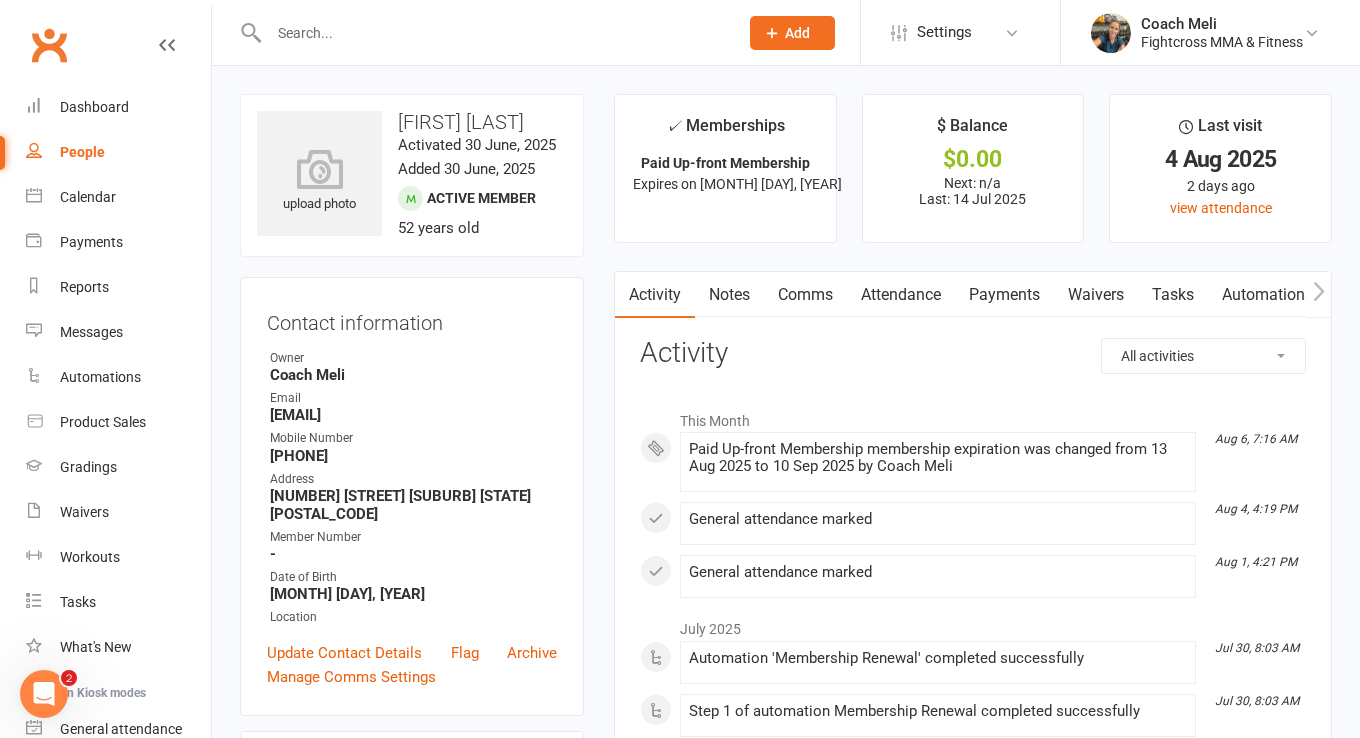 scroll, scrollTop: 0, scrollLeft: 0, axis: both 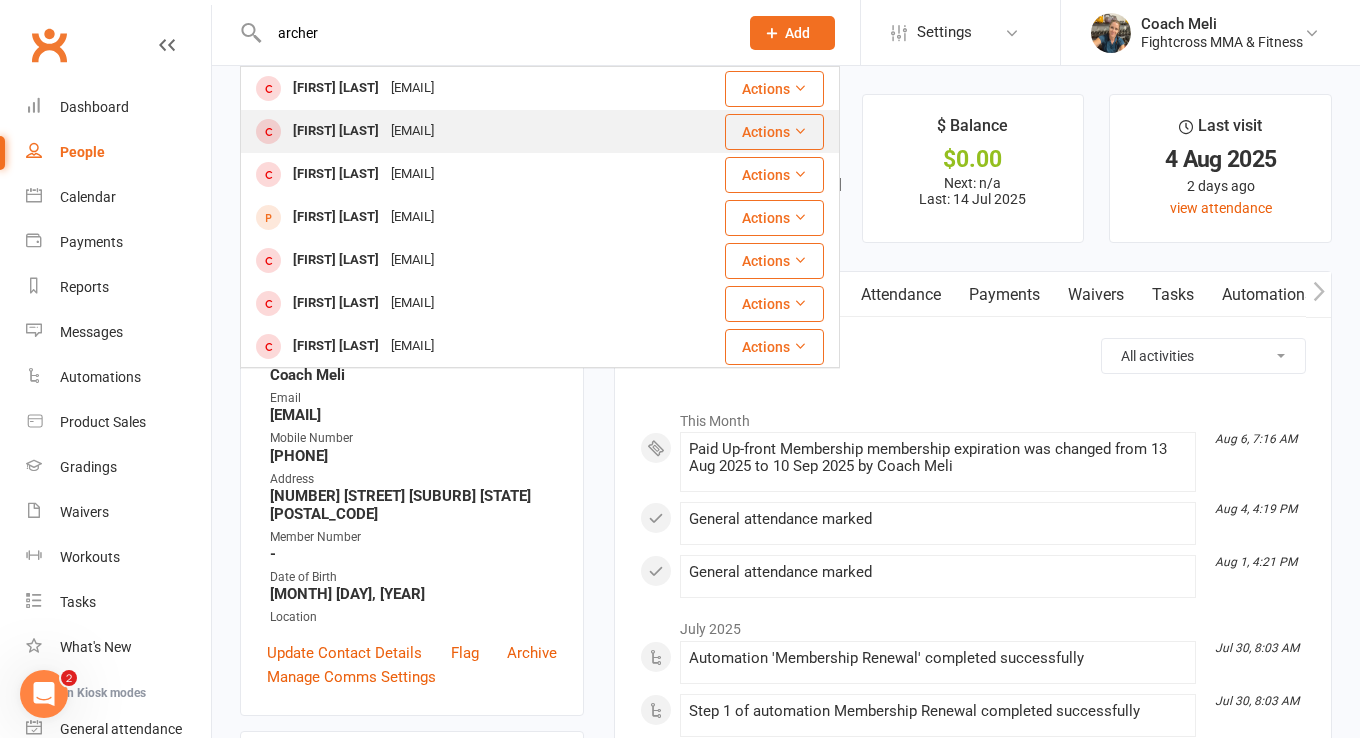 type on "archer" 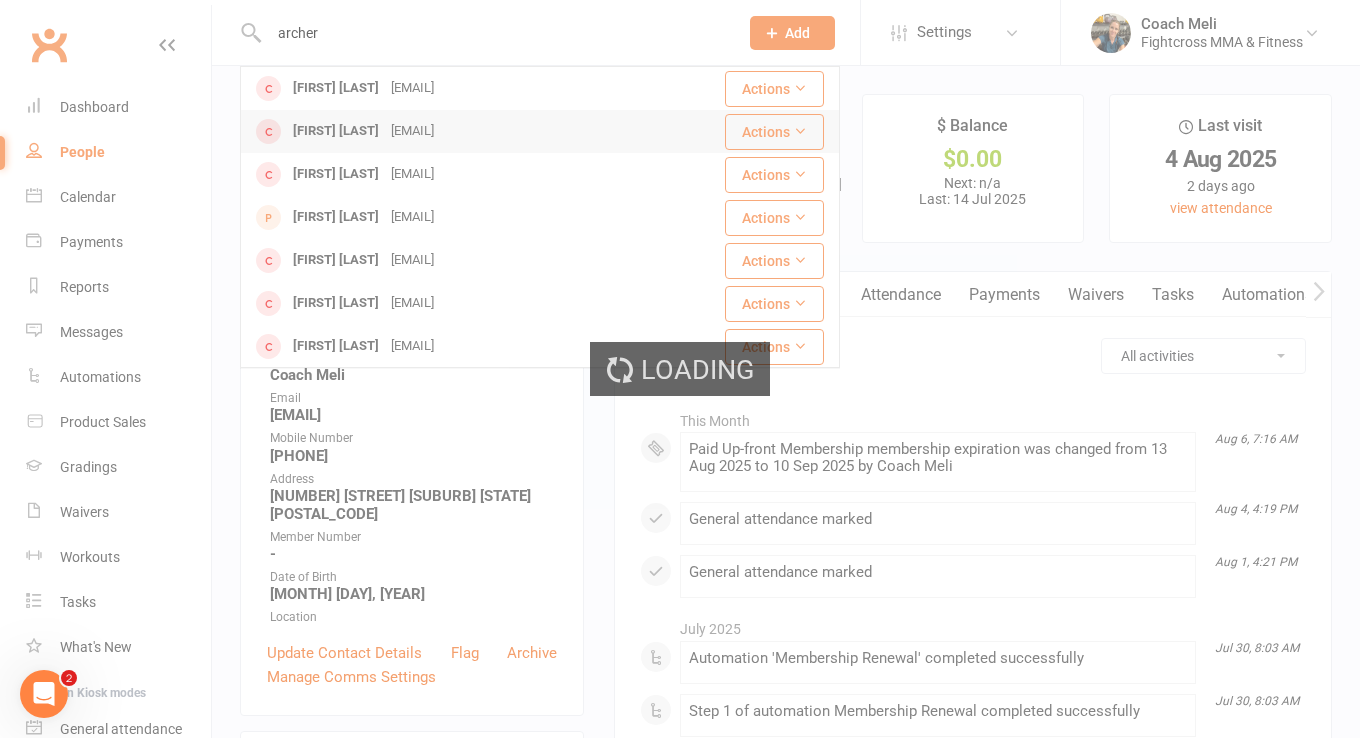 type 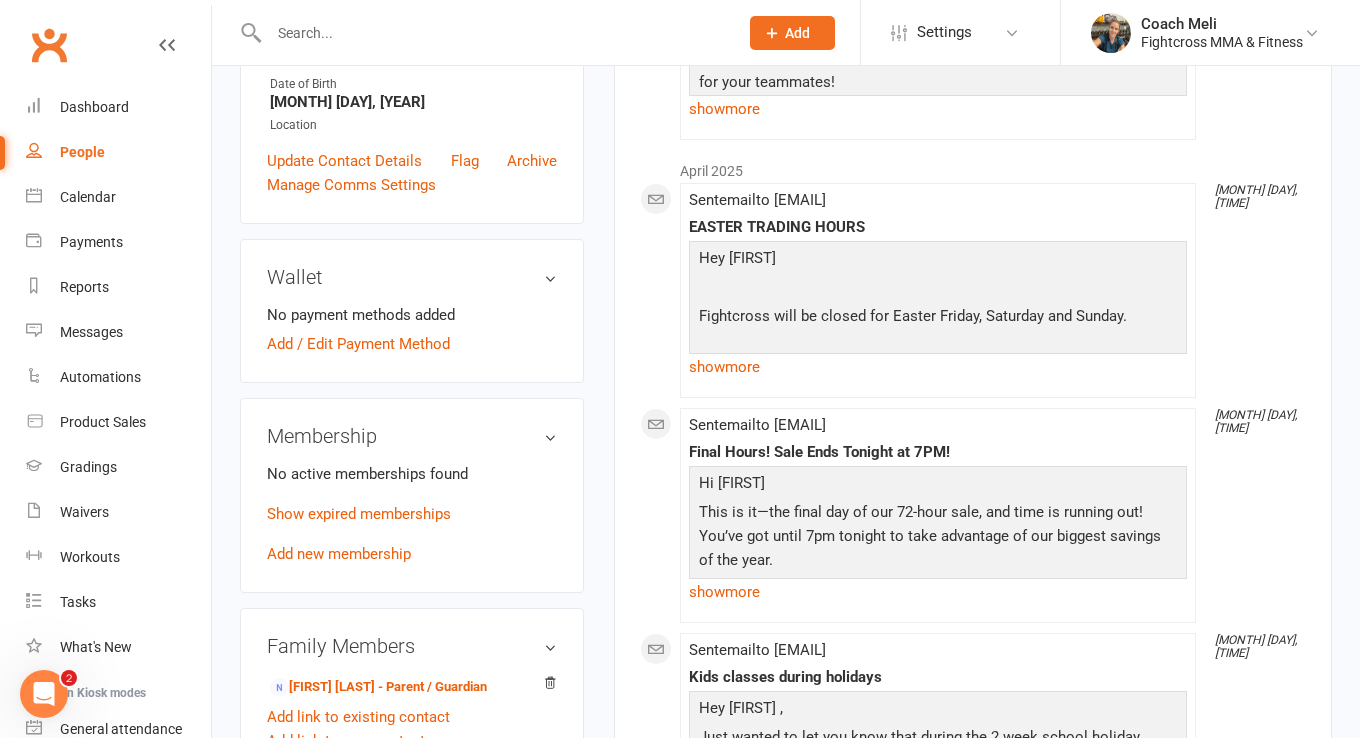 scroll, scrollTop: 531, scrollLeft: 0, axis: vertical 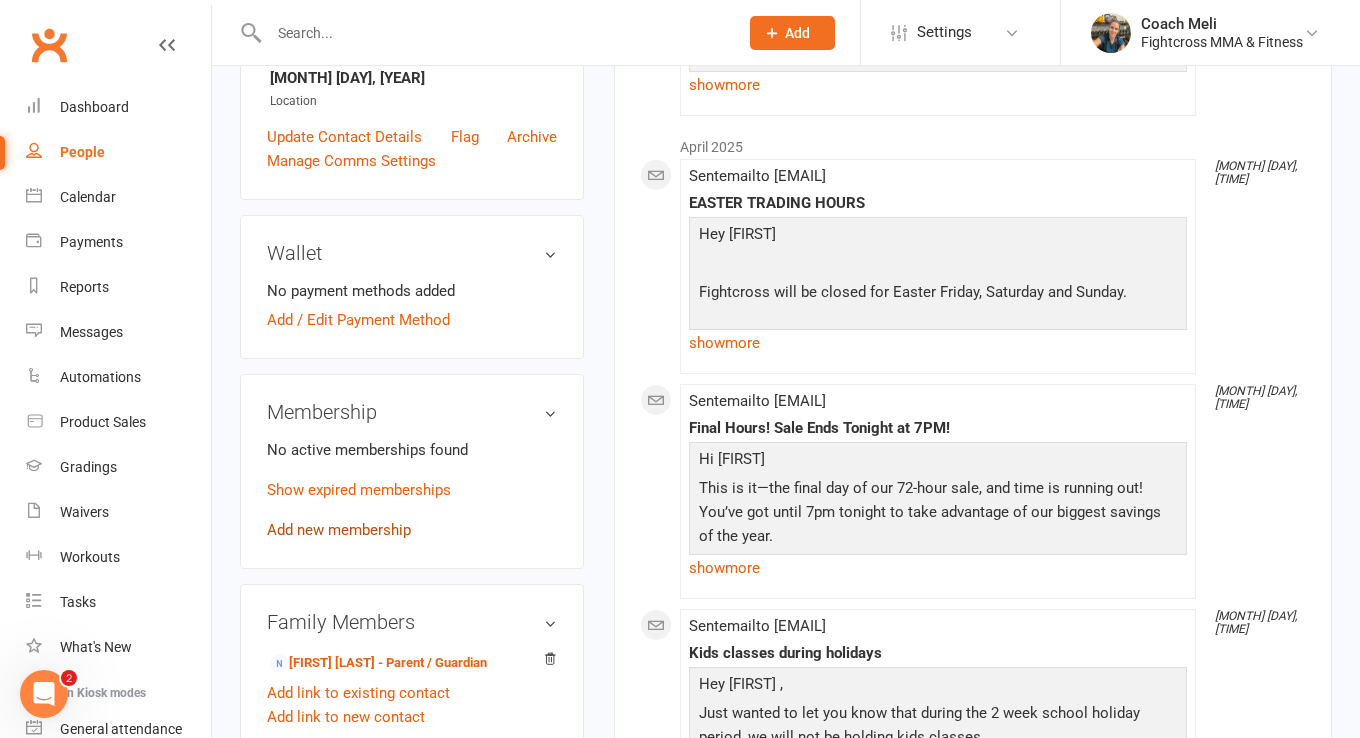 click on "Add new membership" at bounding box center [339, 530] 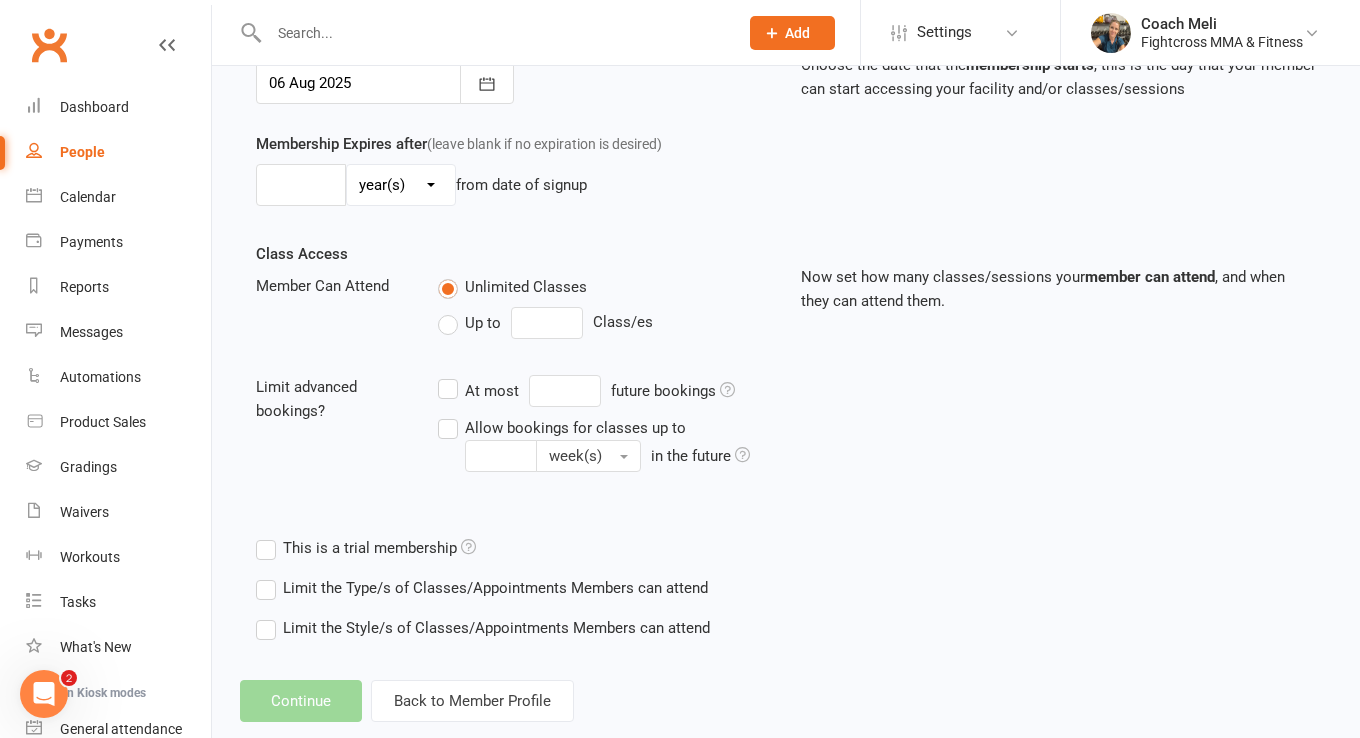 scroll, scrollTop: 0, scrollLeft: 0, axis: both 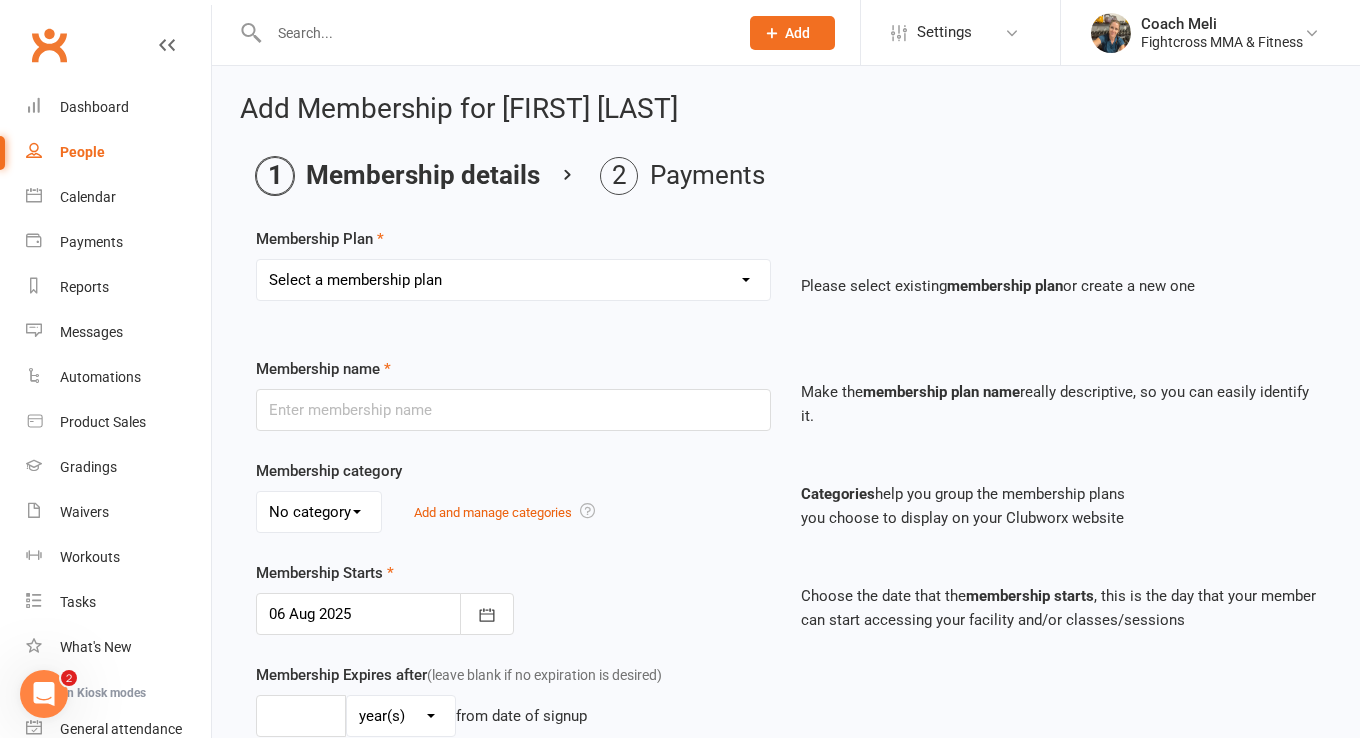 select on "10" 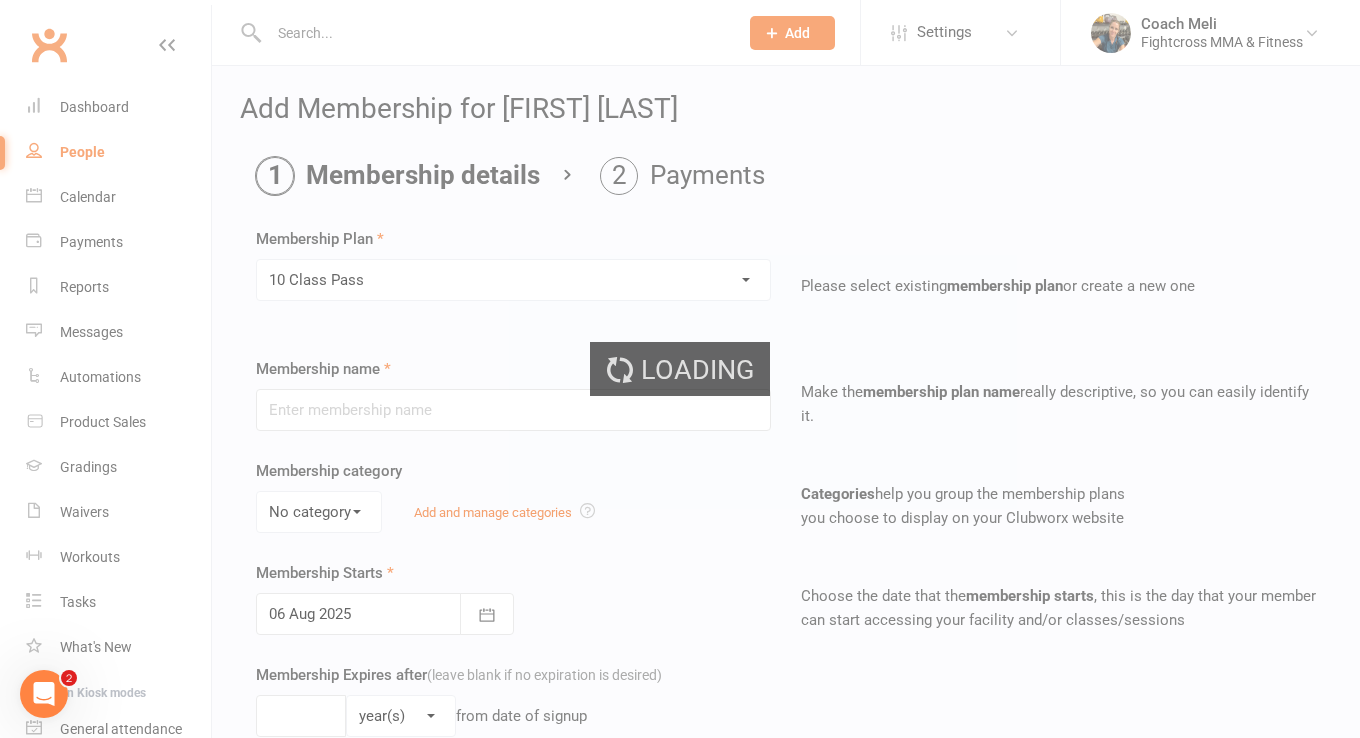 type on "10 Class Pass" 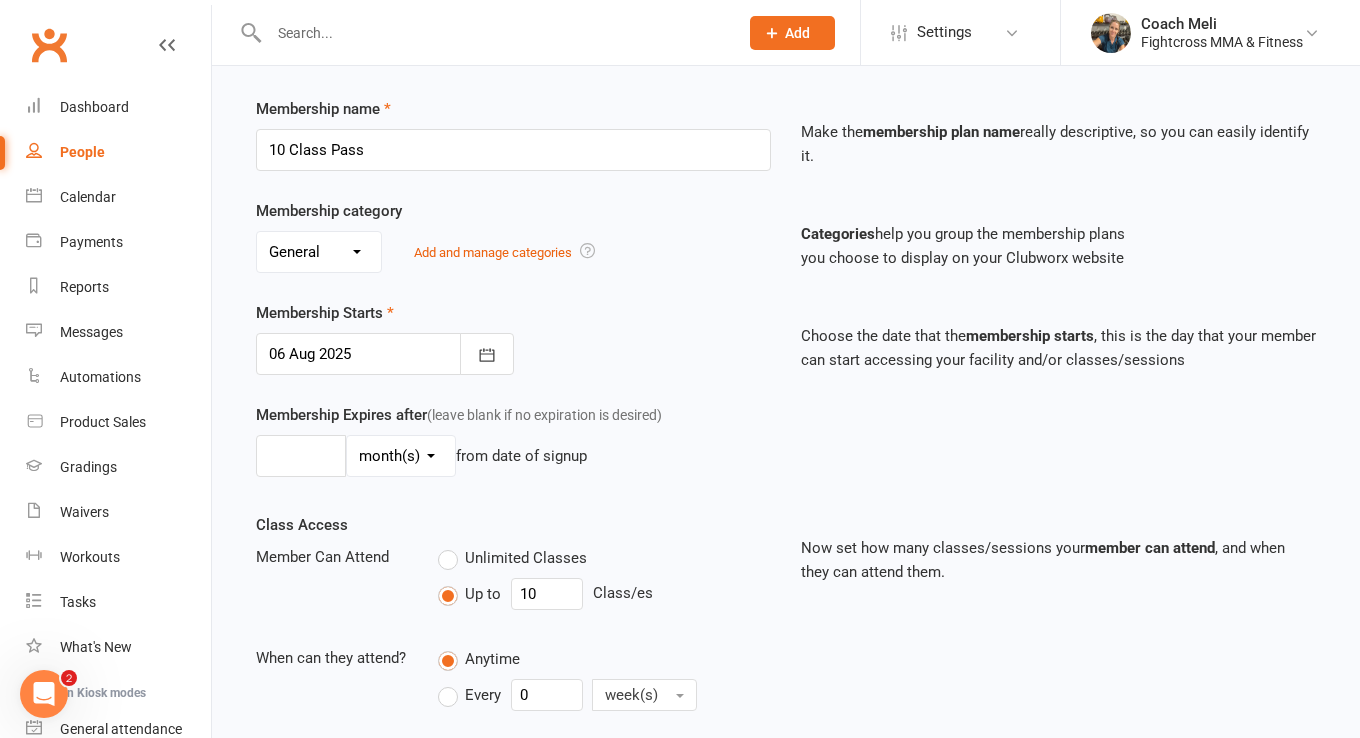 scroll, scrollTop: 259, scrollLeft: 0, axis: vertical 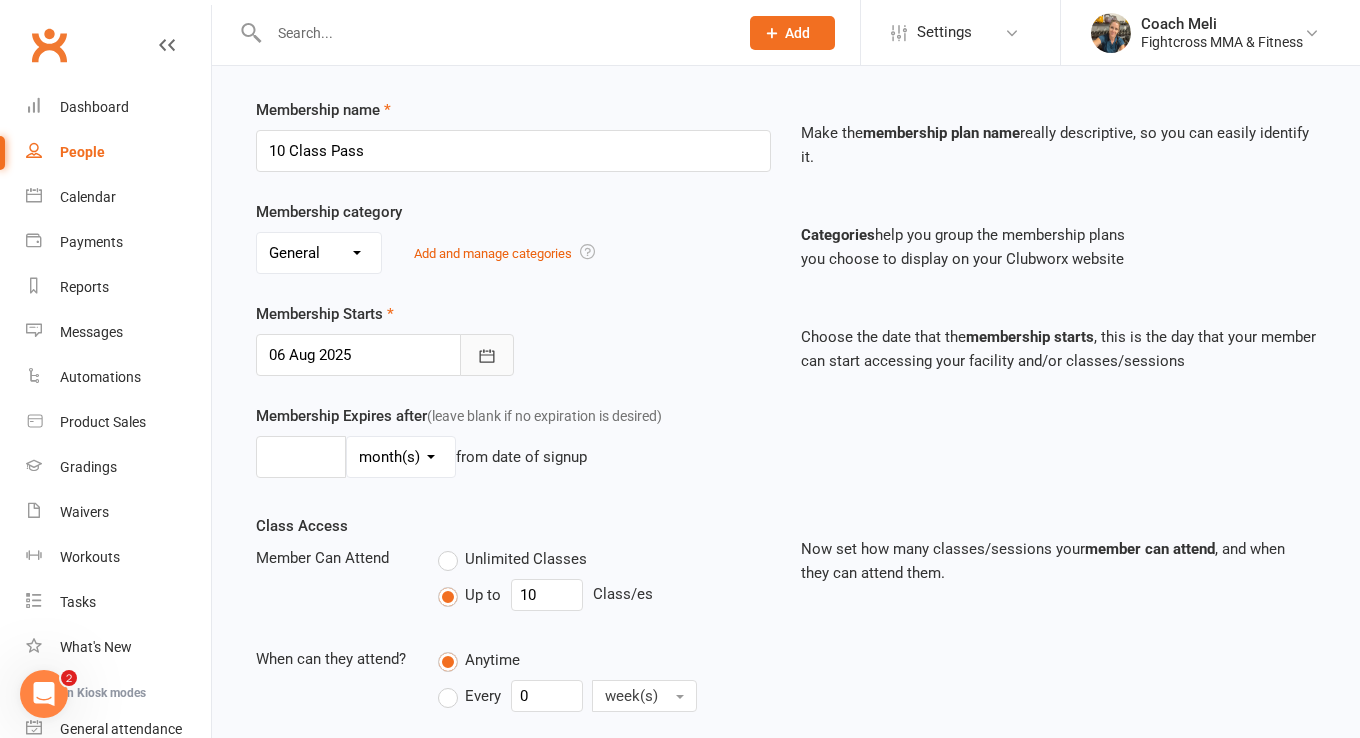 click 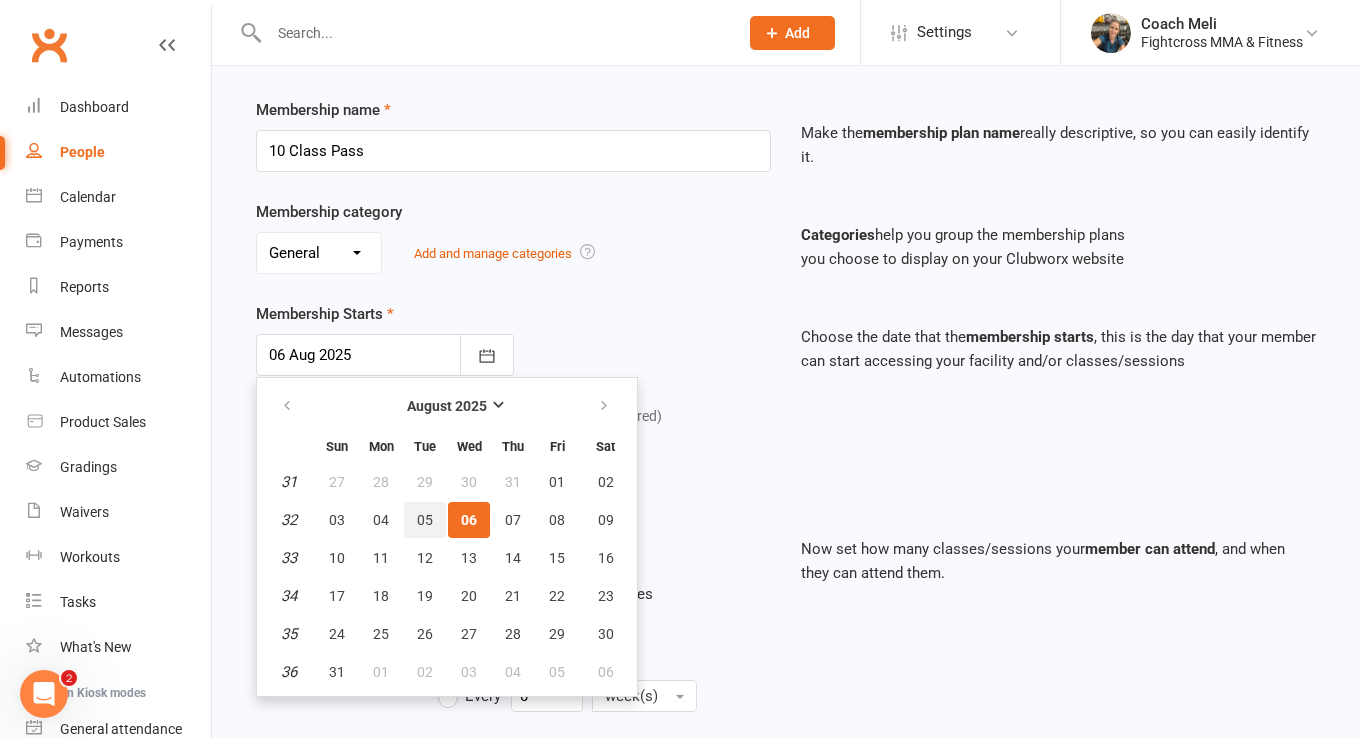 click on "05" at bounding box center [425, 520] 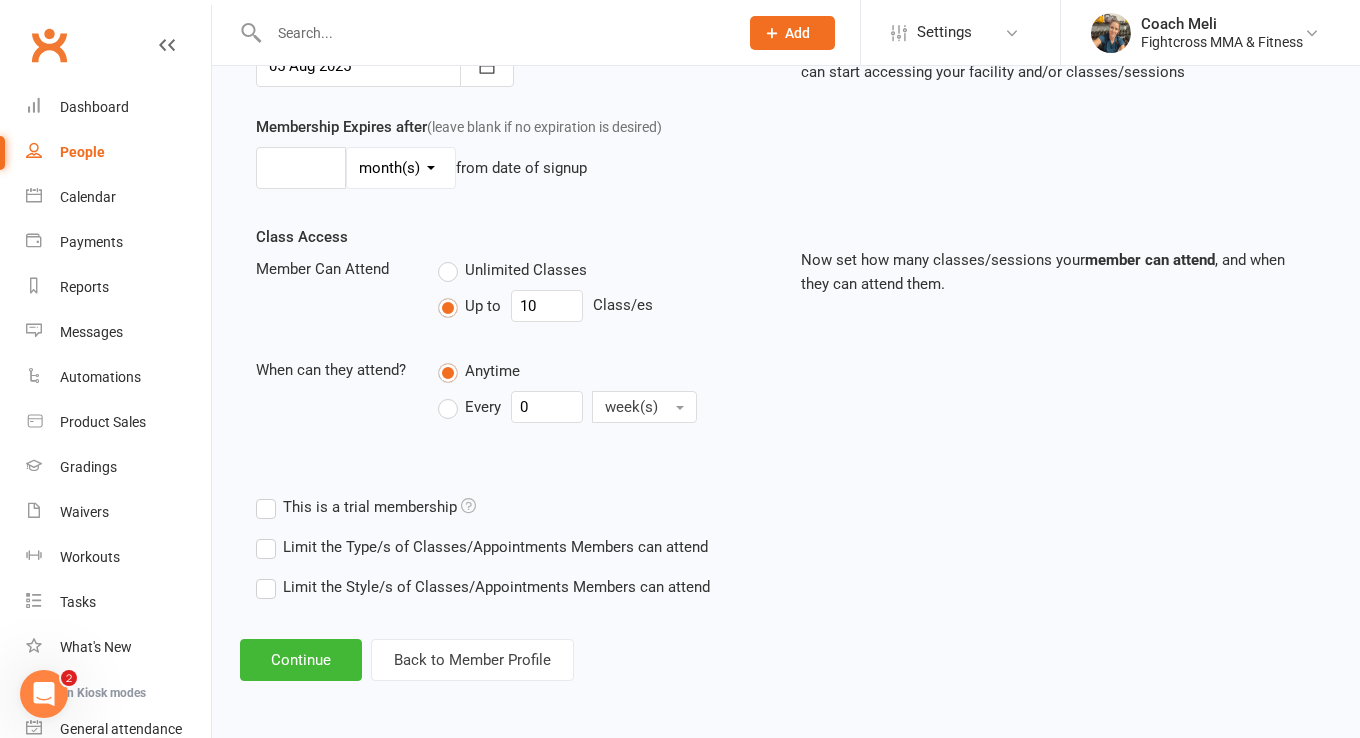 scroll, scrollTop: 564, scrollLeft: 0, axis: vertical 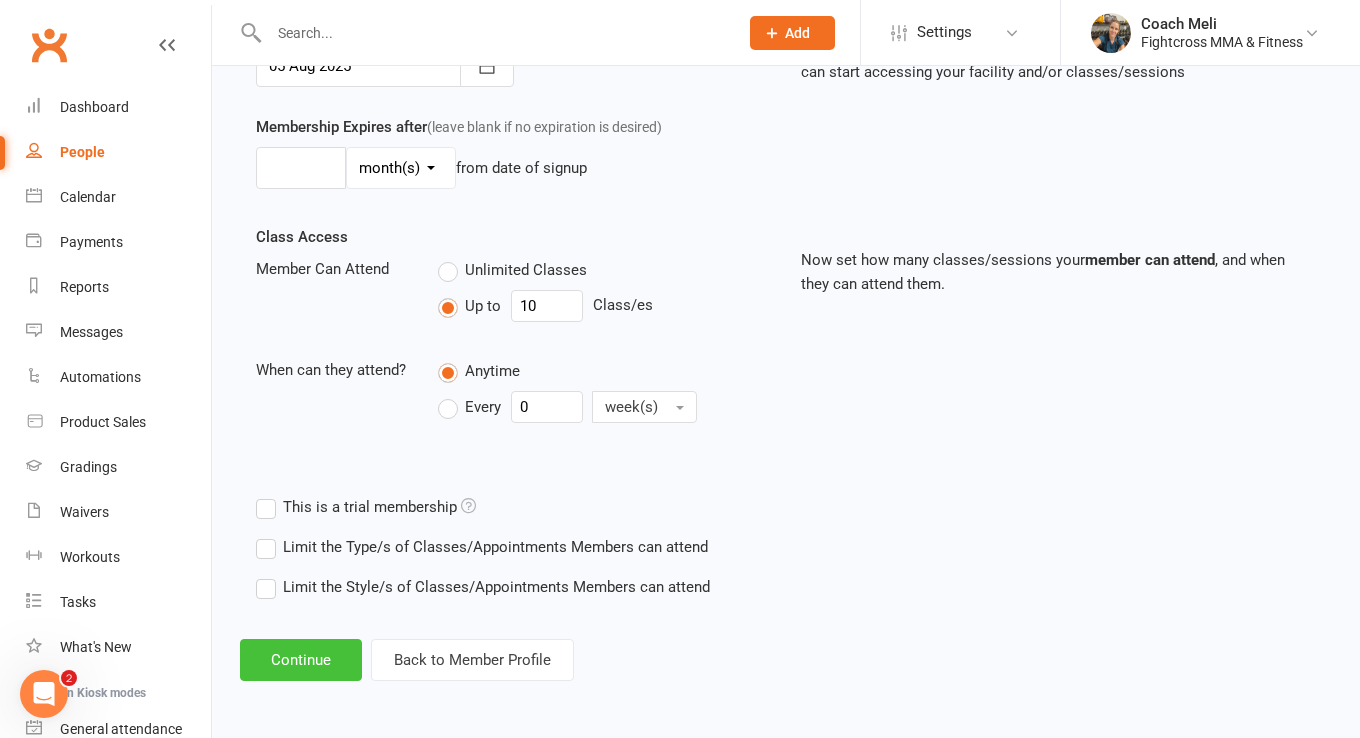 click on "Continue" at bounding box center (301, 660) 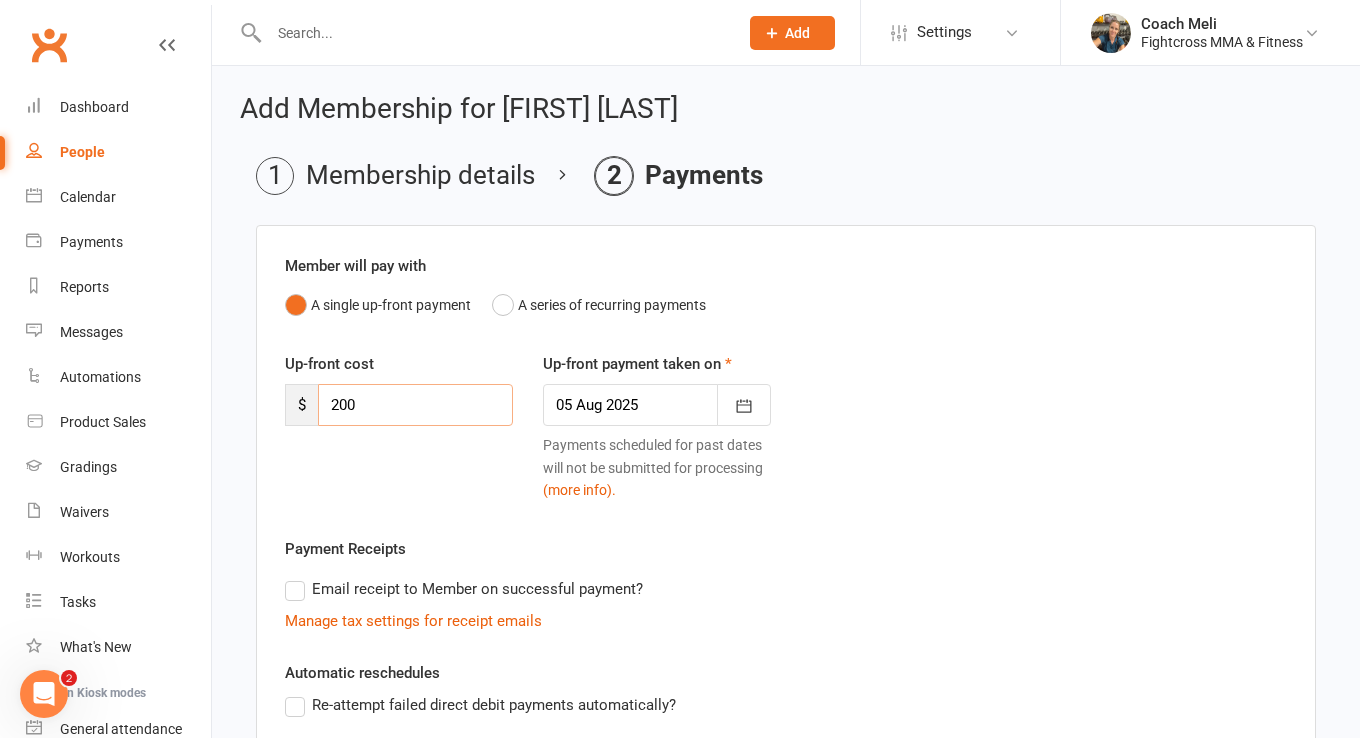 click on "200" at bounding box center [415, 405] 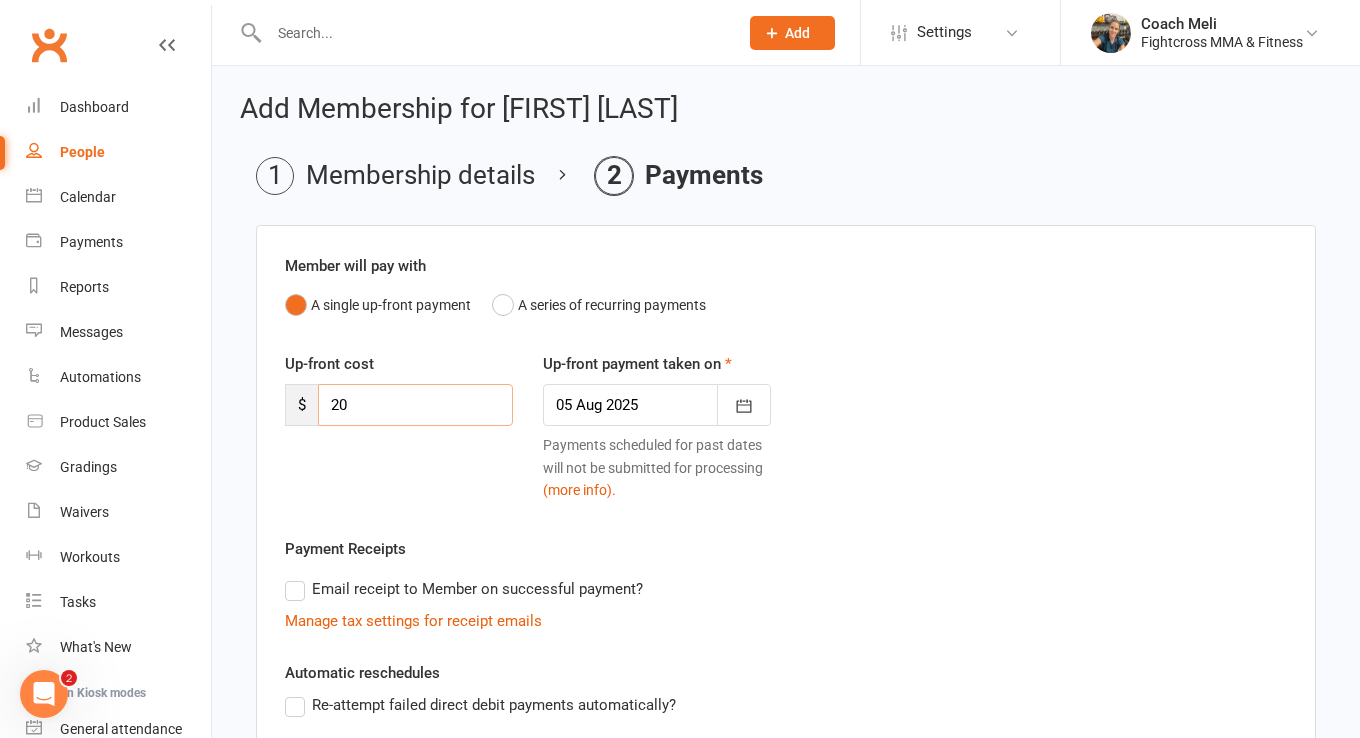type on "2" 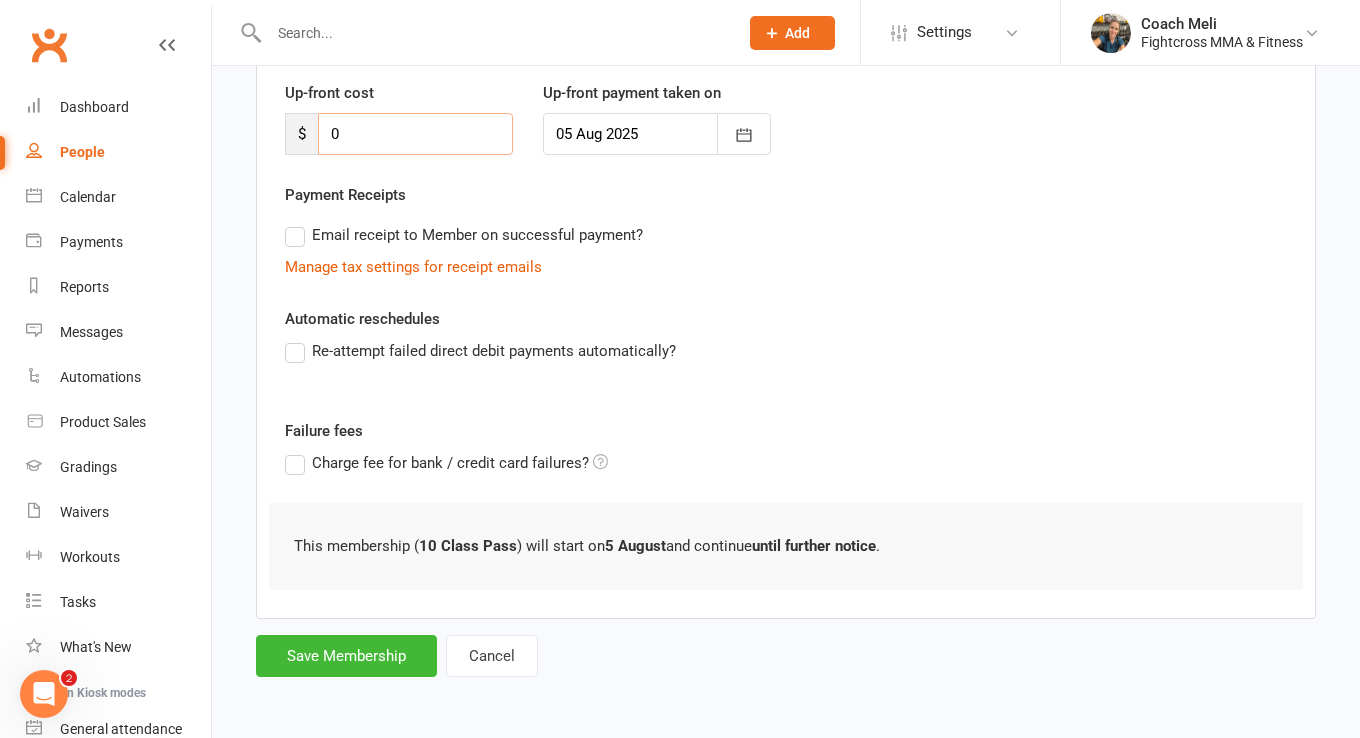 scroll, scrollTop: 287, scrollLeft: 0, axis: vertical 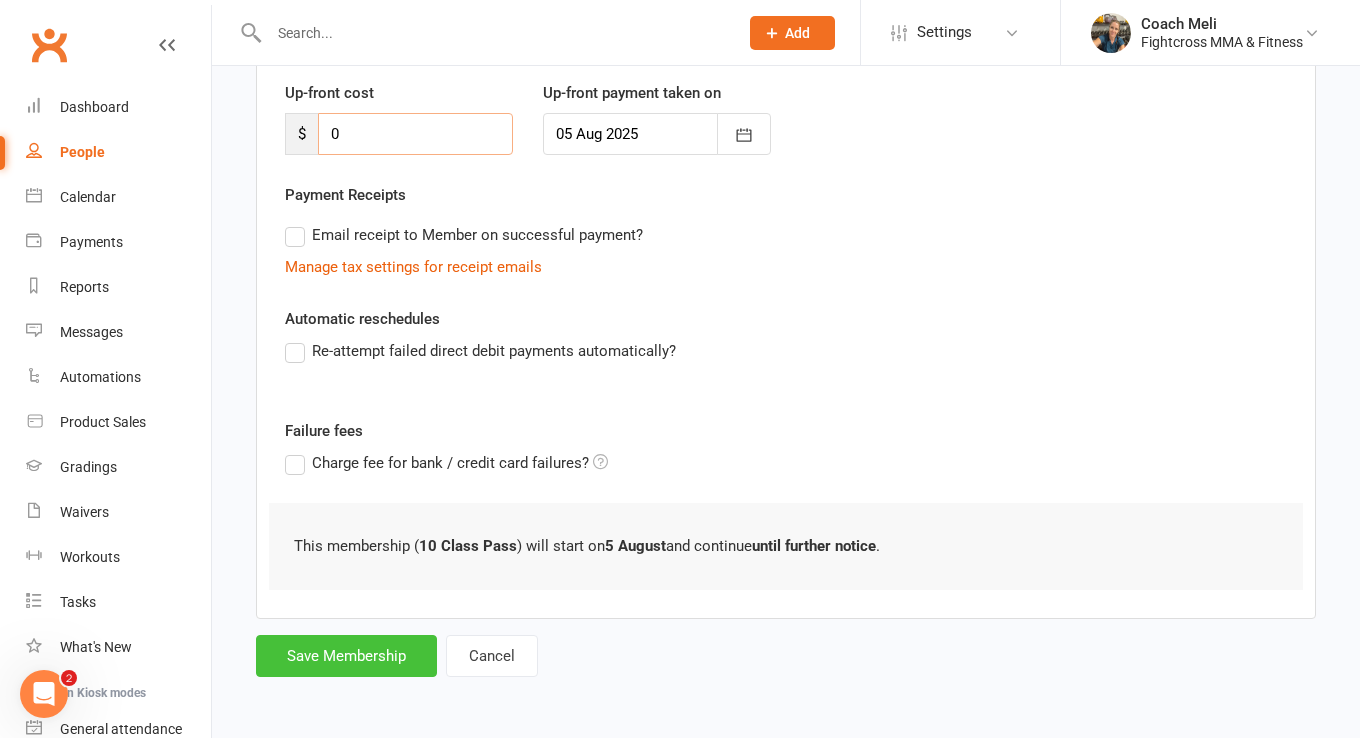 type on "0" 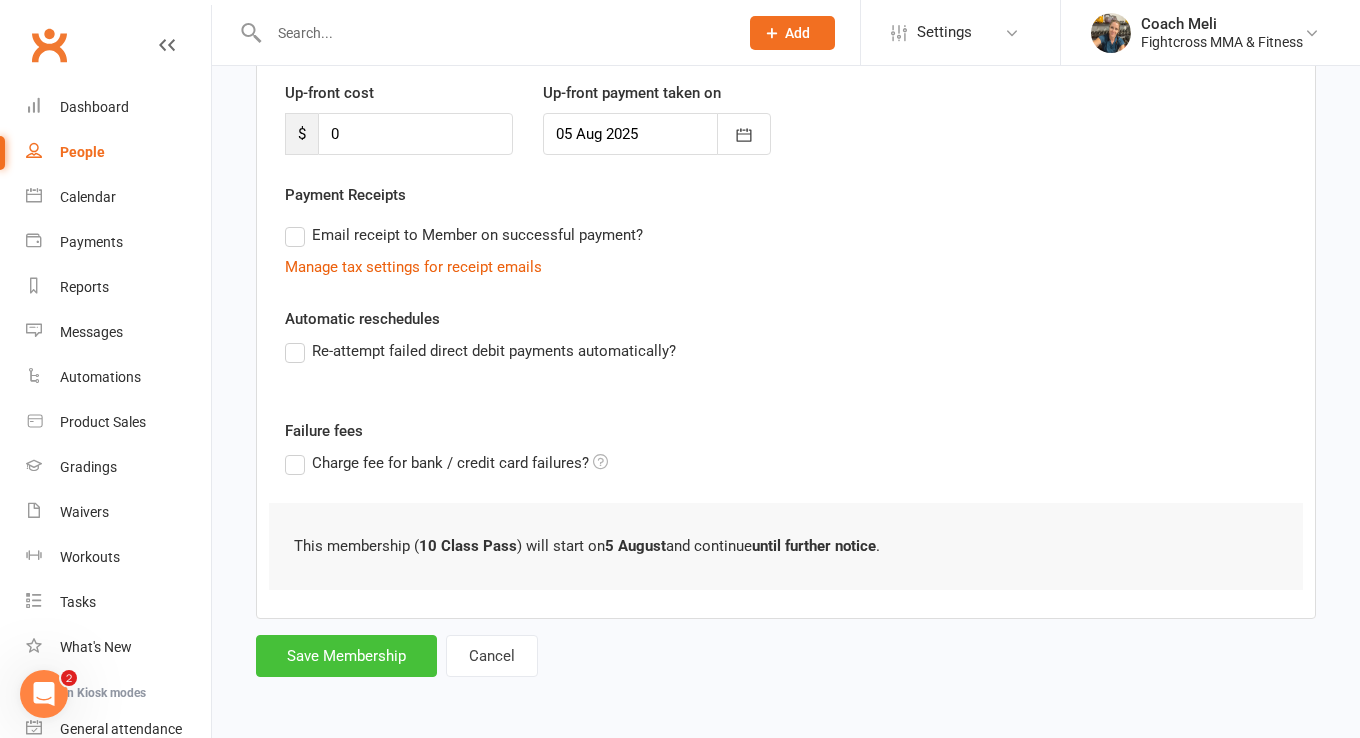 click on "Save Membership" at bounding box center (346, 656) 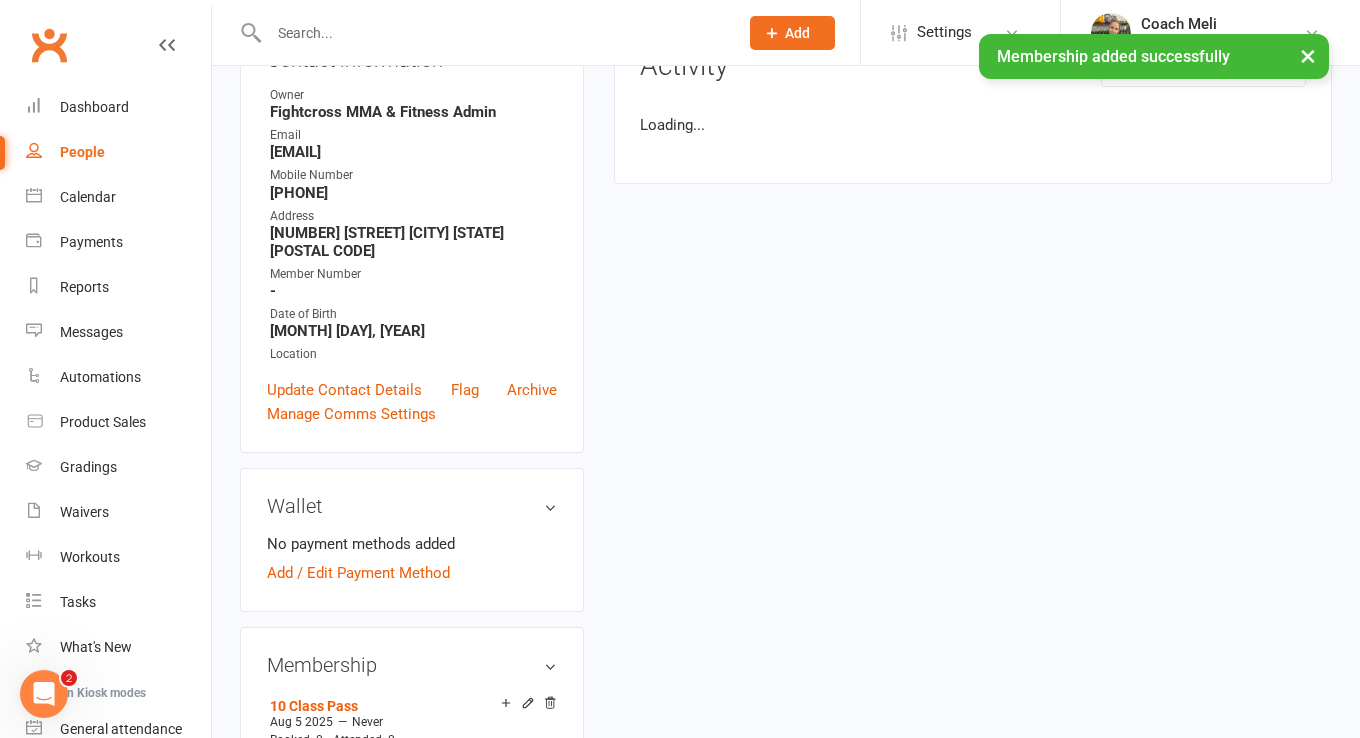 scroll, scrollTop: 0, scrollLeft: 0, axis: both 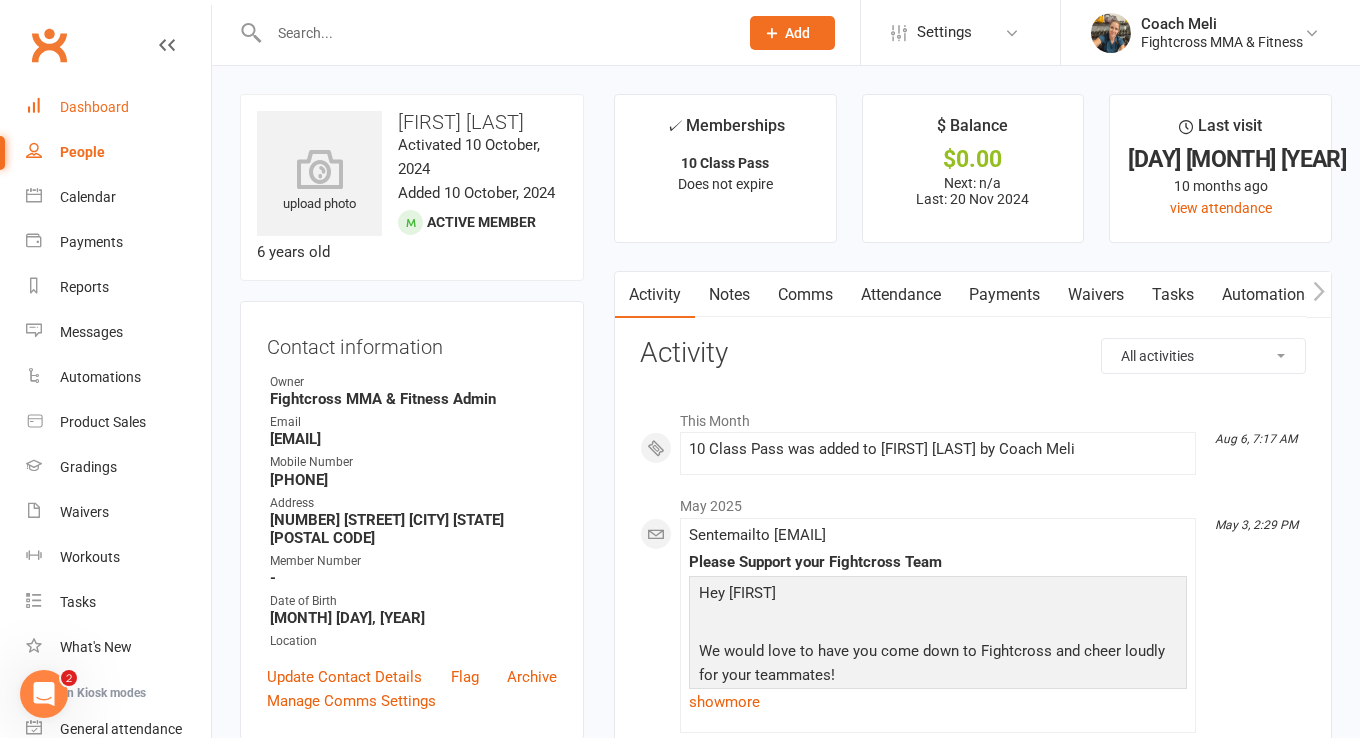 click on "Dashboard" at bounding box center [118, 107] 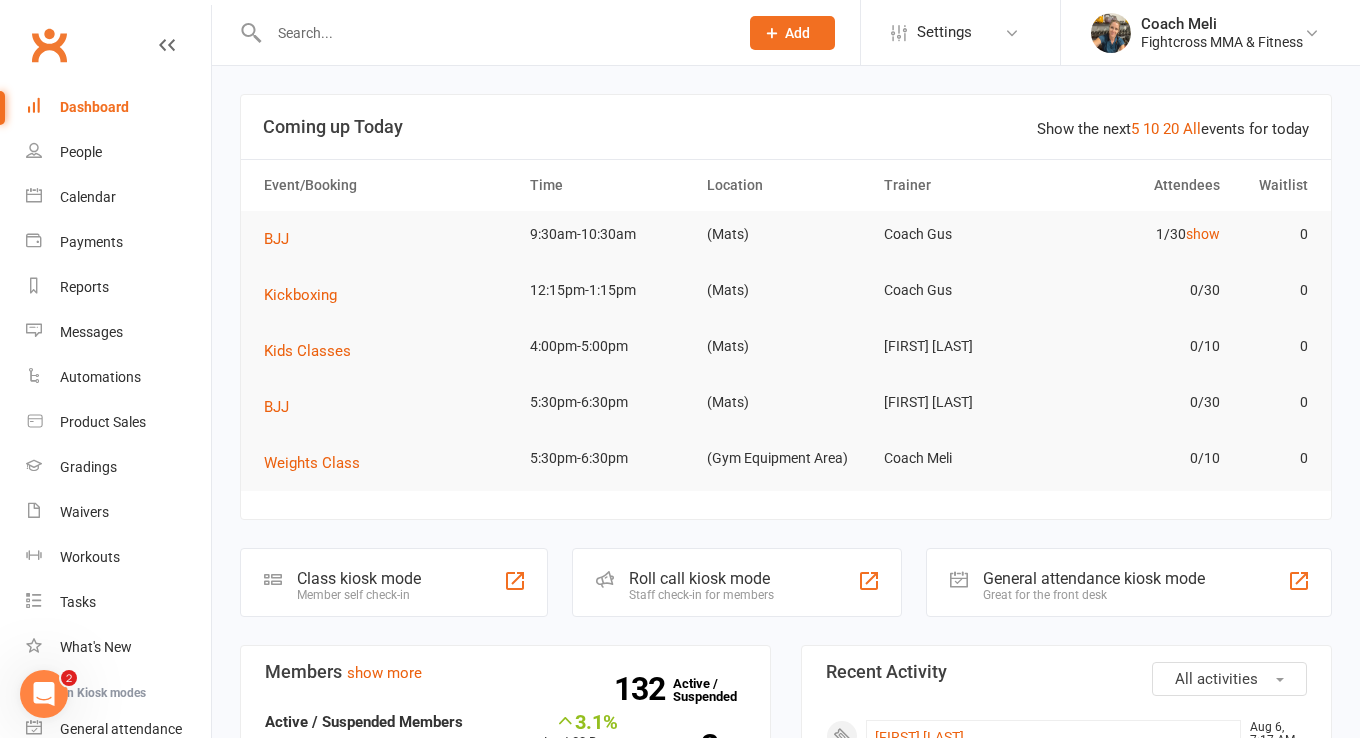 click at bounding box center (493, 33) 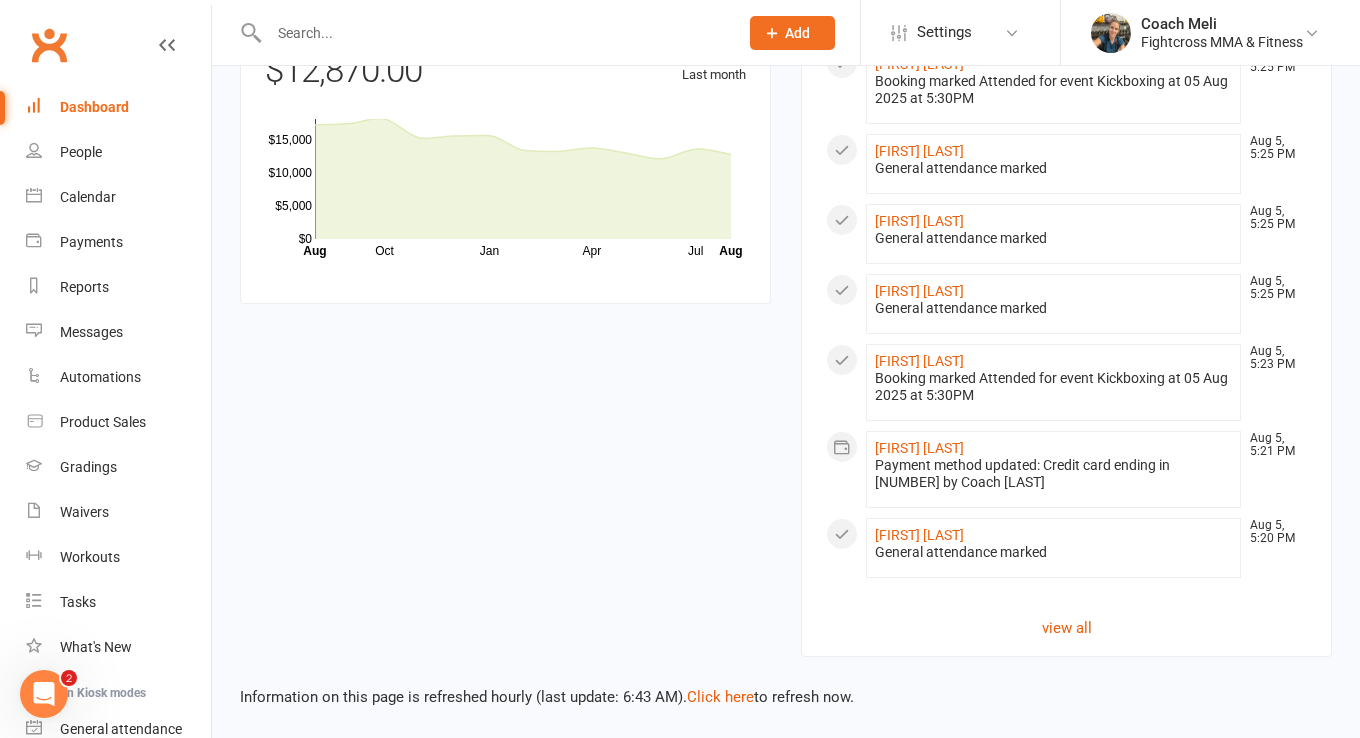 scroll, scrollTop: 1734, scrollLeft: 0, axis: vertical 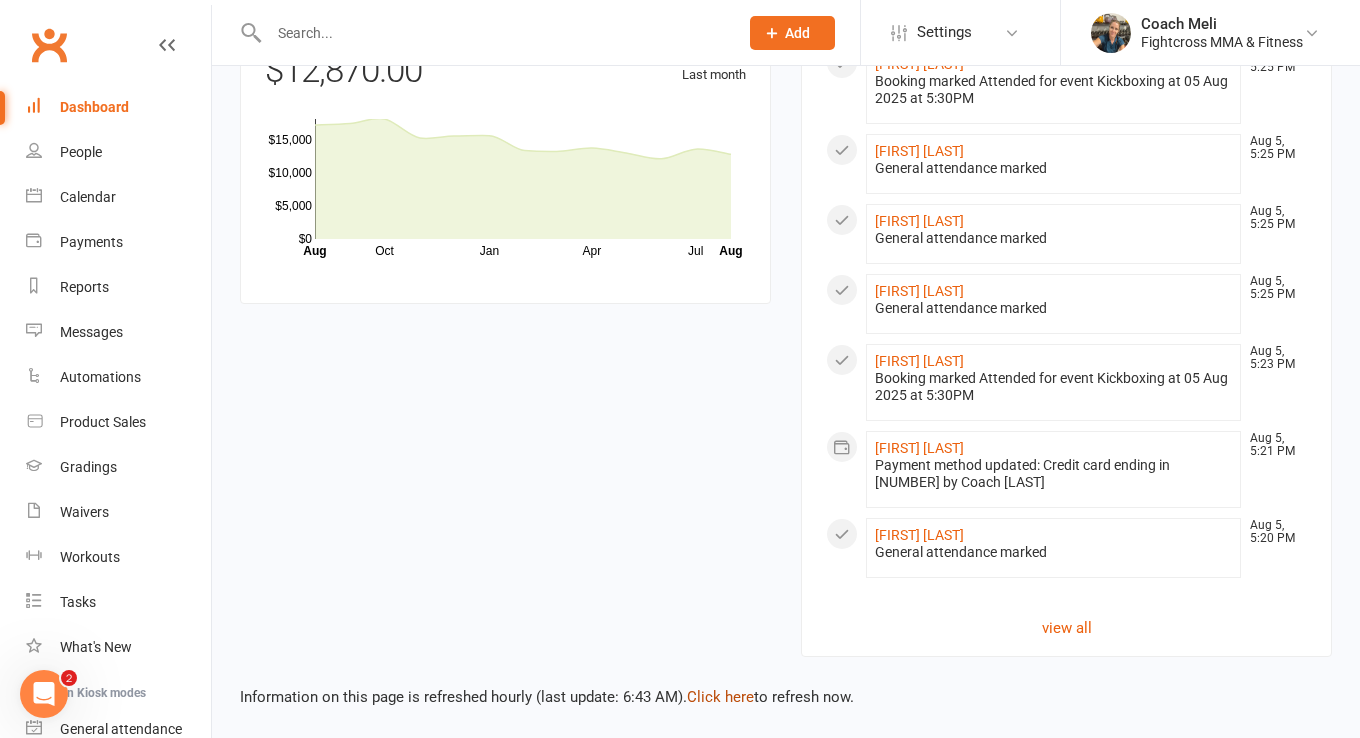 click on "Click here" at bounding box center [720, 697] 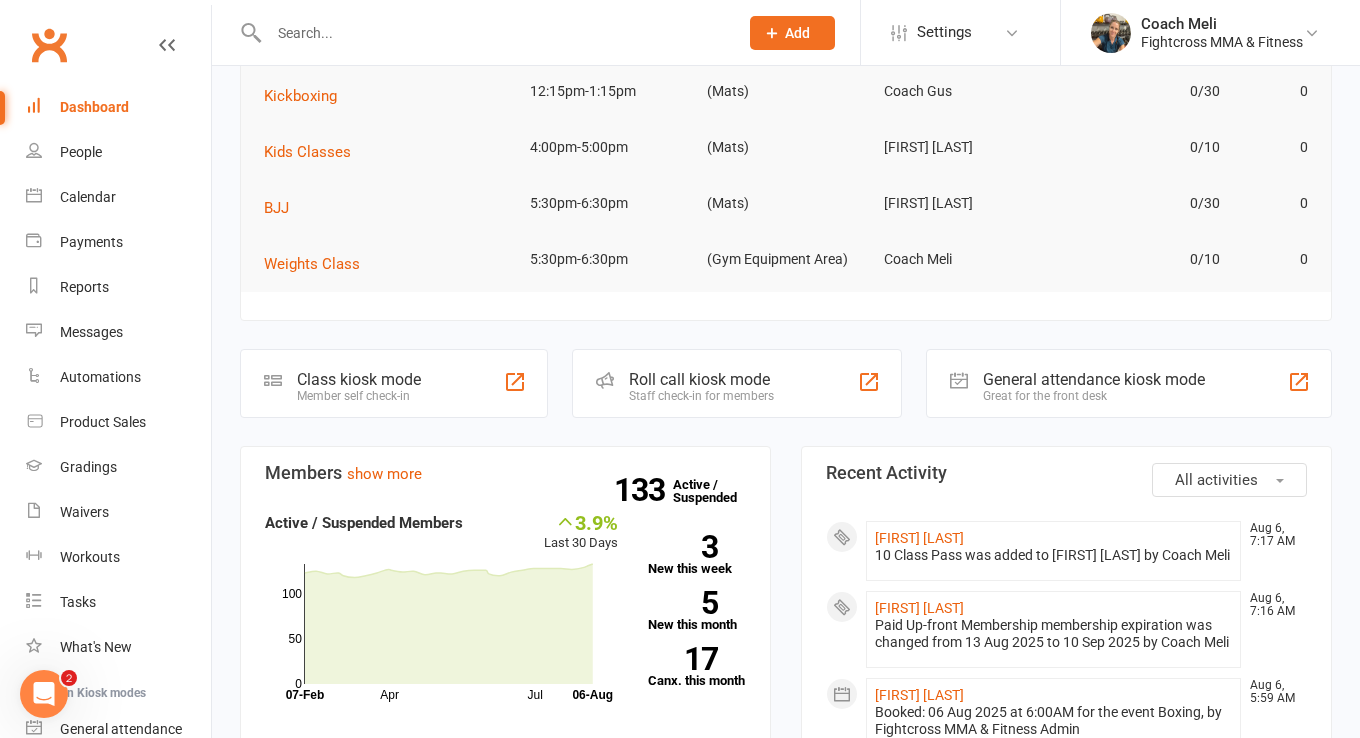 scroll, scrollTop: 189, scrollLeft: 0, axis: vertical 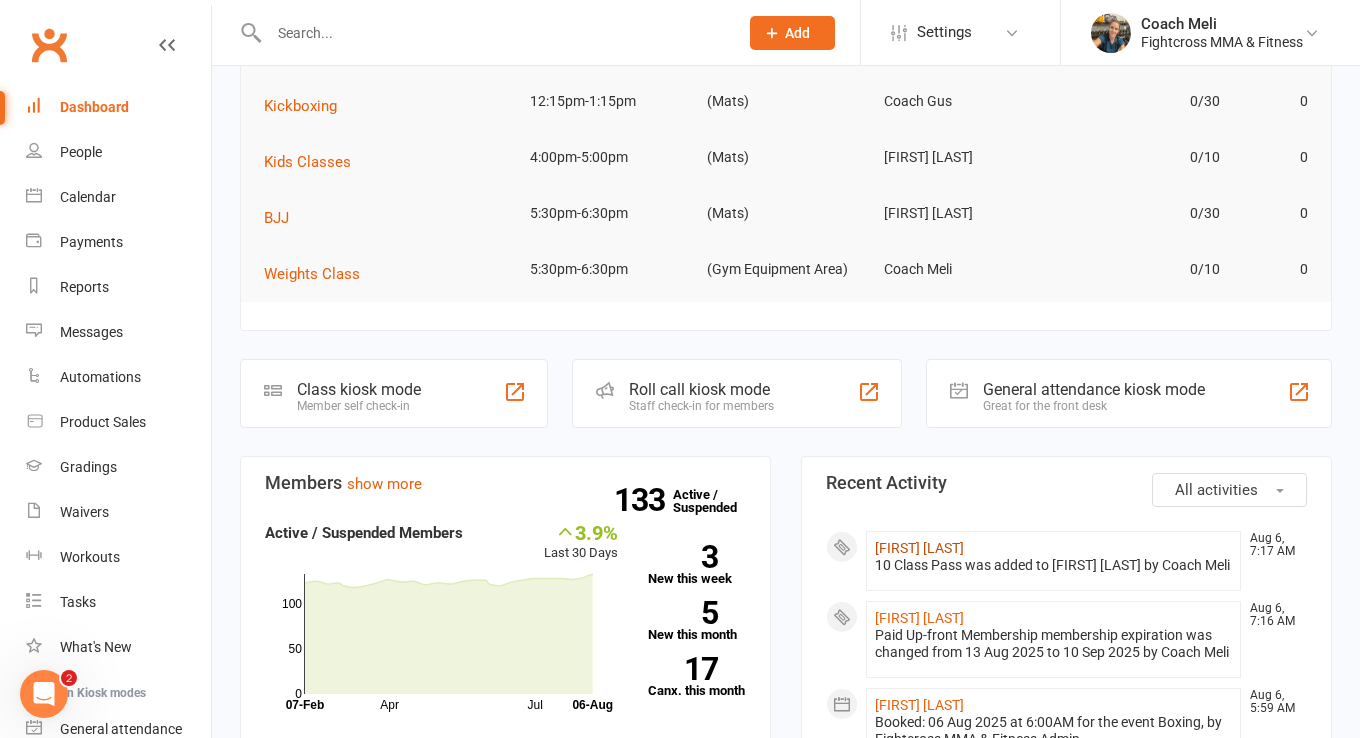 click on "[FIRST] [LAST]" 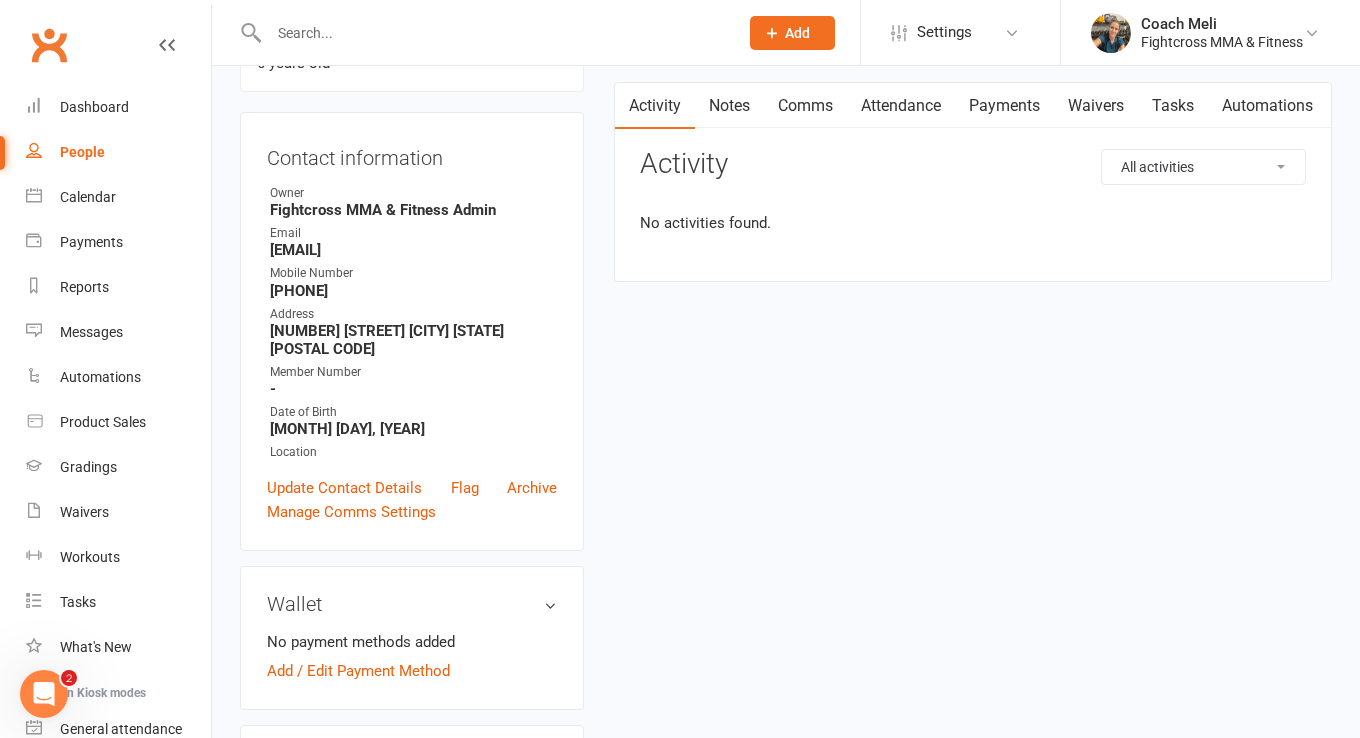 scroll, scrollTop: 0, scrollLeft: 0, axis: both 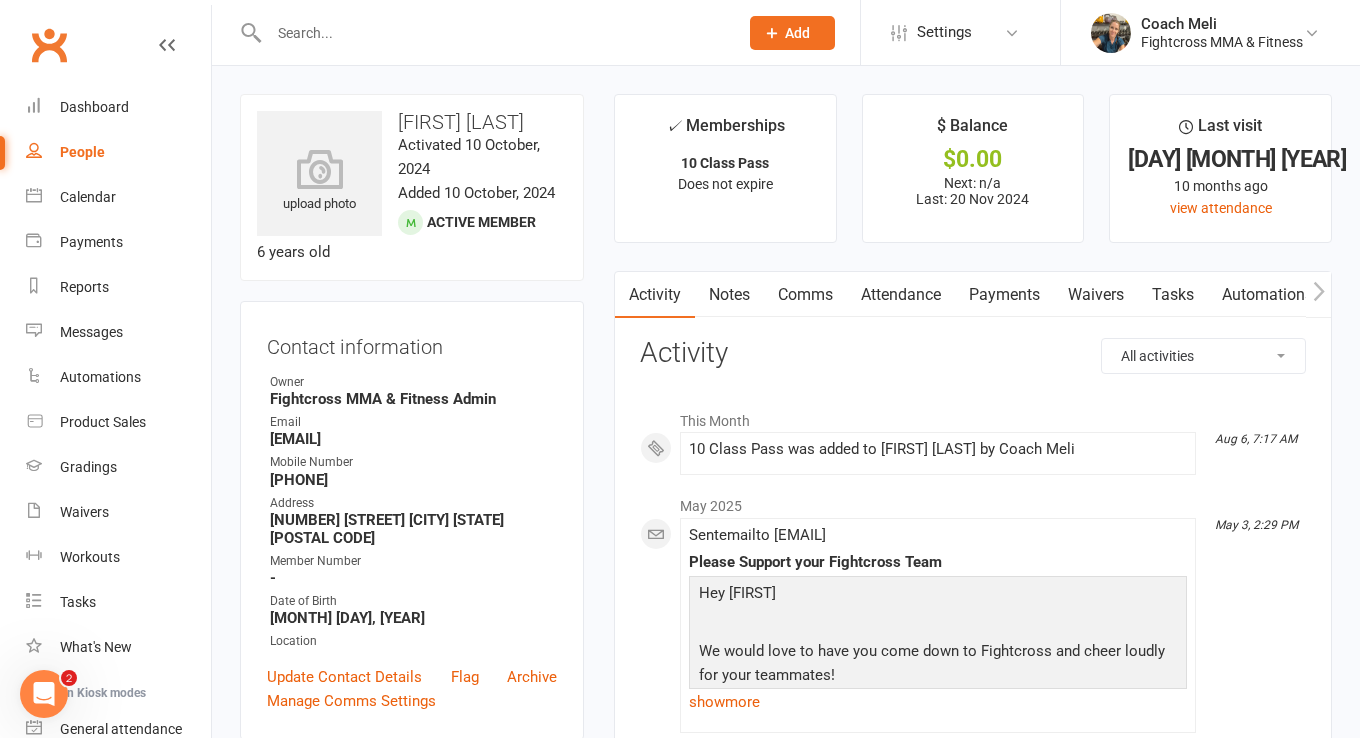 click on "Payments" at bounding box center (1004, 295) 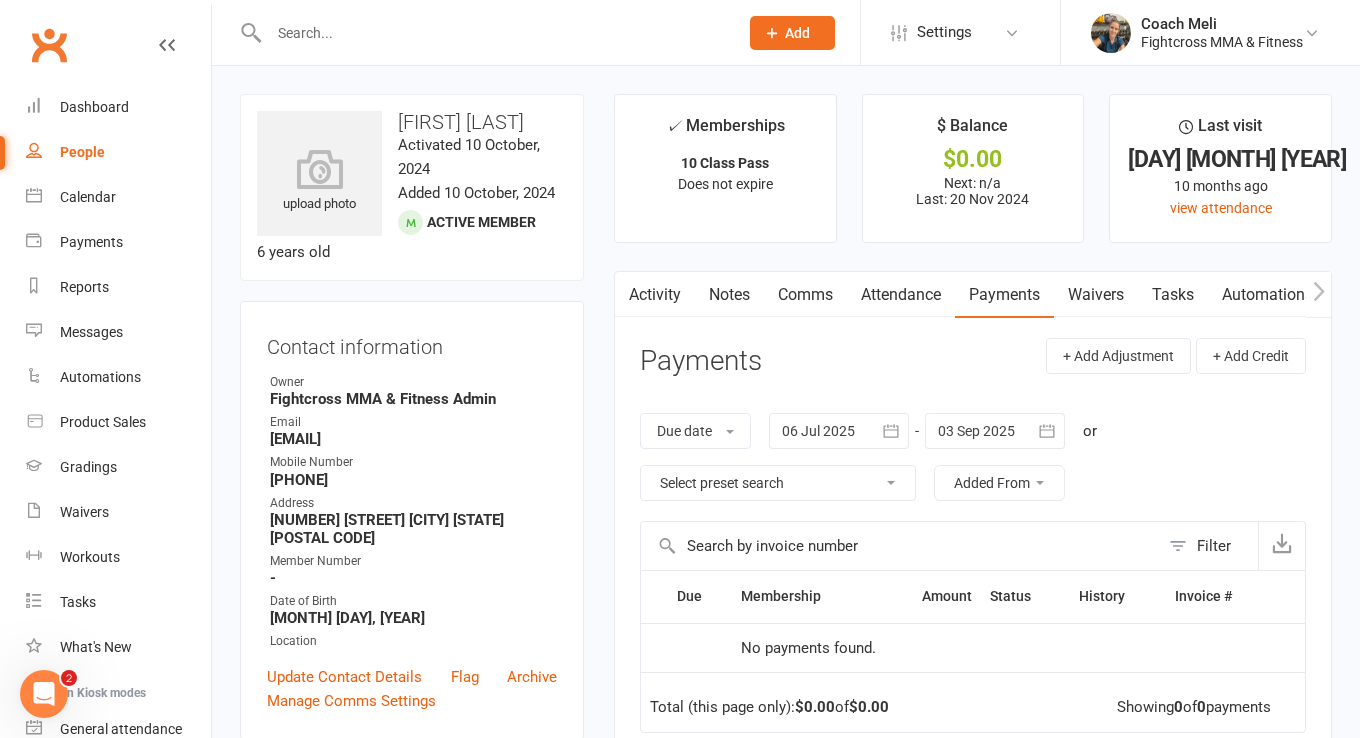 scroll, scrollTop: 0, scrollLeft: 0, axis: both 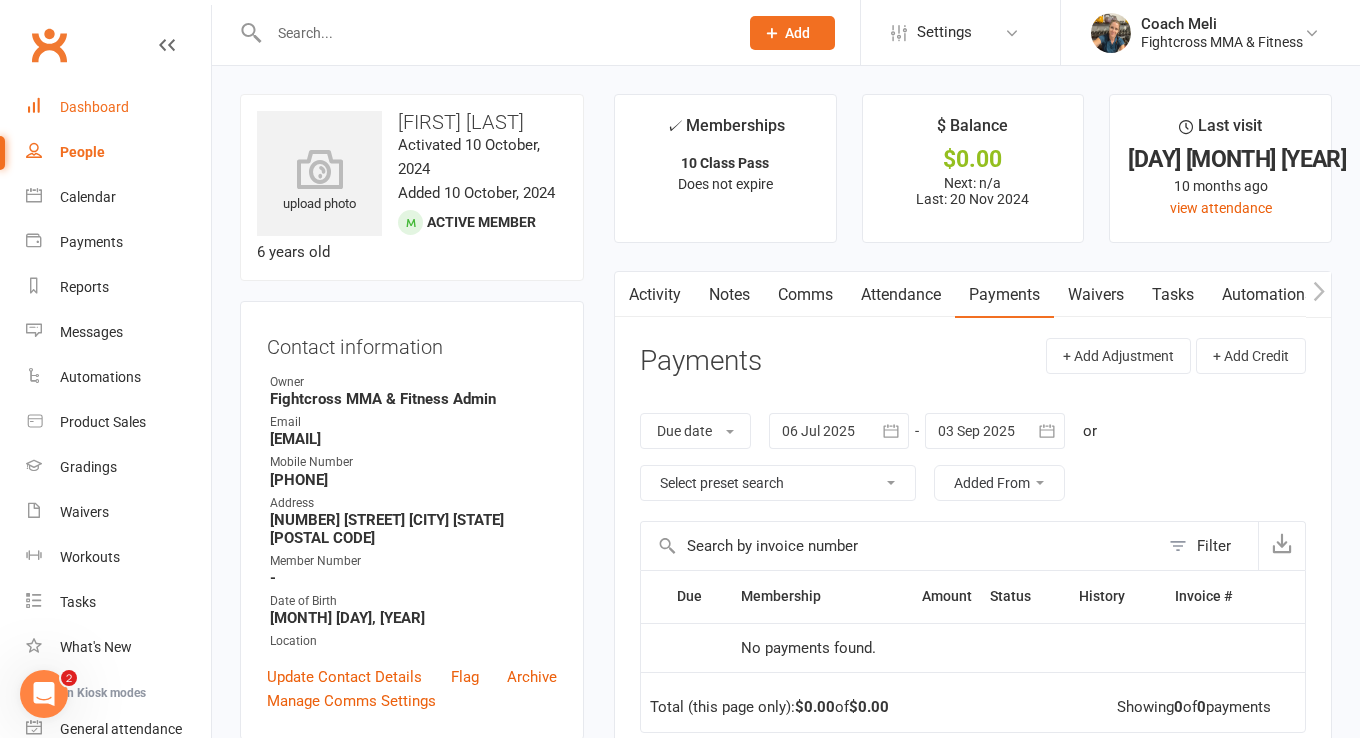 click on "Dashboard" at bounding box center [94, 107] 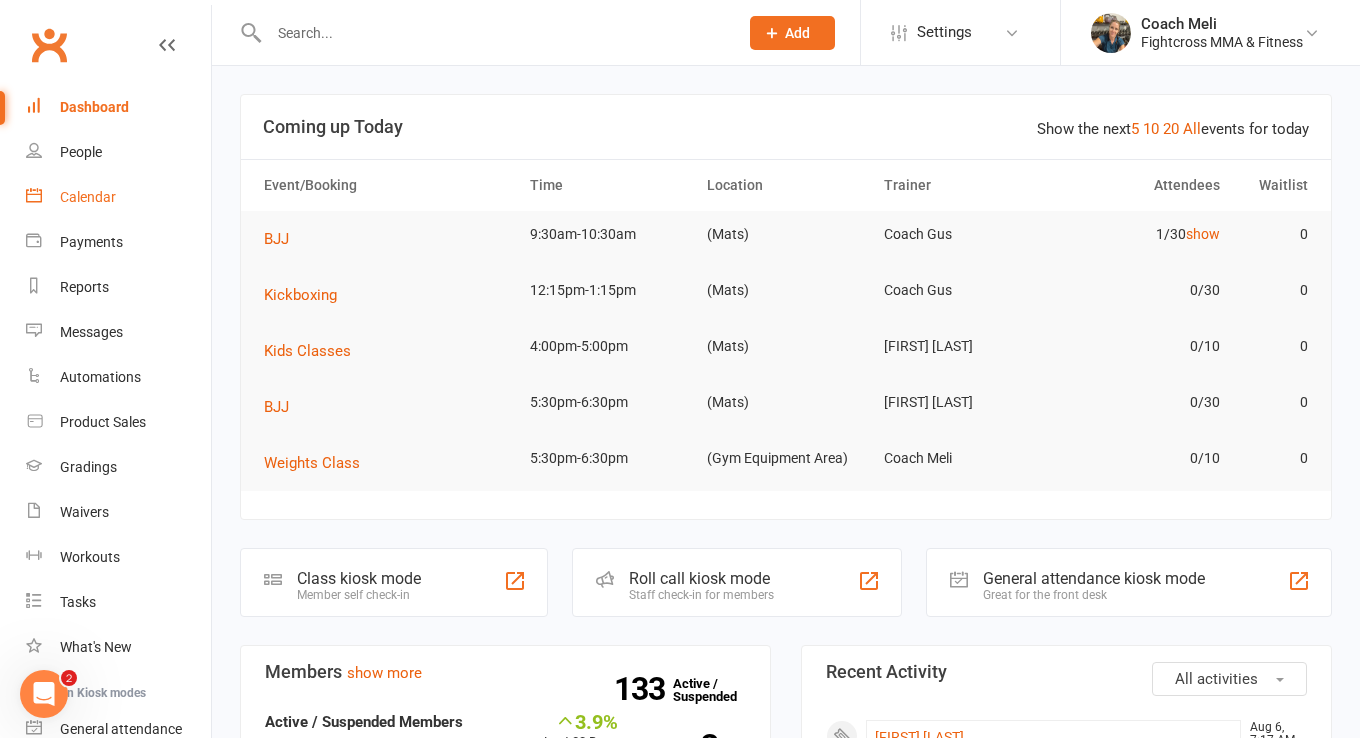 click on "Calendar" at bounding box center (88, 197) 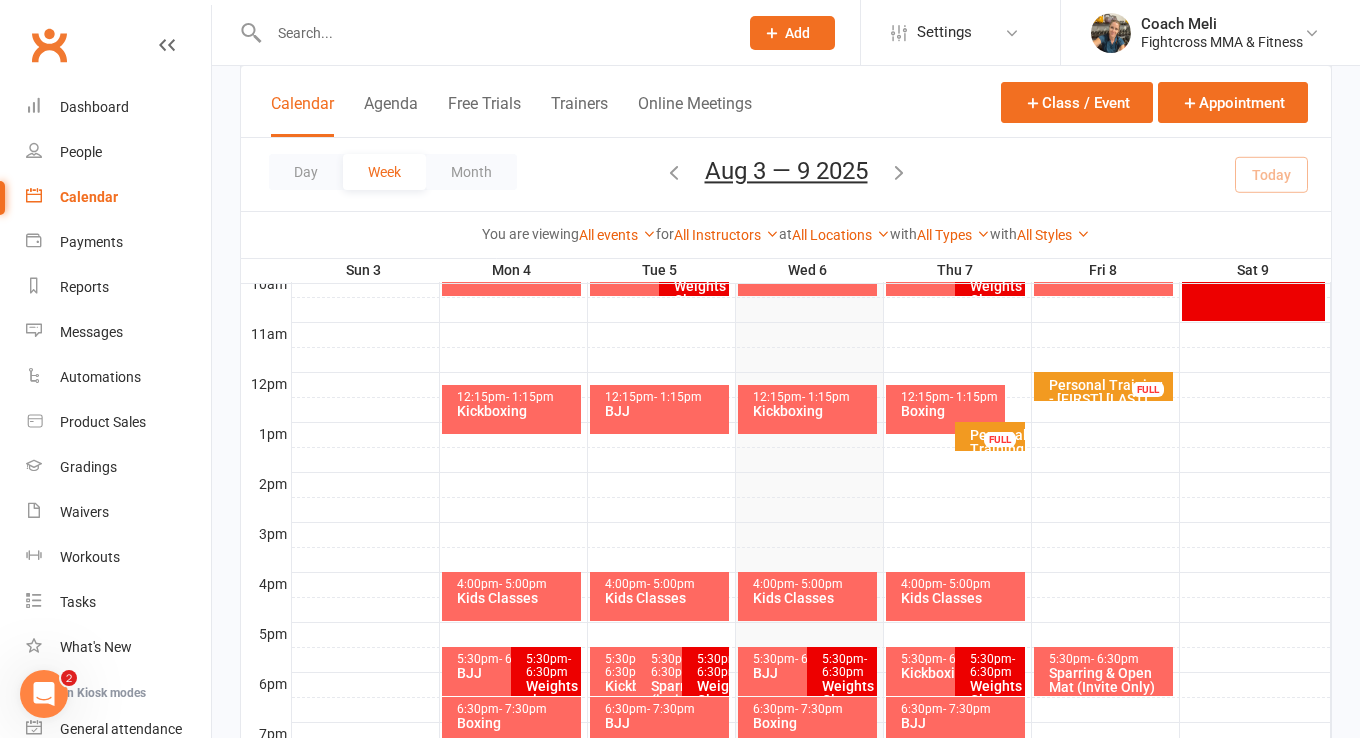 scroll, scrollTop: 655, scrollLeft: 0, axis: vertical 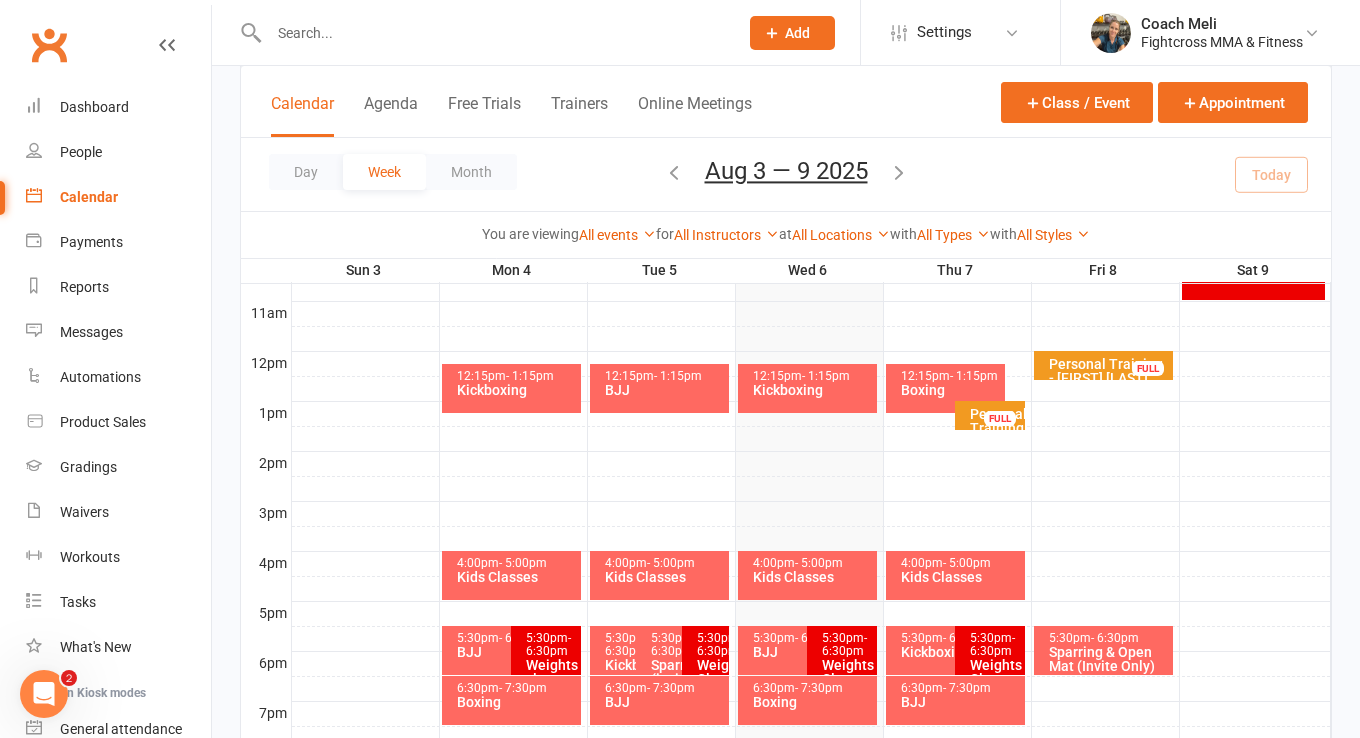 click on "- 5:00pm" at bounding box center (671, 563) 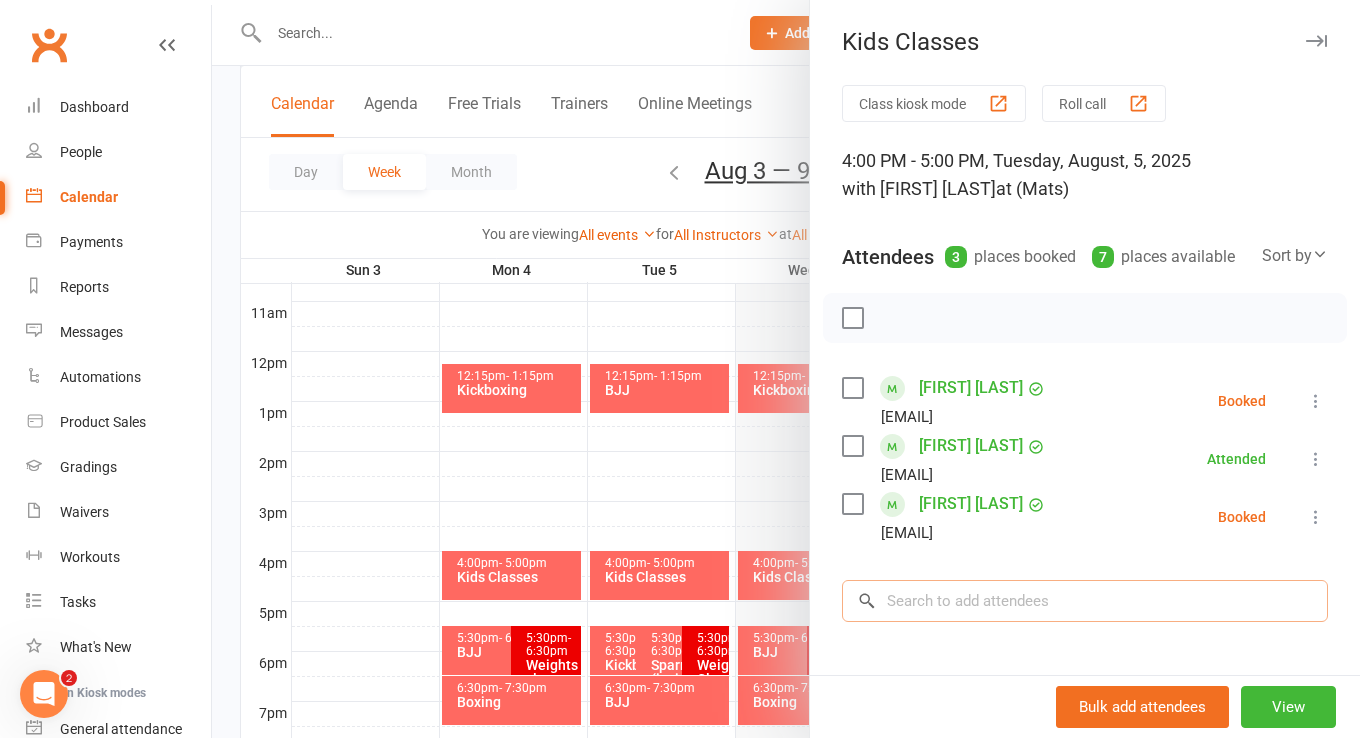 click at bounding box center (1085, 601) 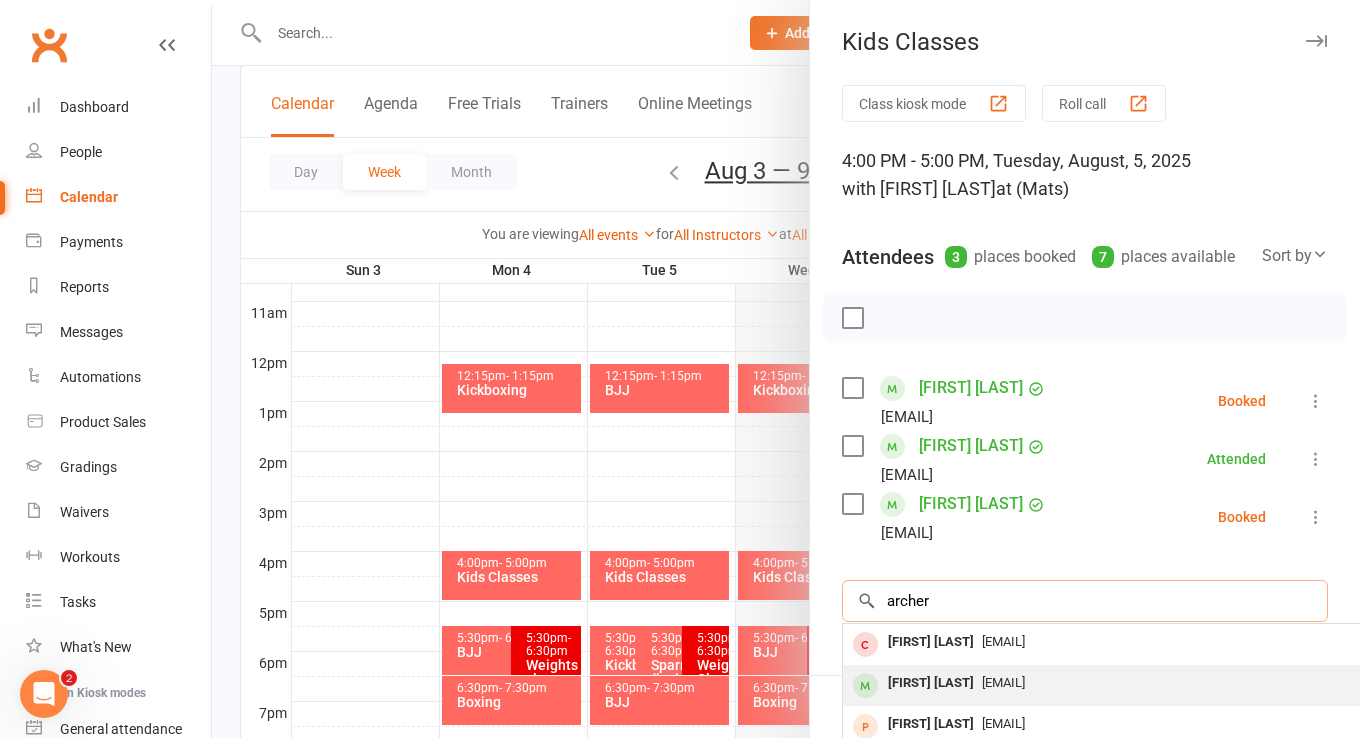 type on "archer" 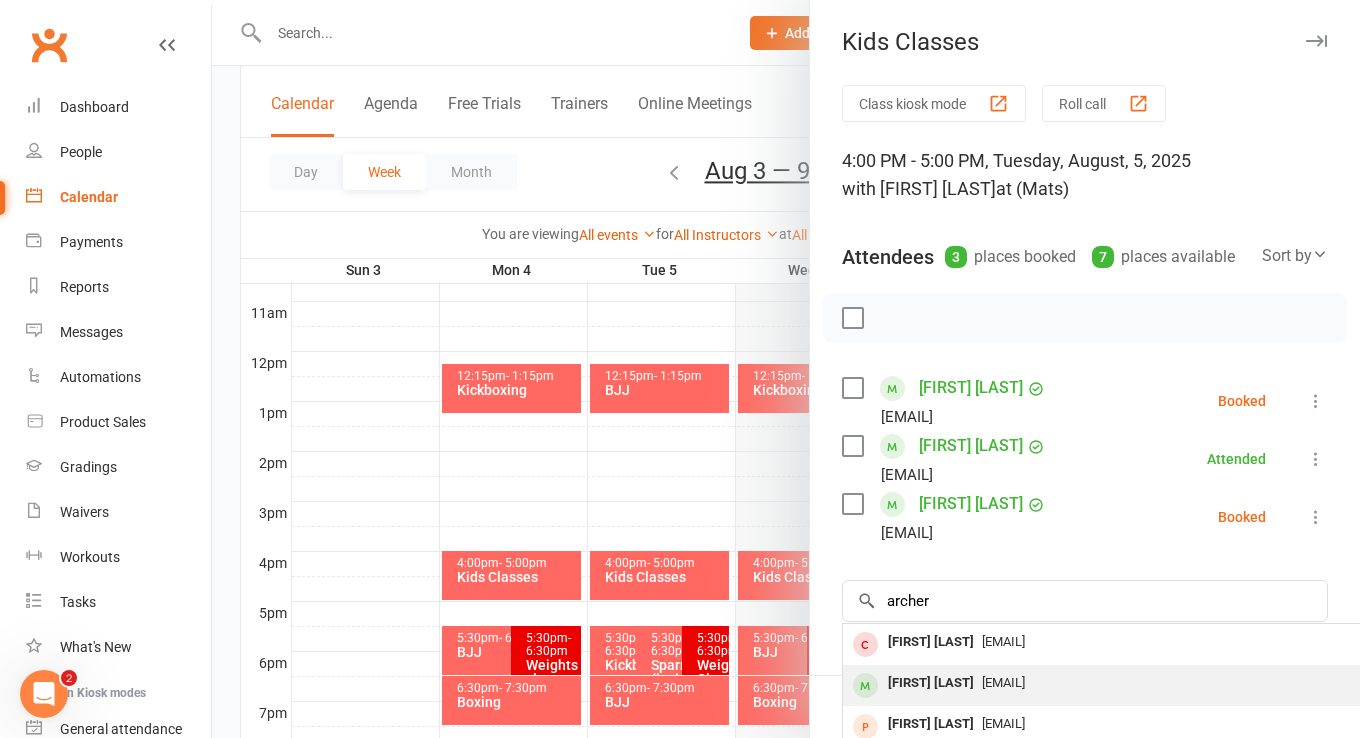 click on "[FIRST] [LAST]" at bounding box center (931, 683) 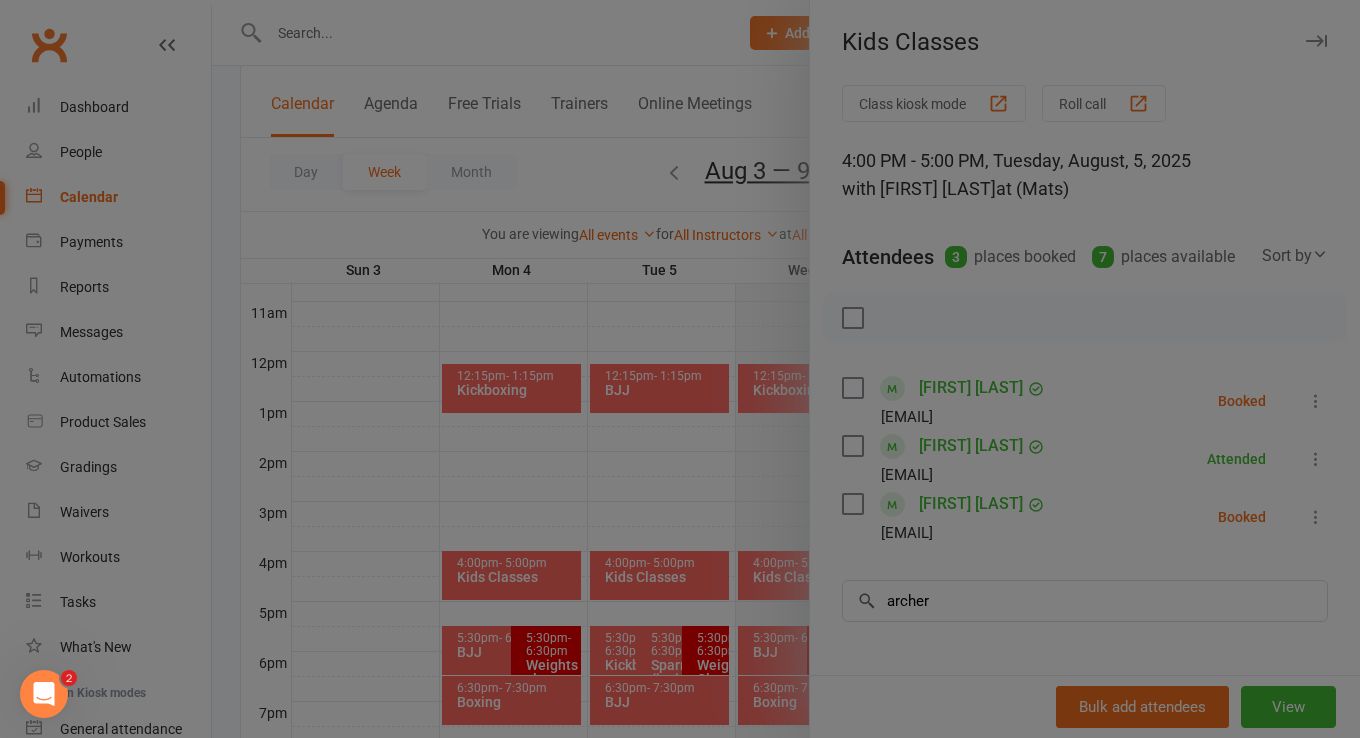 type 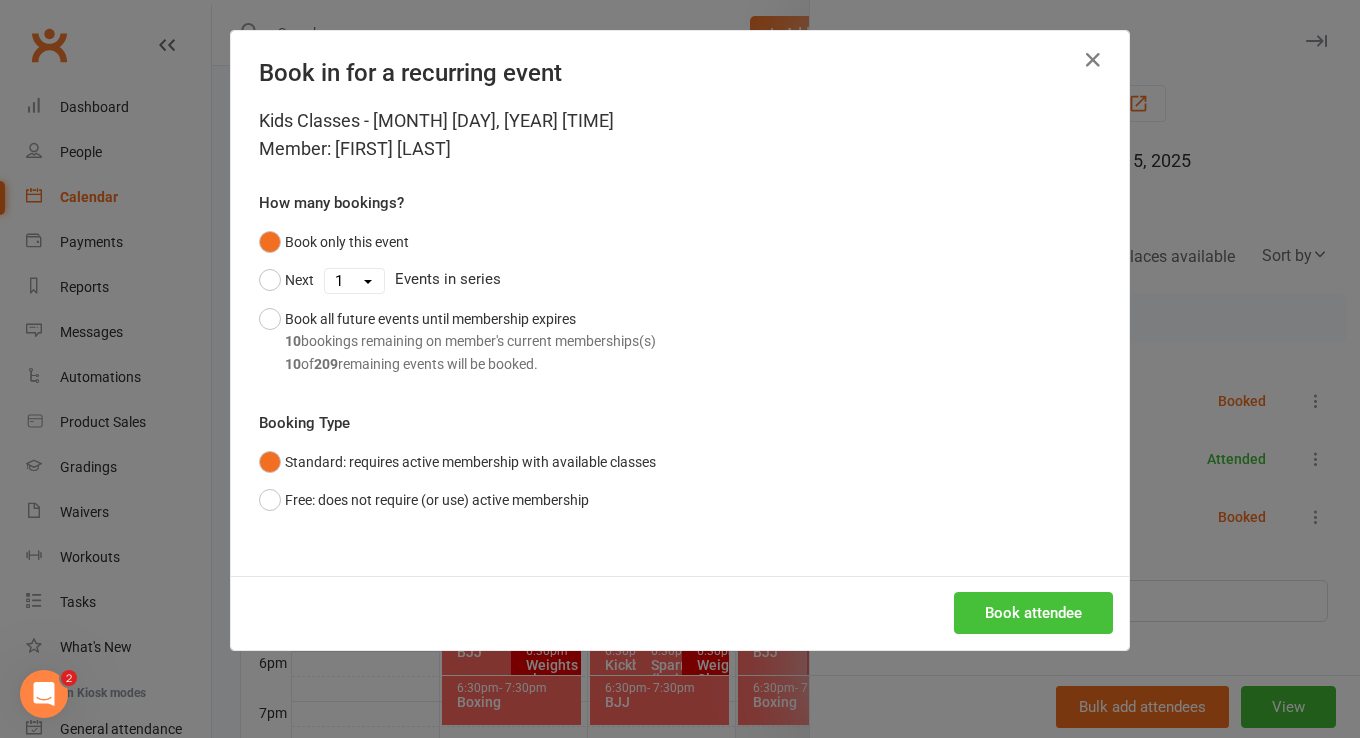 click on "Book attendee" at bounding box center (1033, 613) 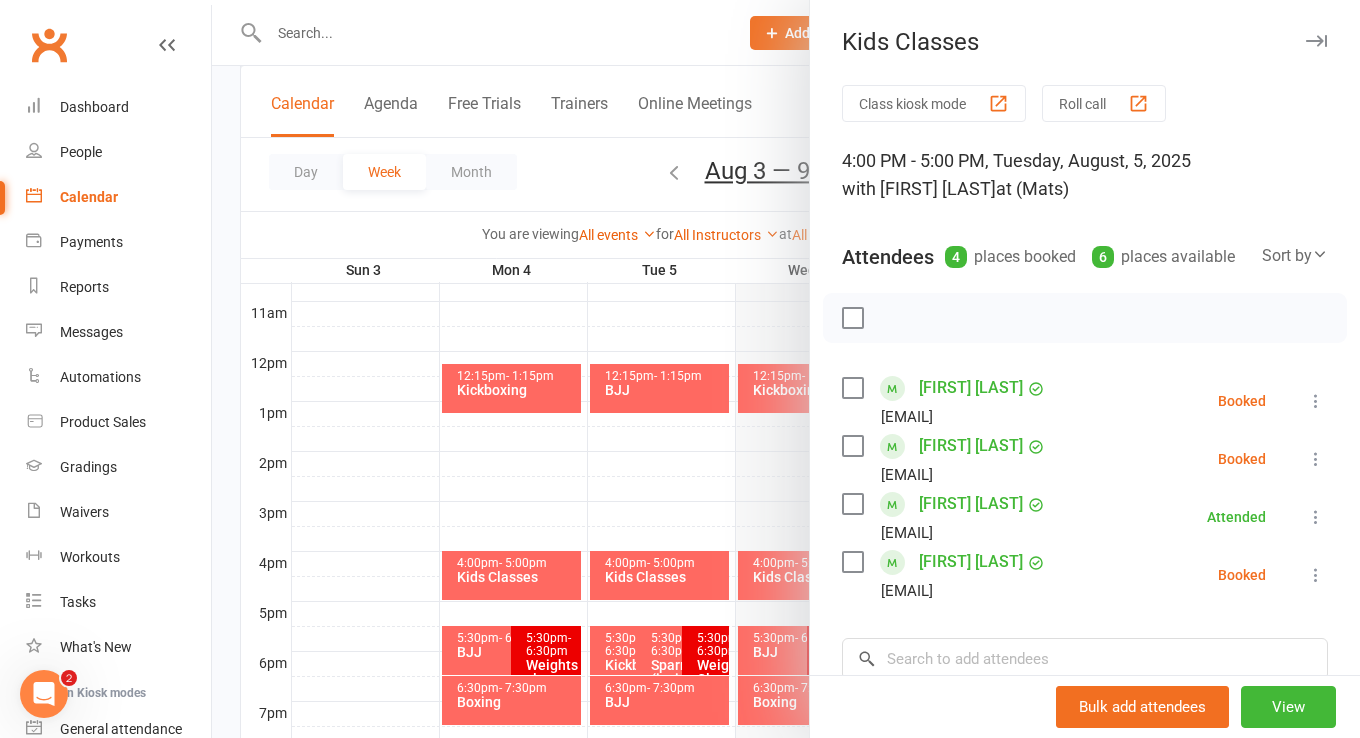 click at bounding box center (852, 318) 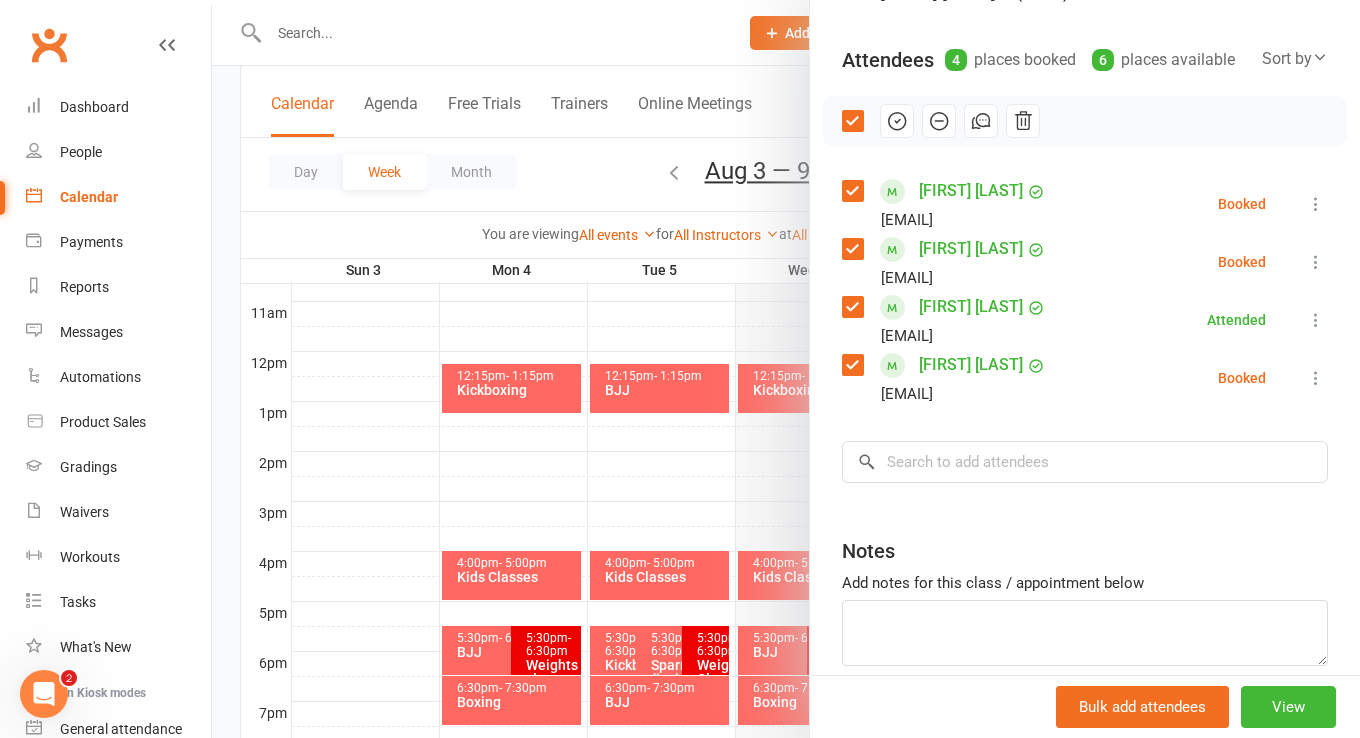 scroll, scrollTop: 176, scrollLeft: 0, axis: vertical 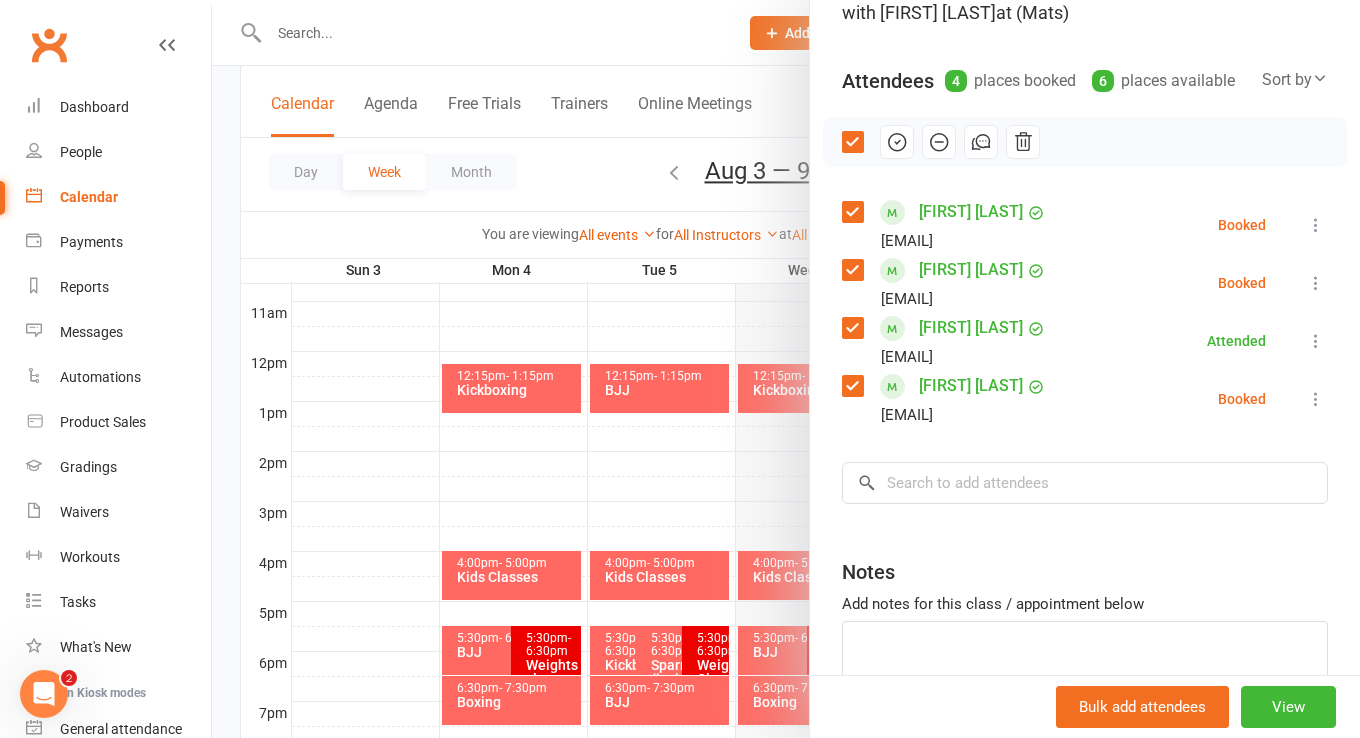 click 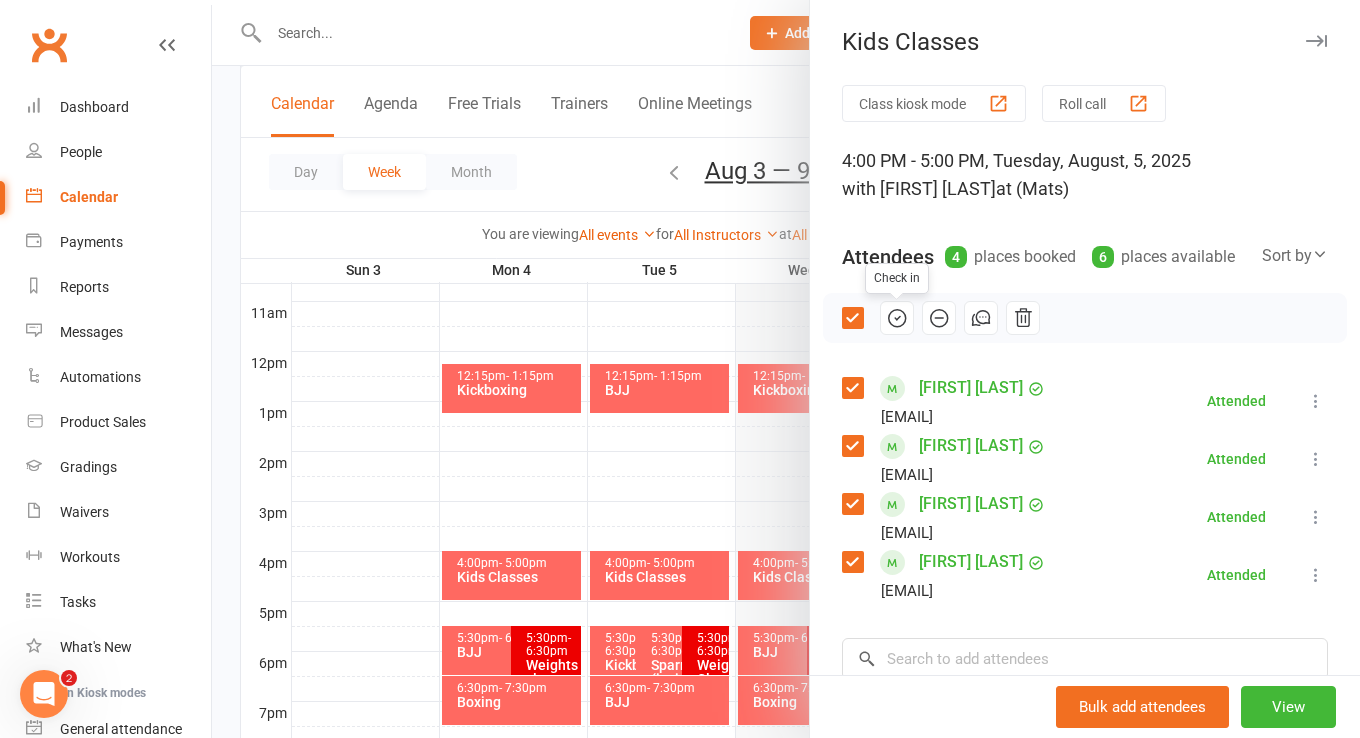 scroll, scrollTop: 0, scrollLeft: 0, axis: both 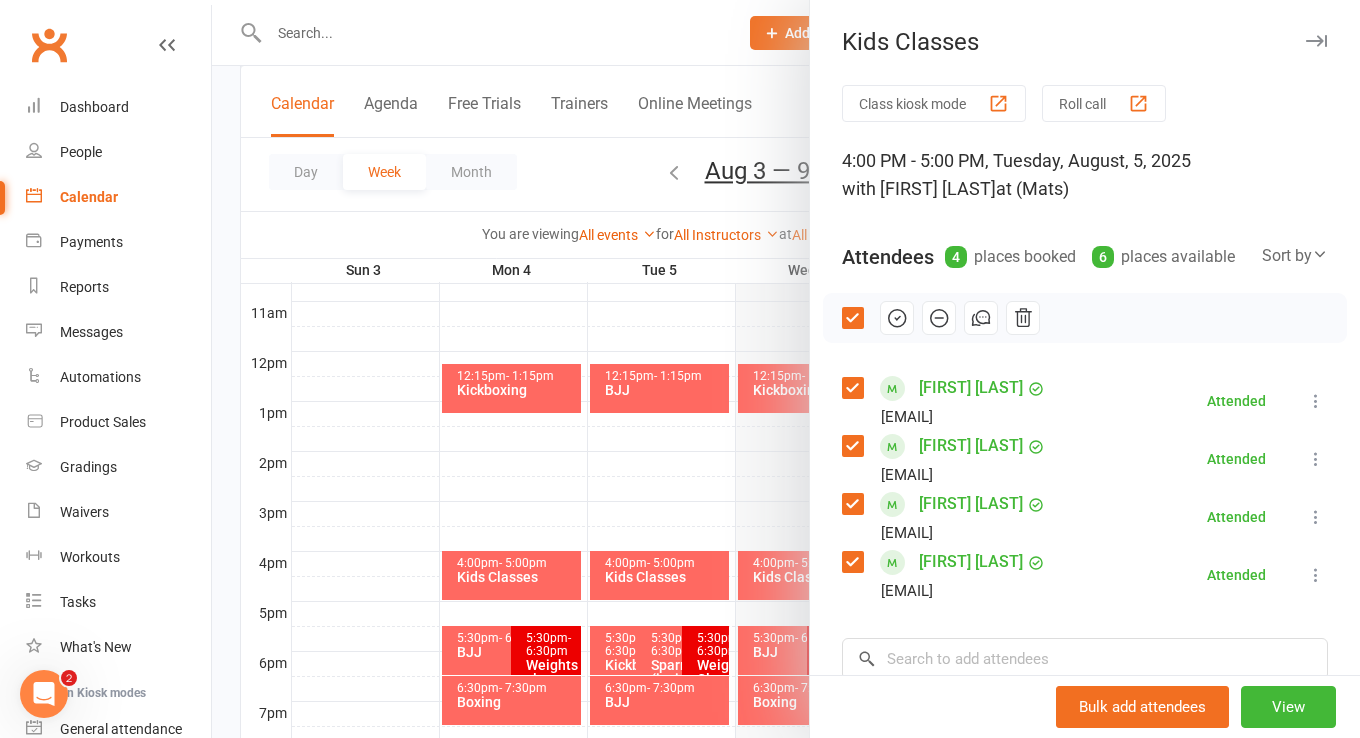click at bounding box center (786, 369) 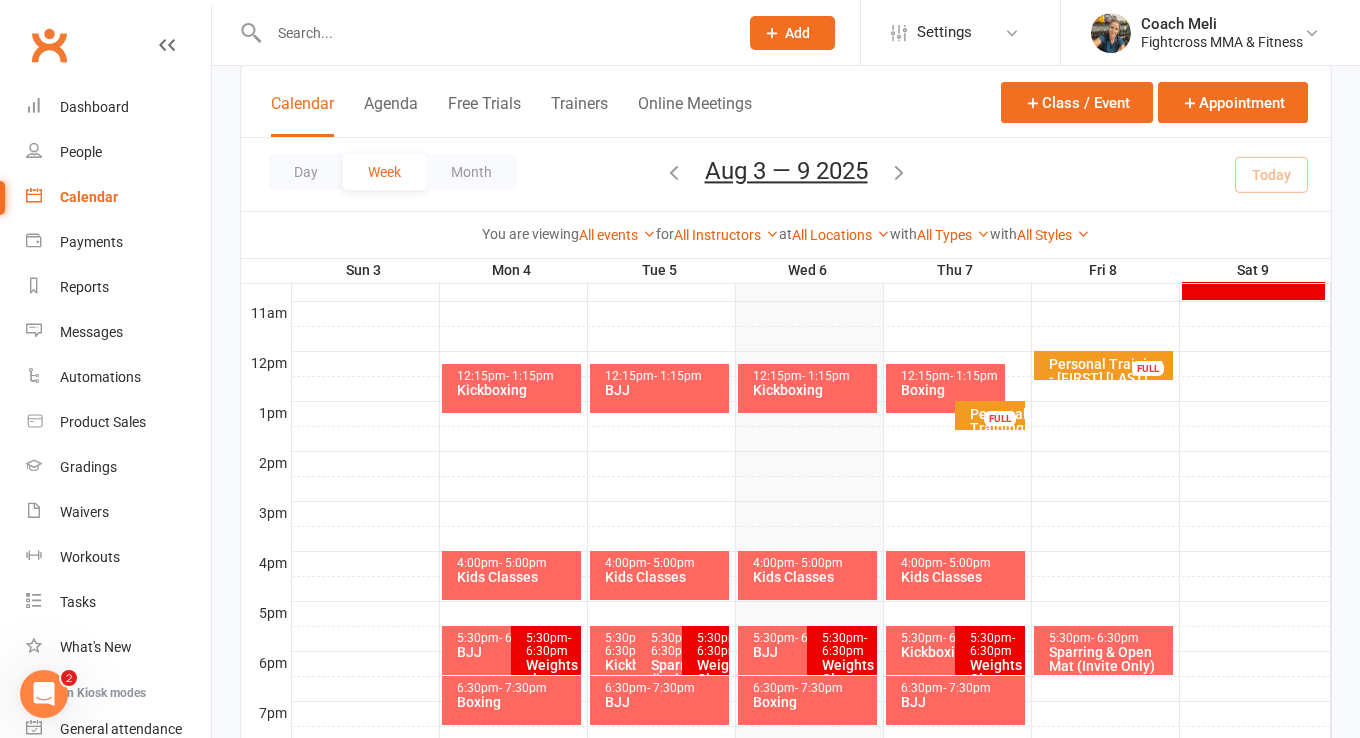 click at bounding box center (493, 33) 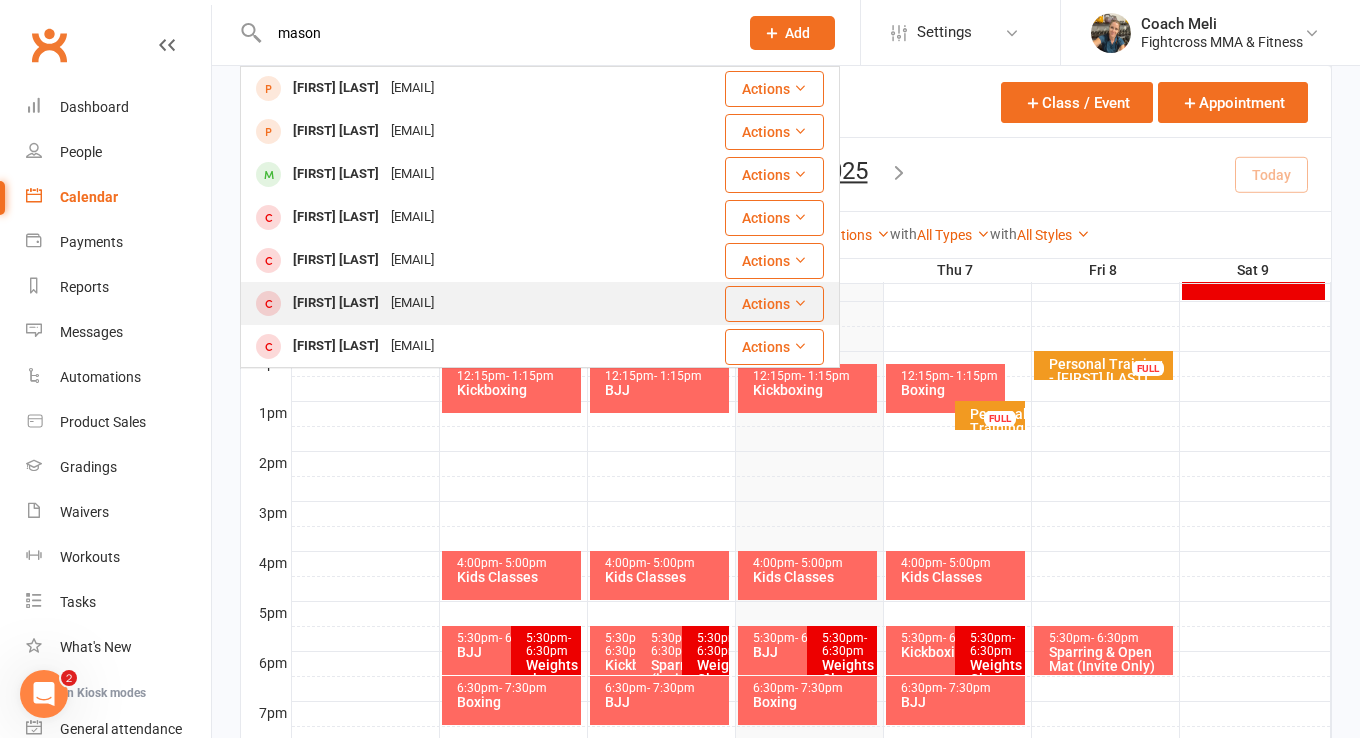 type on "mason" 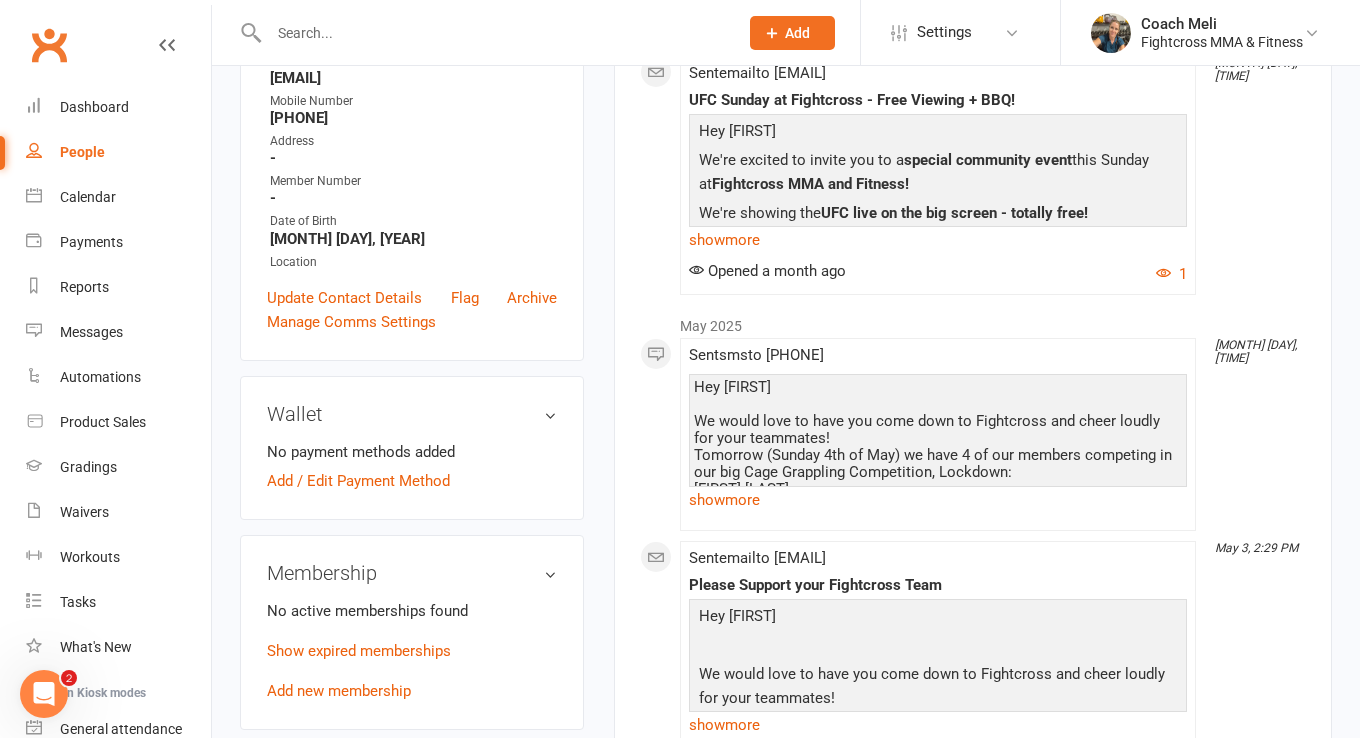 scroll, scrollTop: 377, scrollLeft: 0, axis: vertical 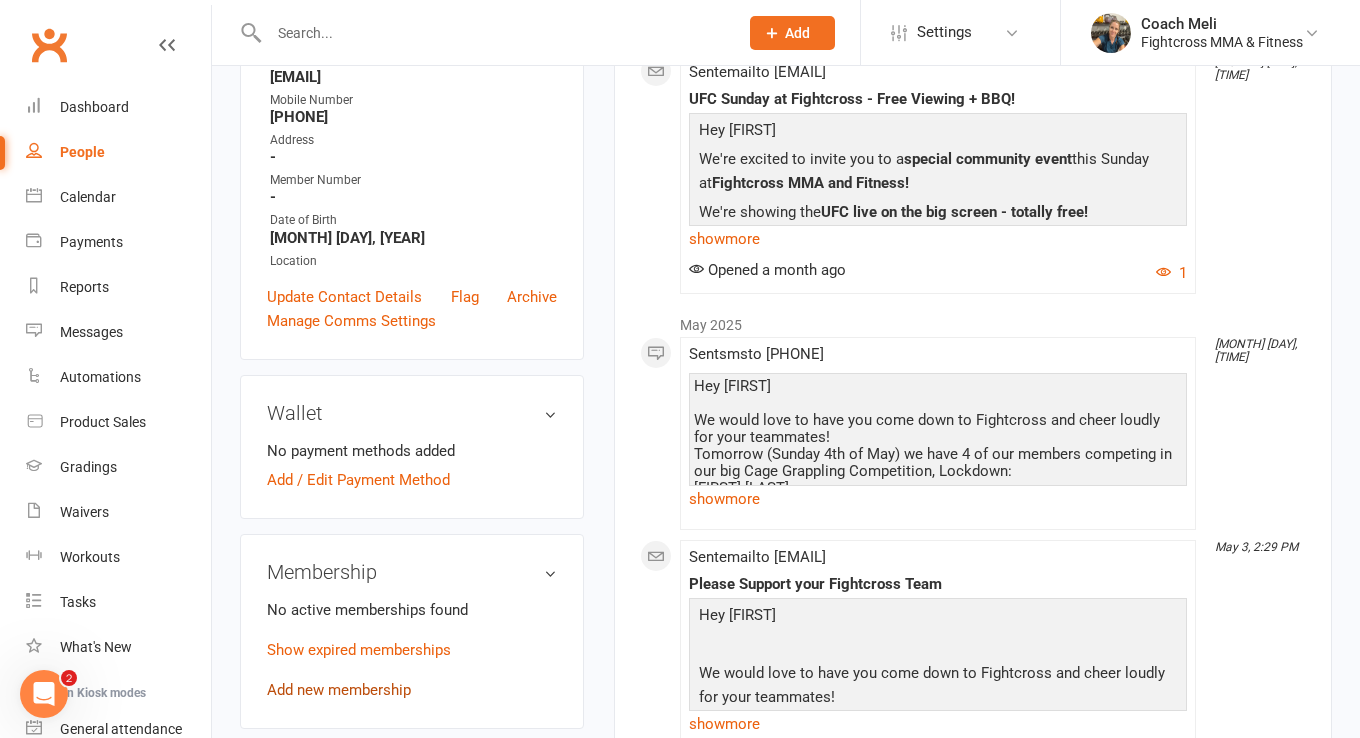 click on "Add new membership" at bounding box center (339, 690) 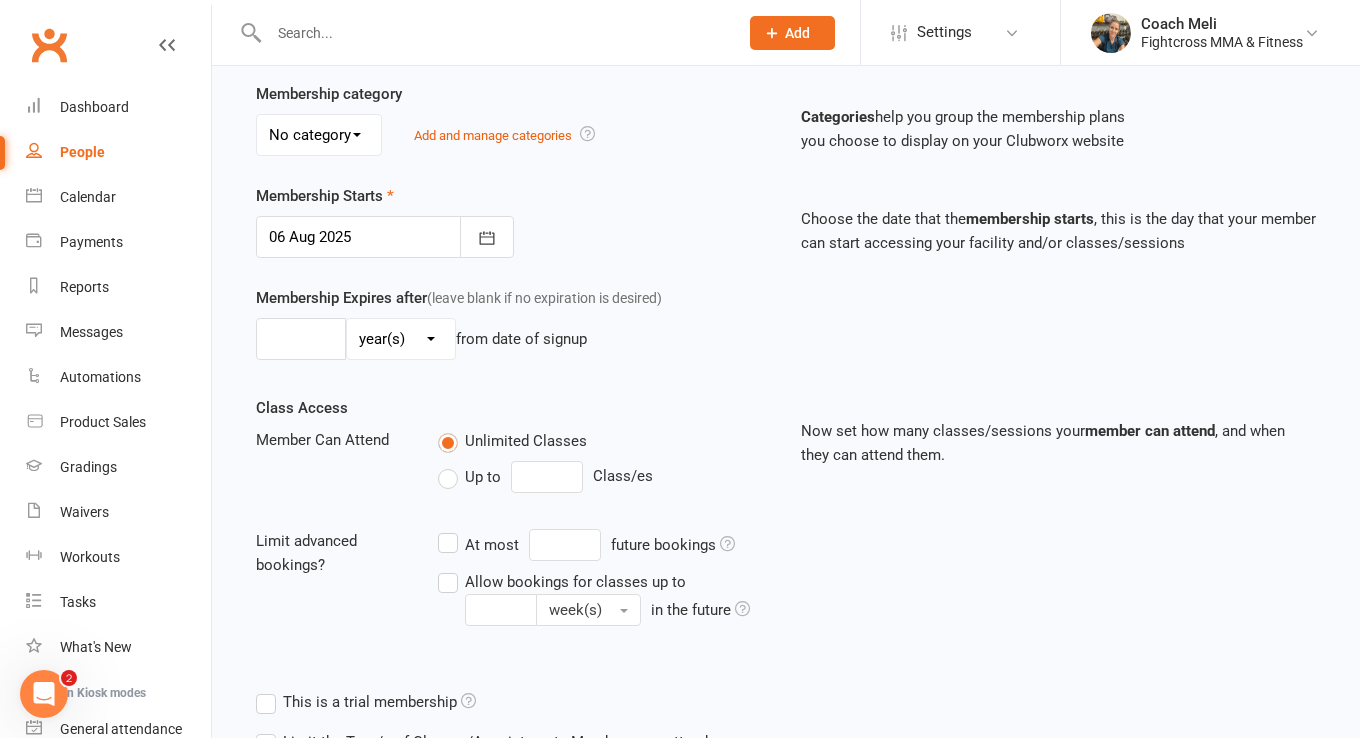 scroll, scrollTop: 0, scrollLeft: 0, axis: both 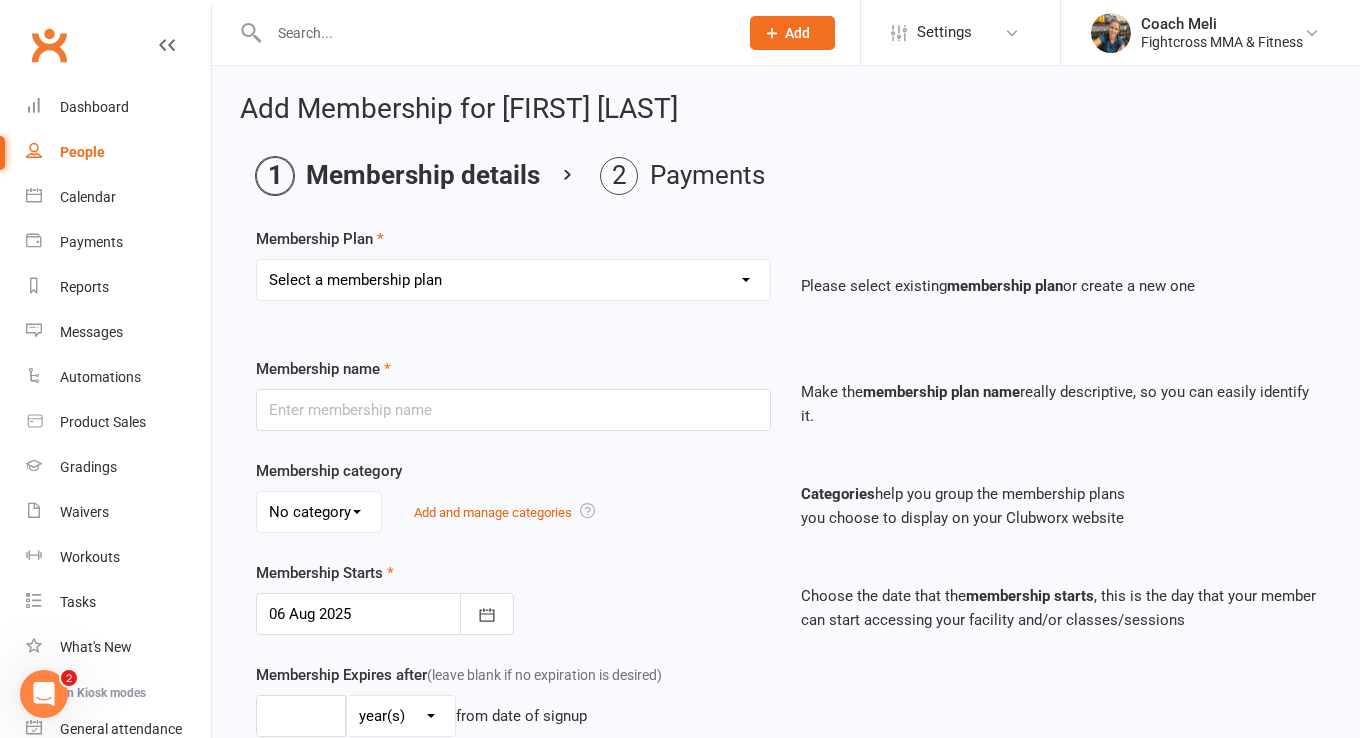 select on "10" 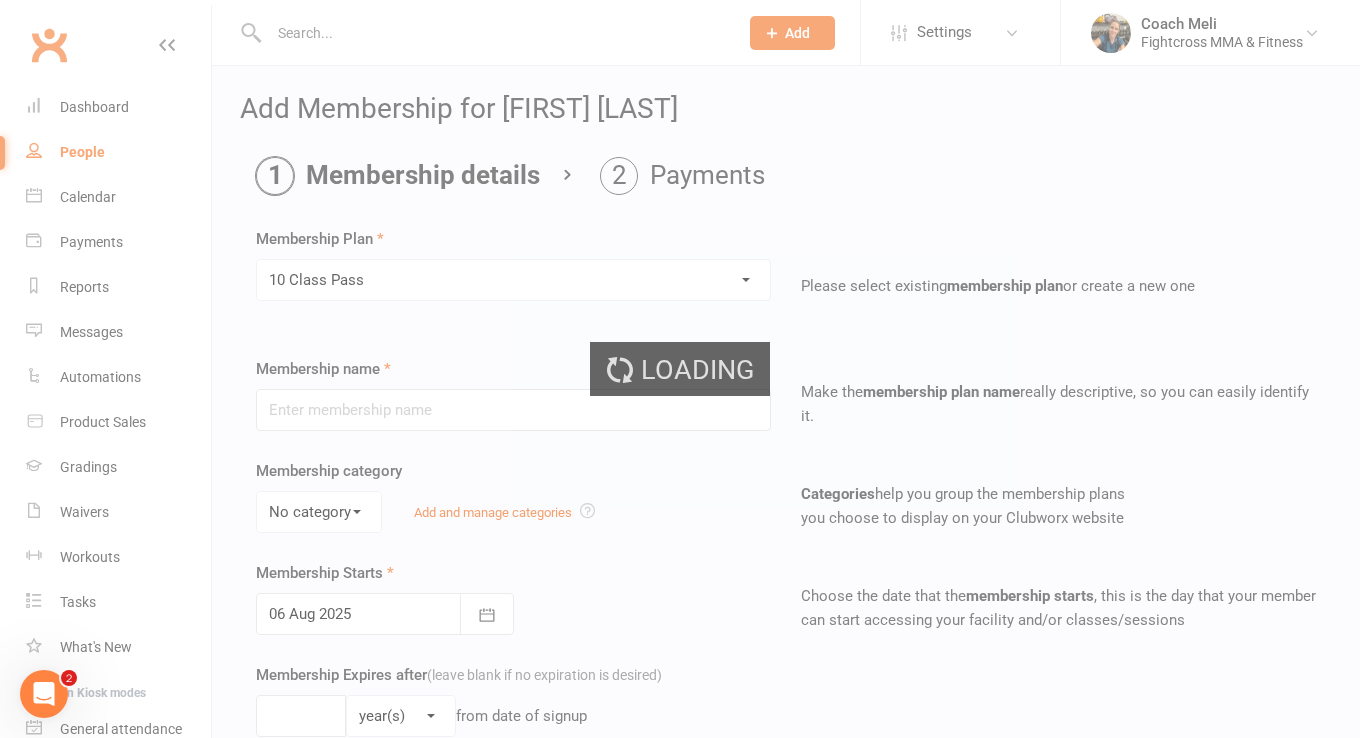 type on "10 Class Pass" 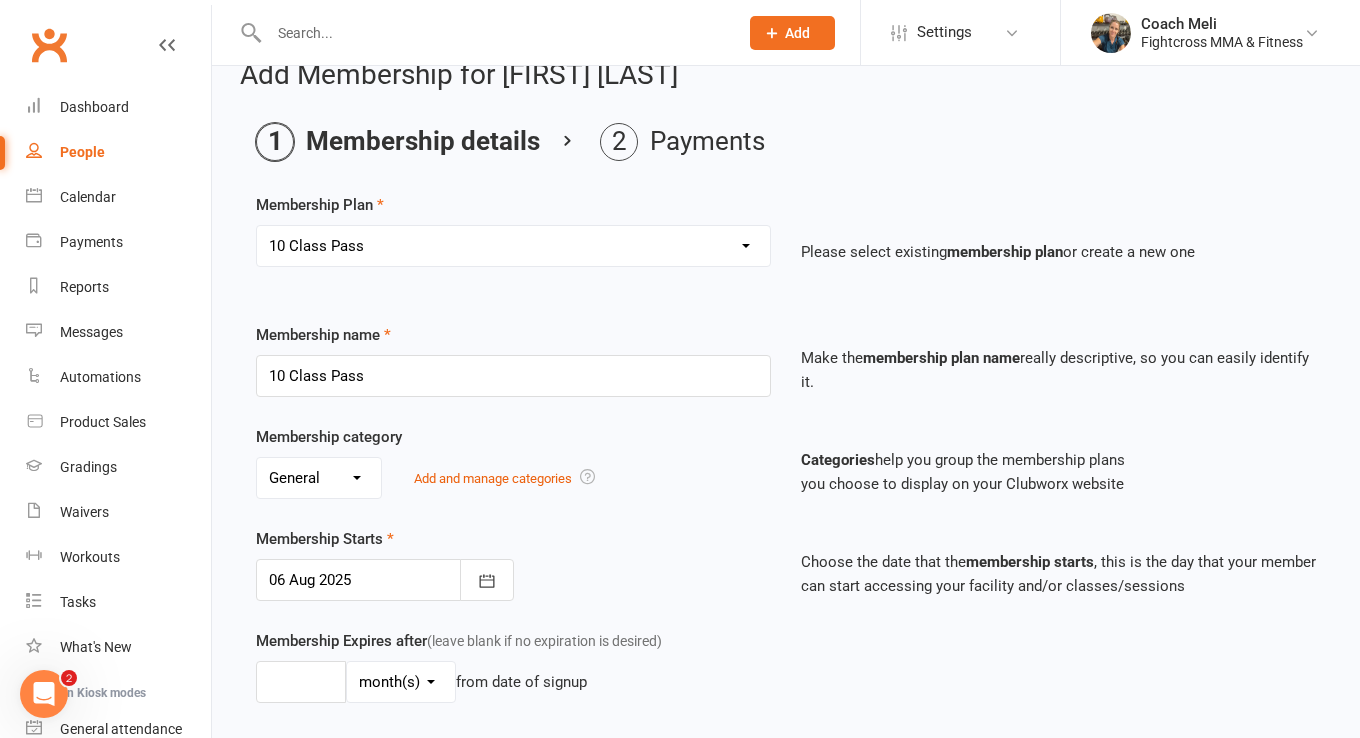 scroll, scrollTop: 114, scrollLeft: 0, axis: vertical 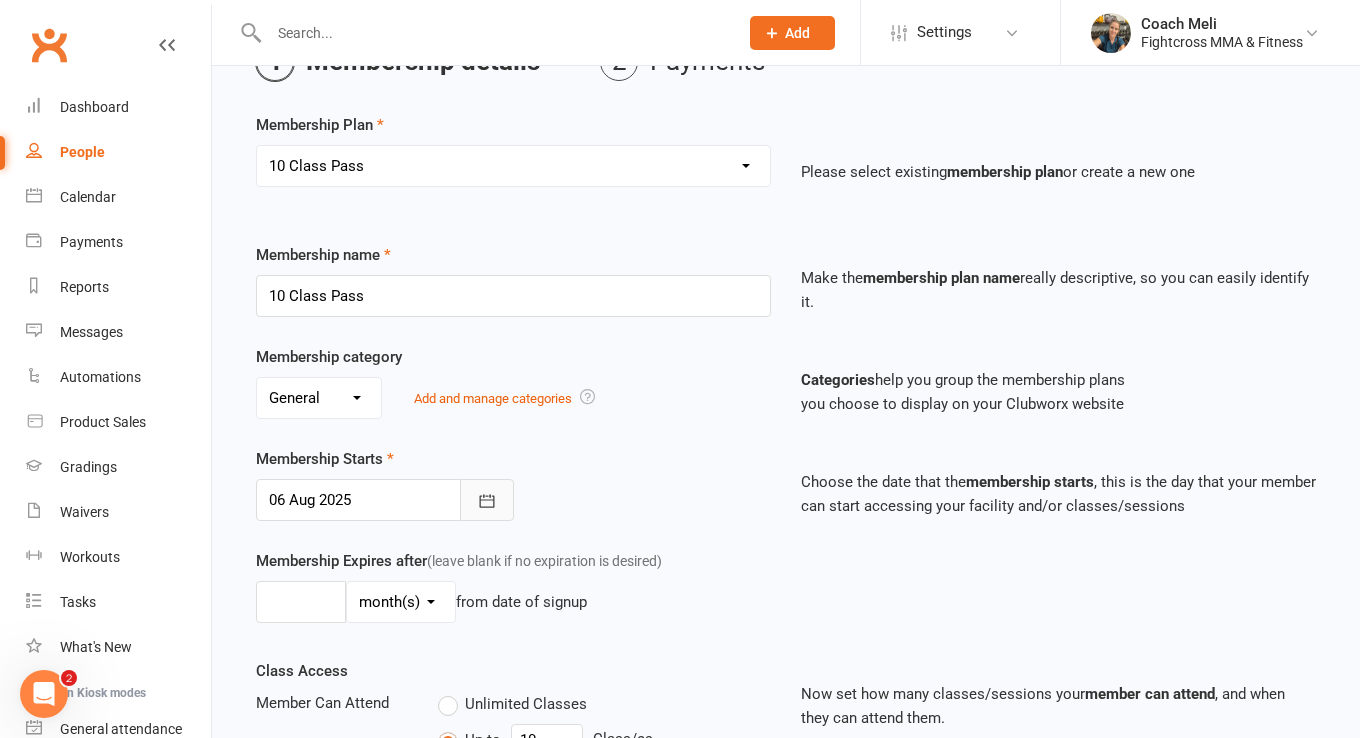 click 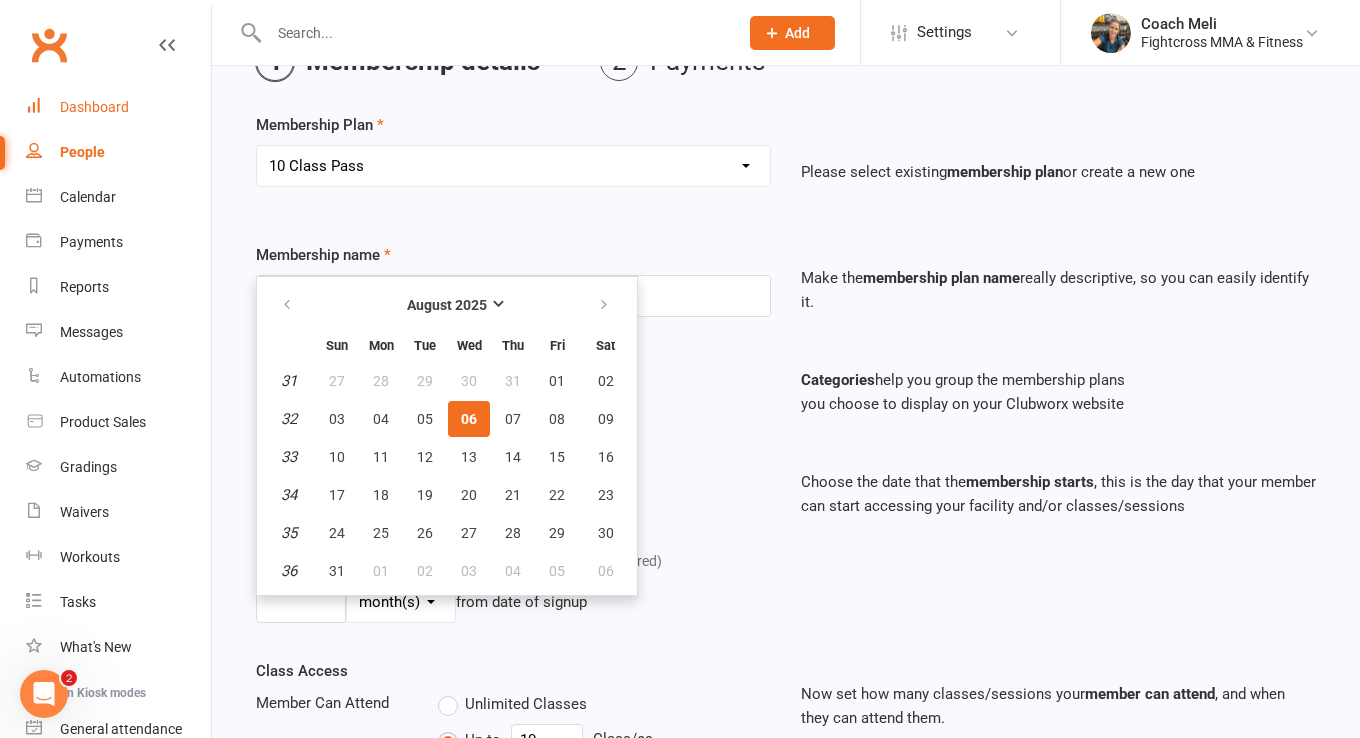 click on "Dashboard" at bounding box center (94, 107) 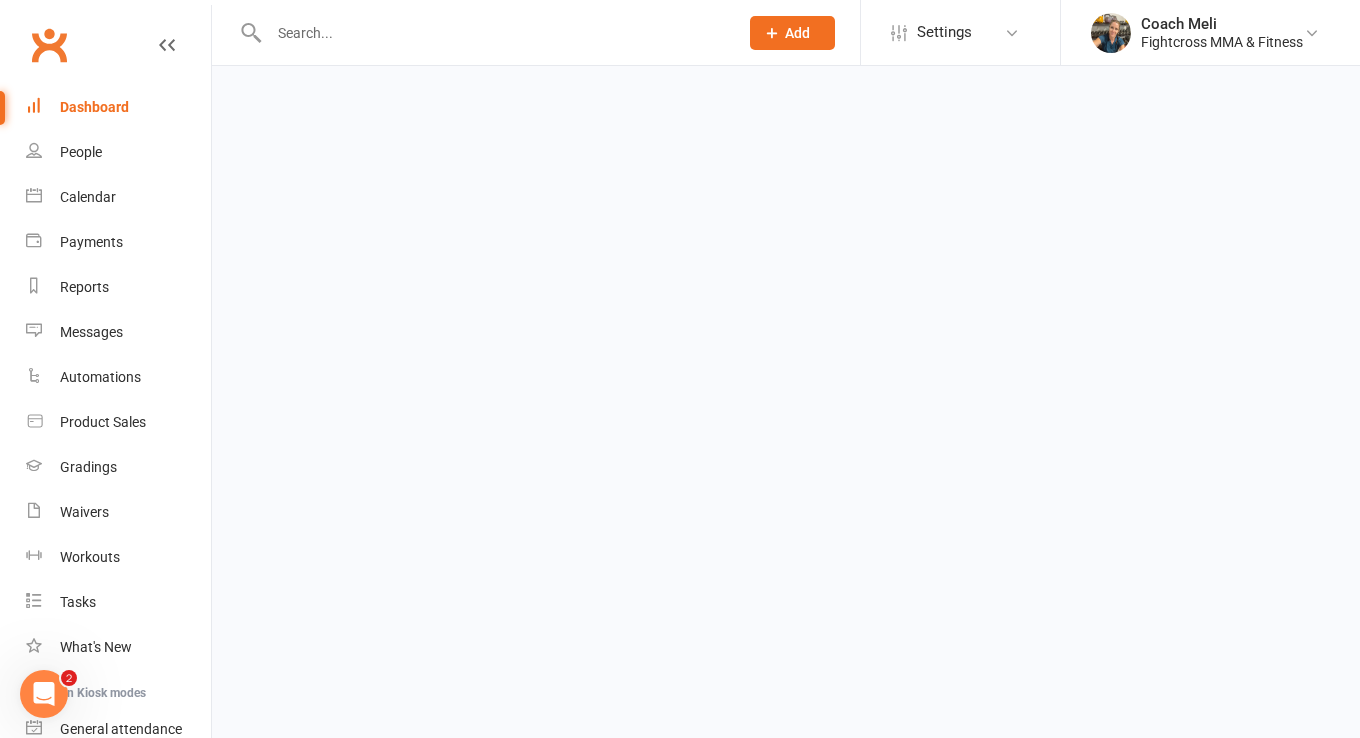 scroll, scrollTop: 0, scrollLeft: 0, axis: both 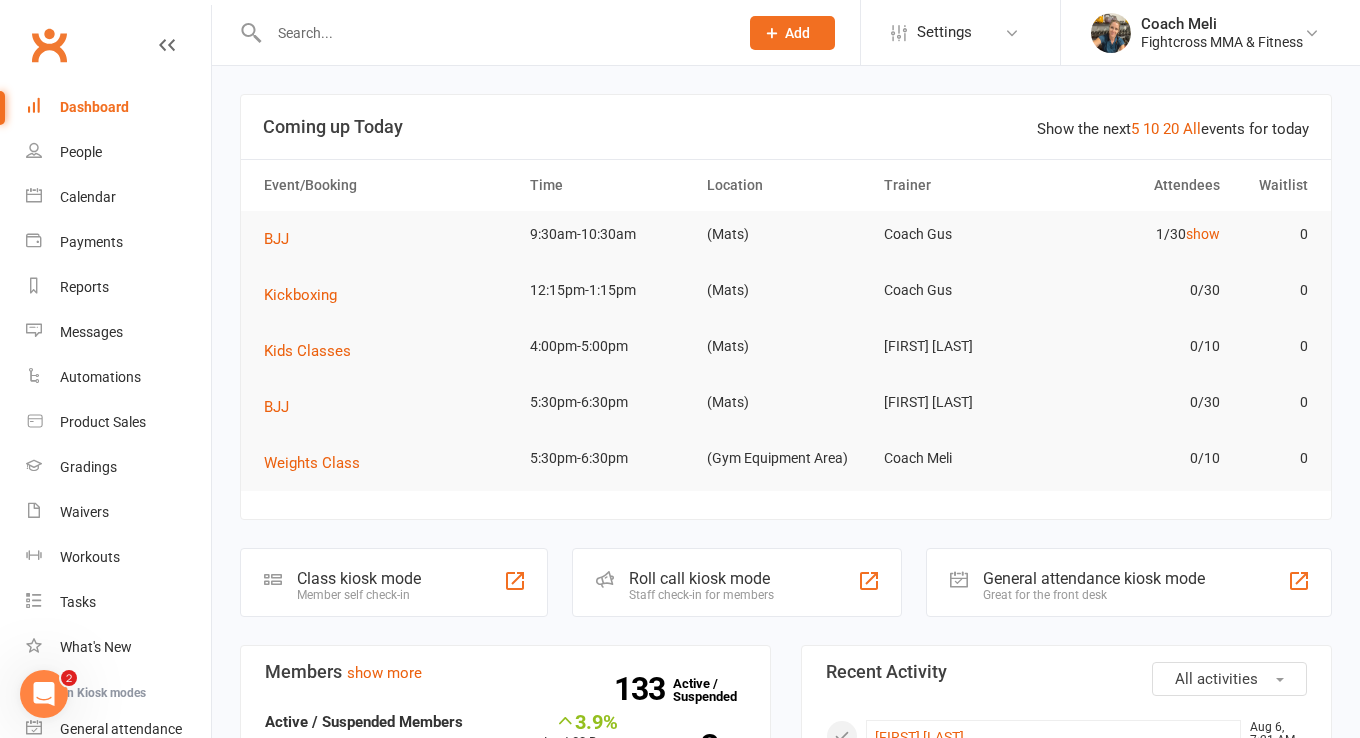 click at bounding box center (493, 33) 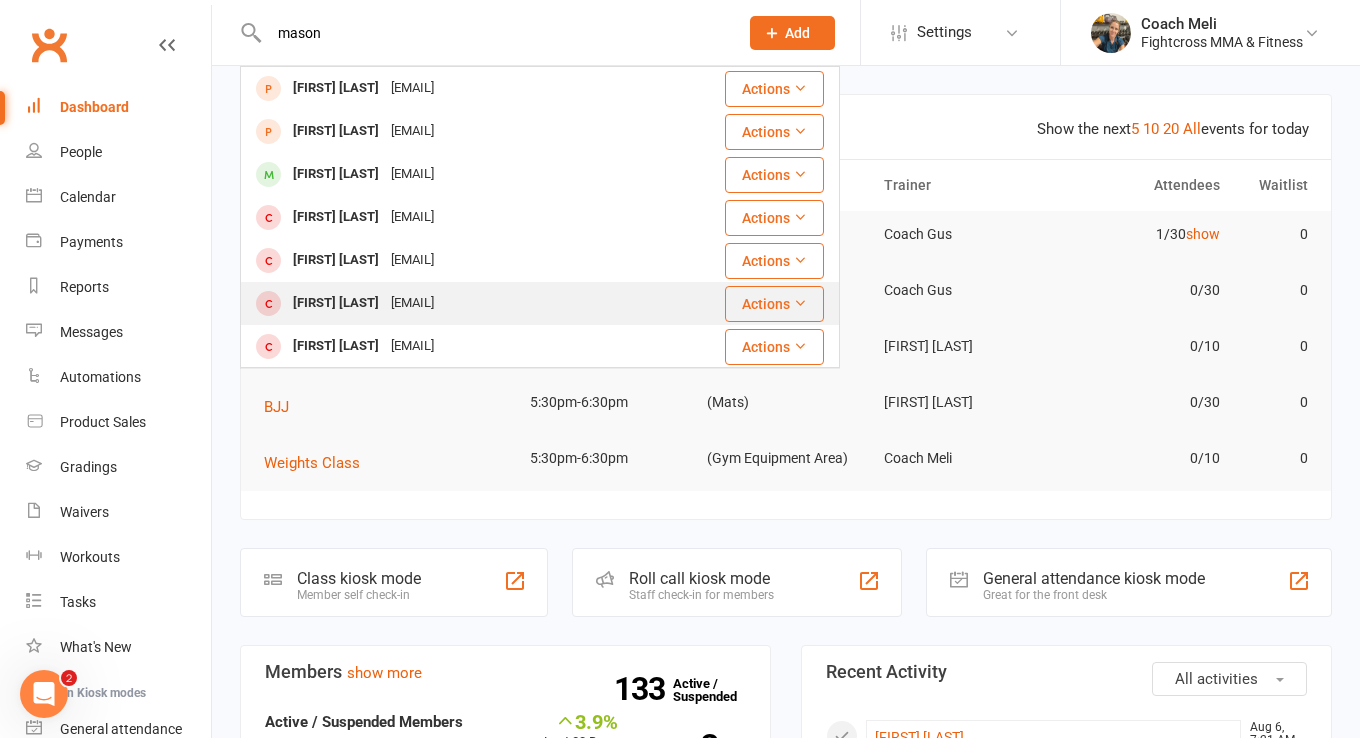 type on "mason" 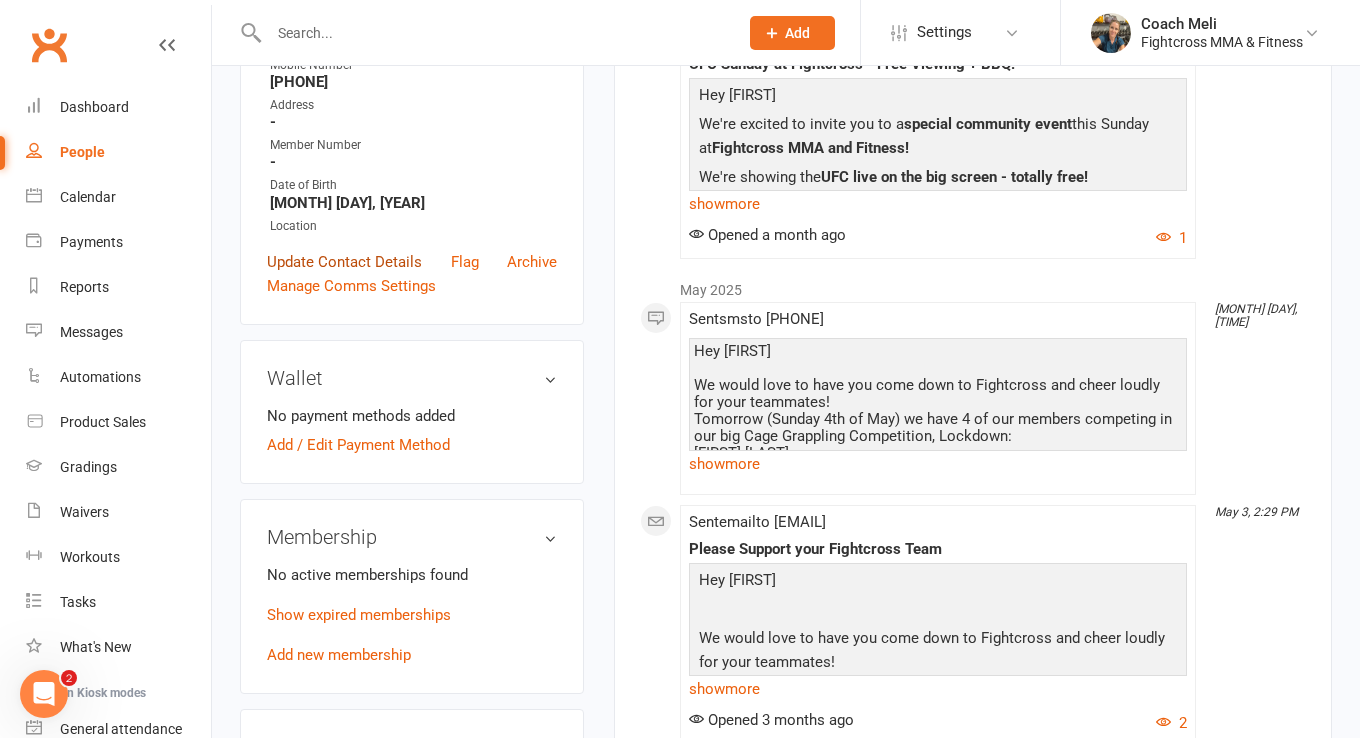 scroll, scrollTop: 438, scrollLeft: 0, axis: vertical 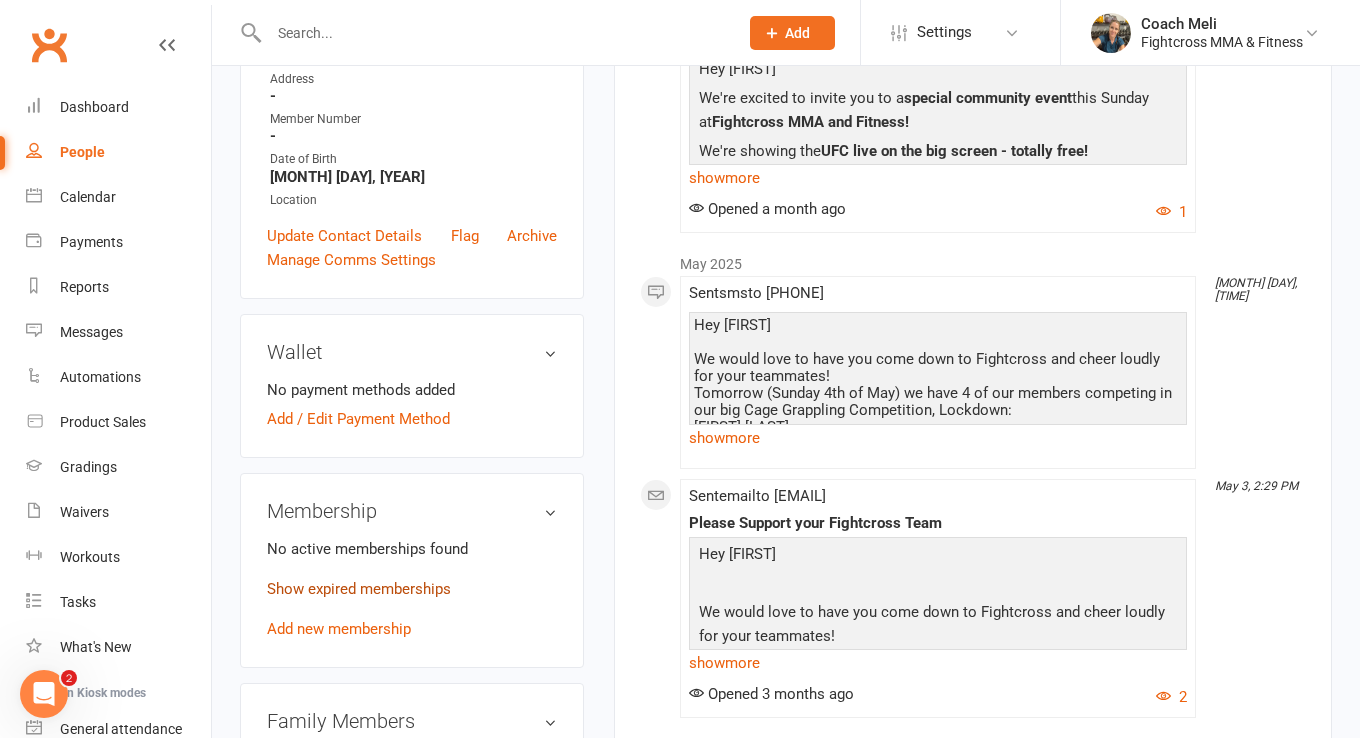 click on "Show expired memberships" at bounding box center (359, 589) 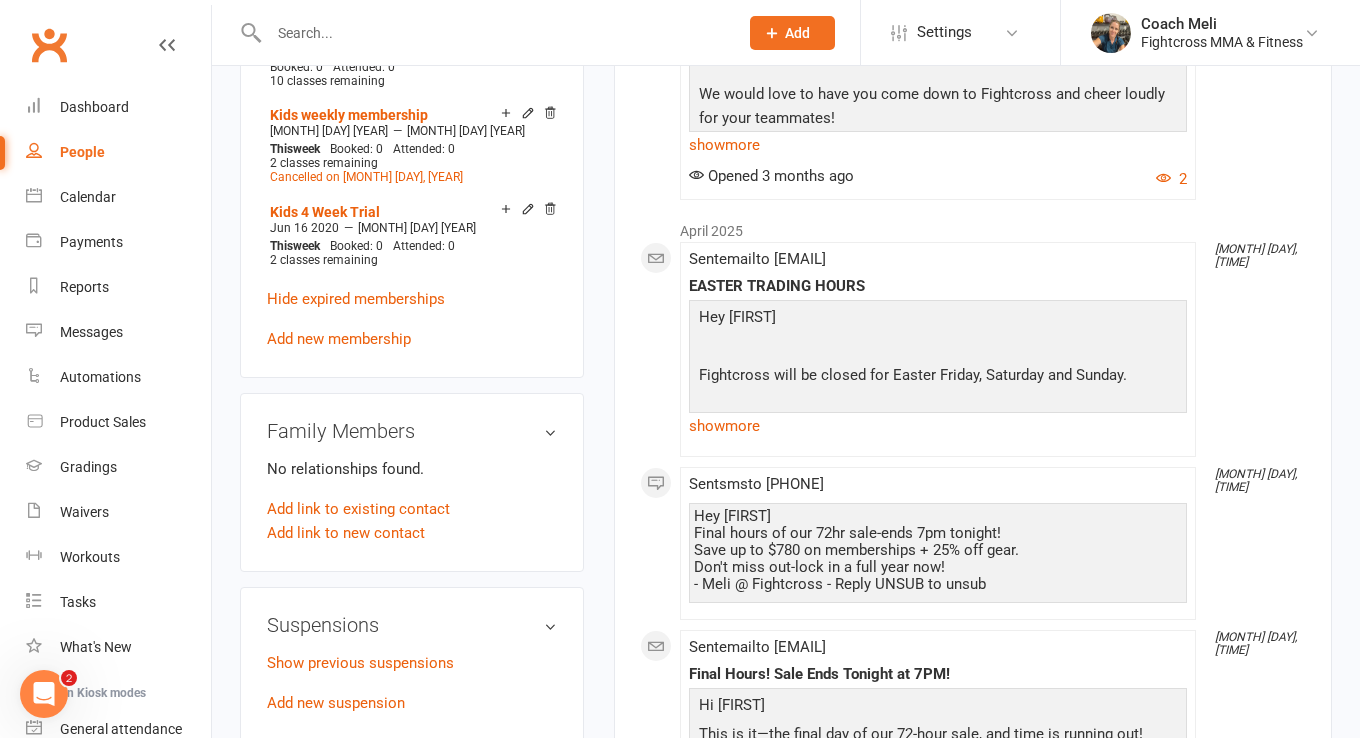 scroll, scrollTop: 940, scrollLeft: 0, axis: vertical 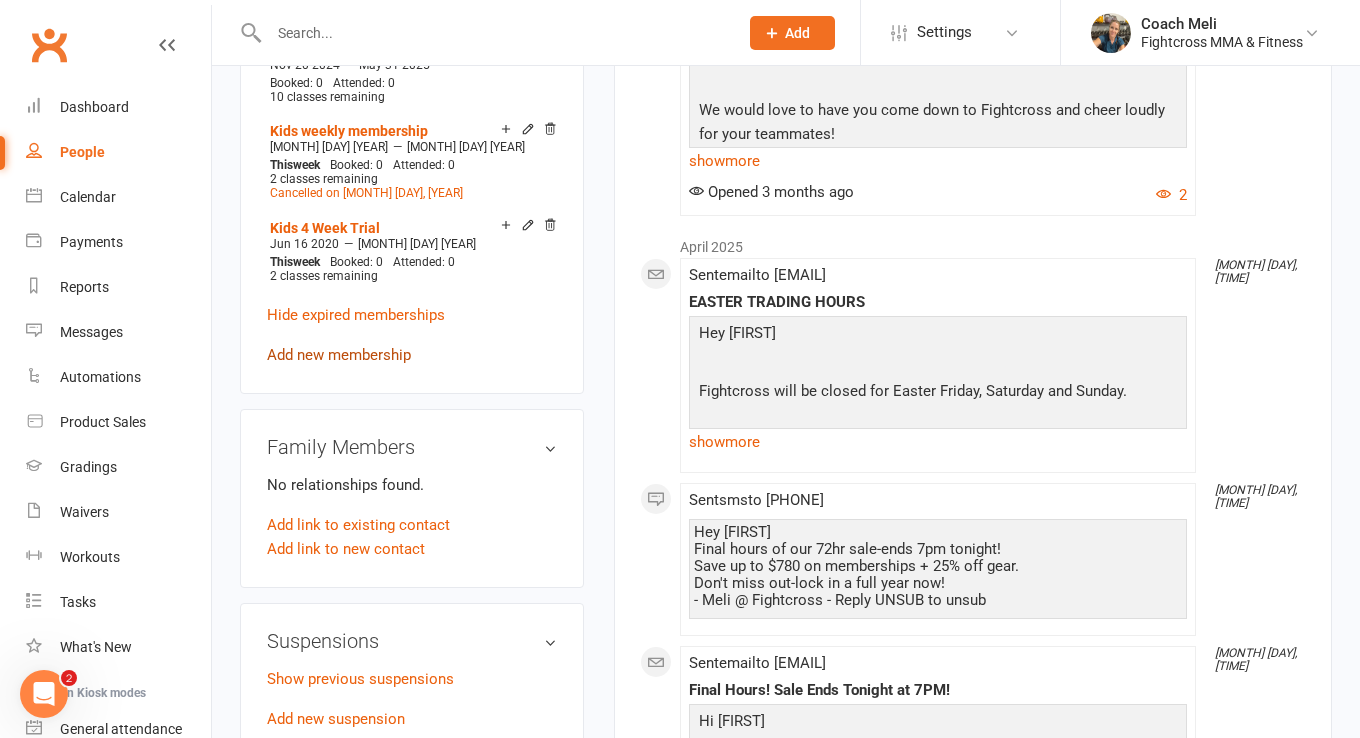 click on "Add new membership" at bounding box center (339, 355) 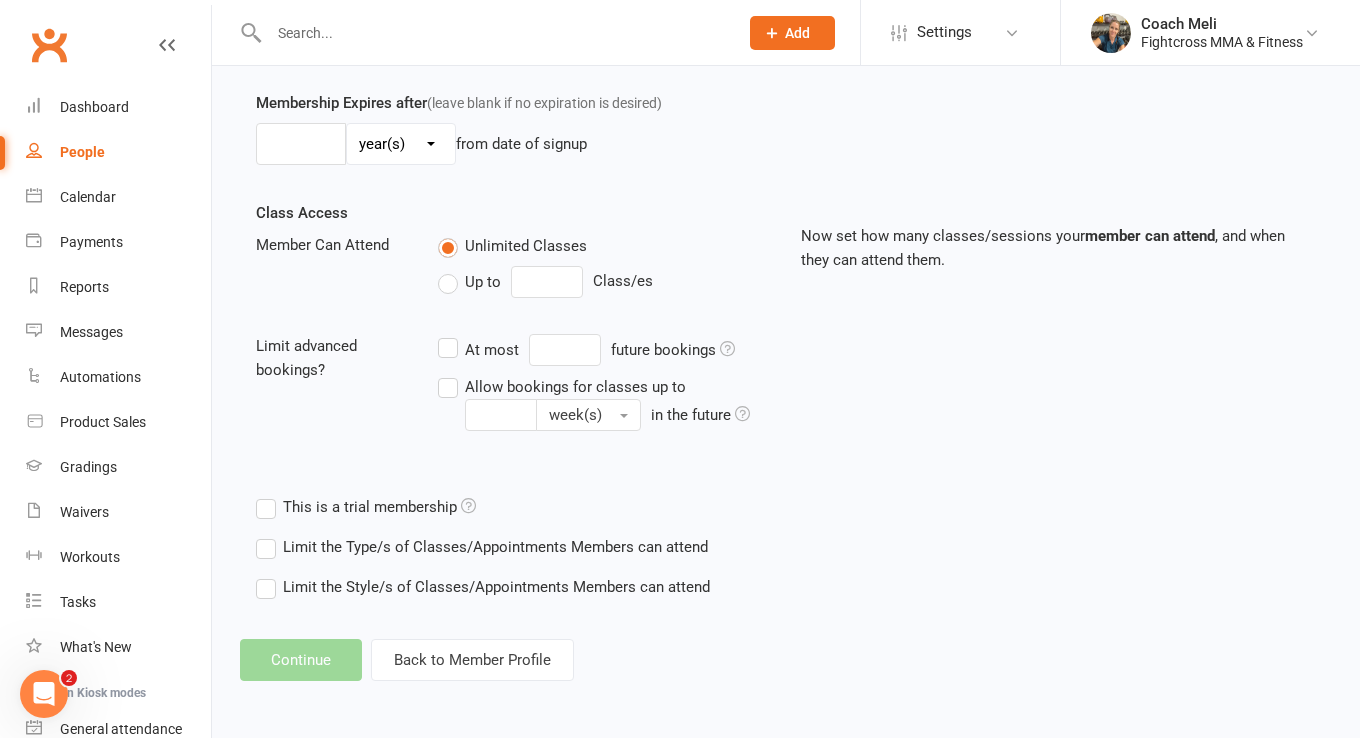 scroll, scrollTop: 0, scrollLeft: 0, axis: both 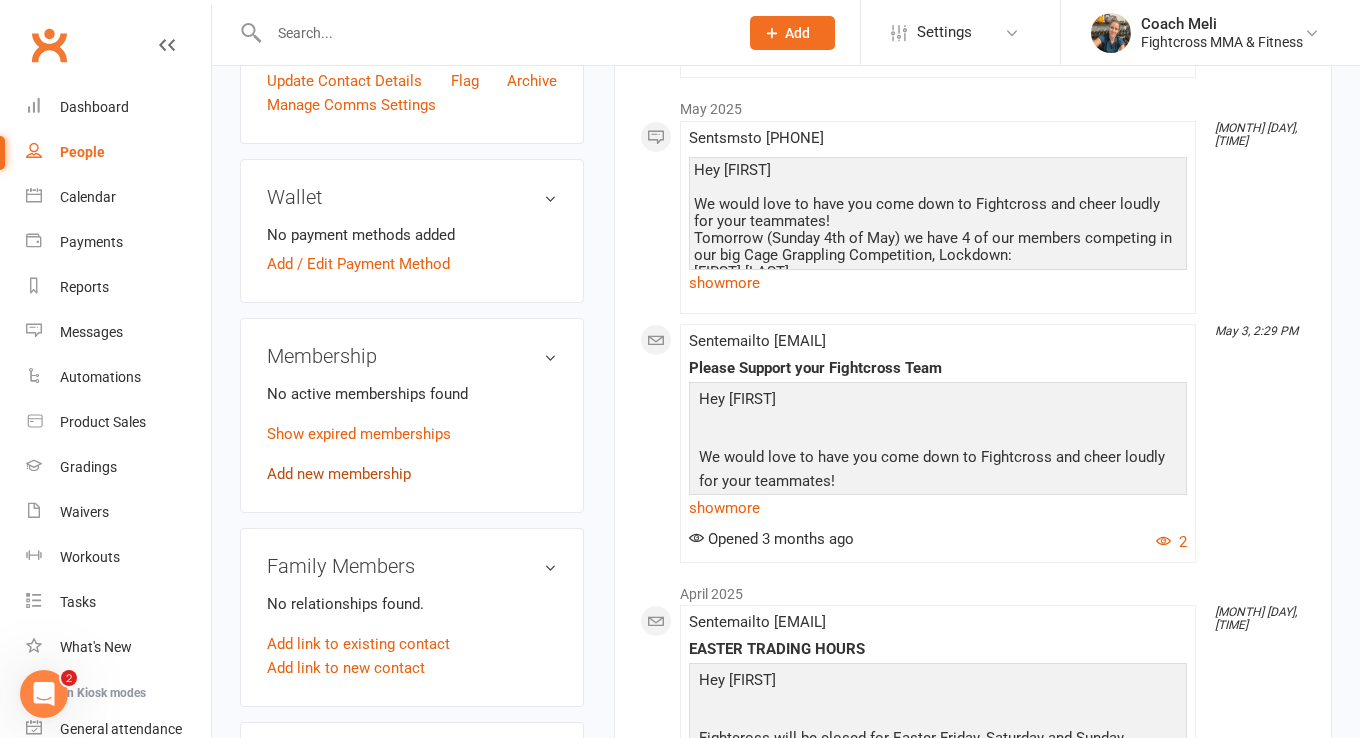 click on "Add new membership" at bounding box center [339, 474] 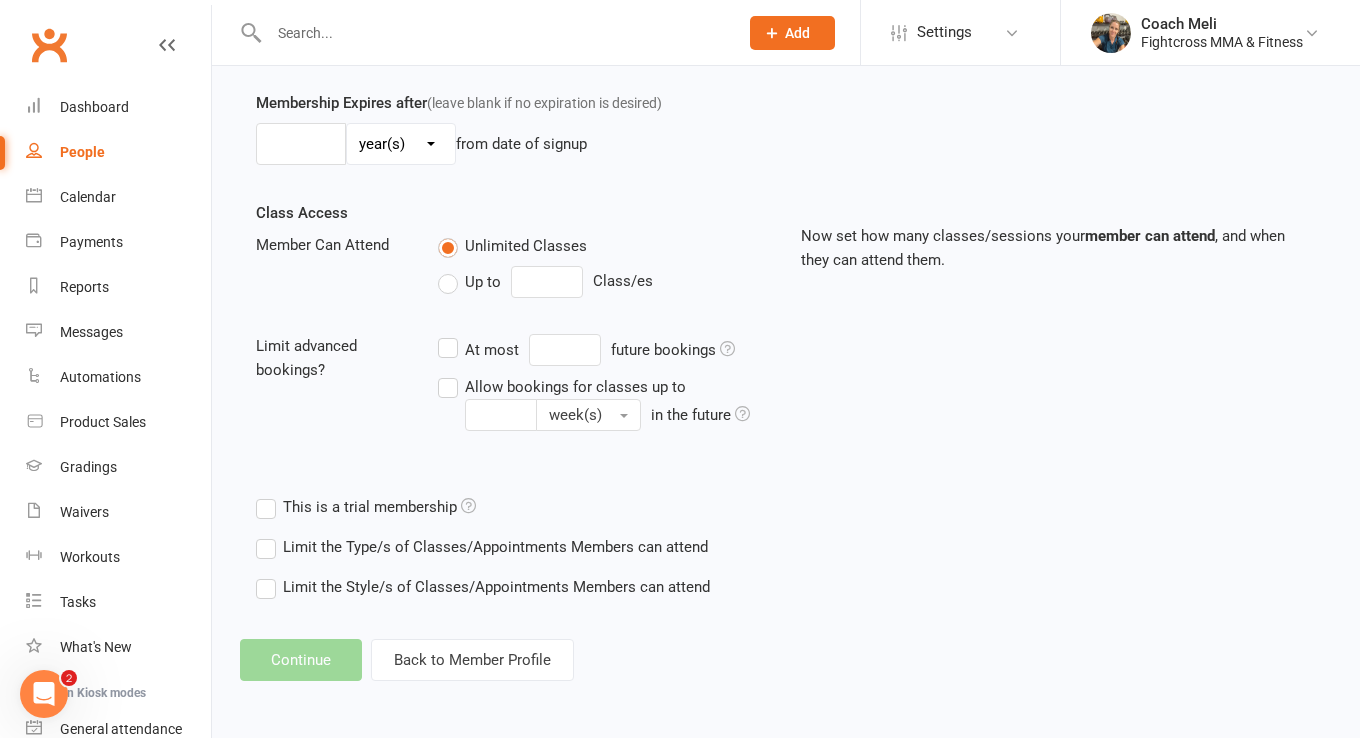 scroll, scrollTop: 0, scrollLeft: 0, axis: both 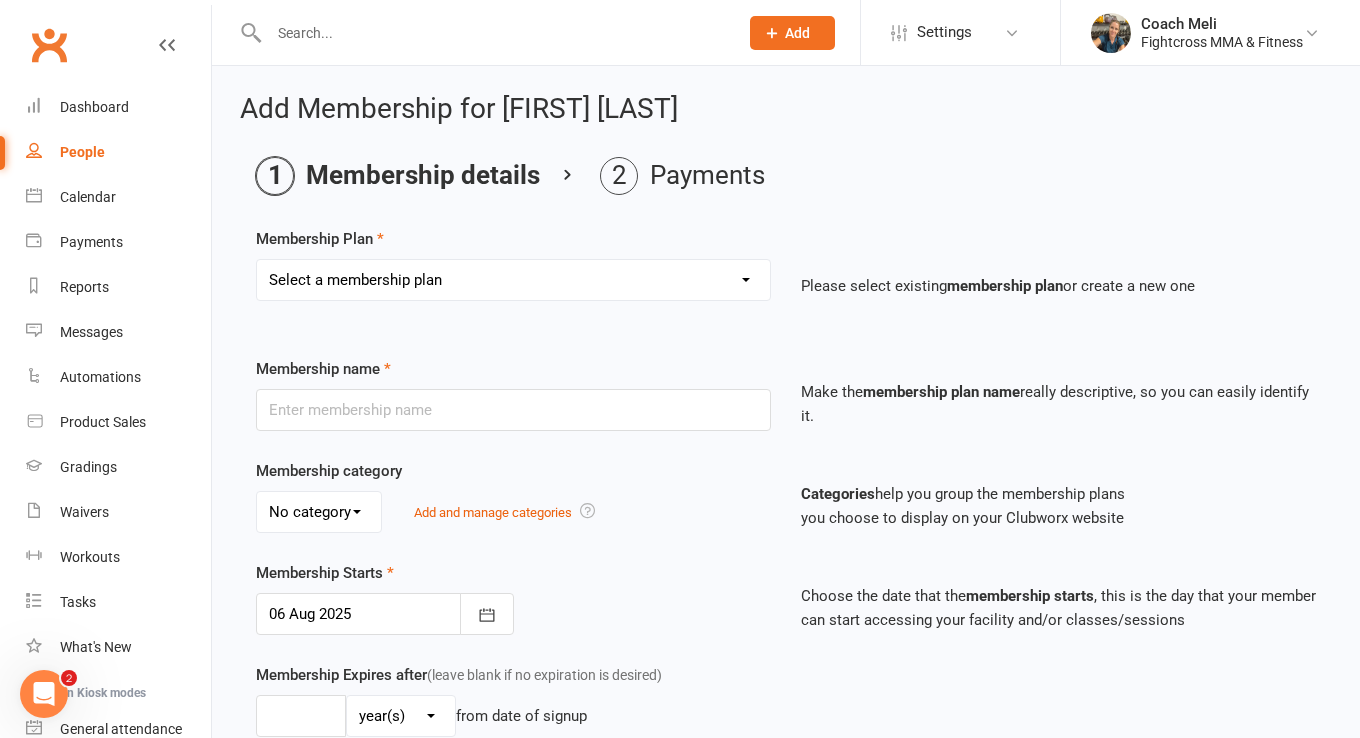 select on "10" 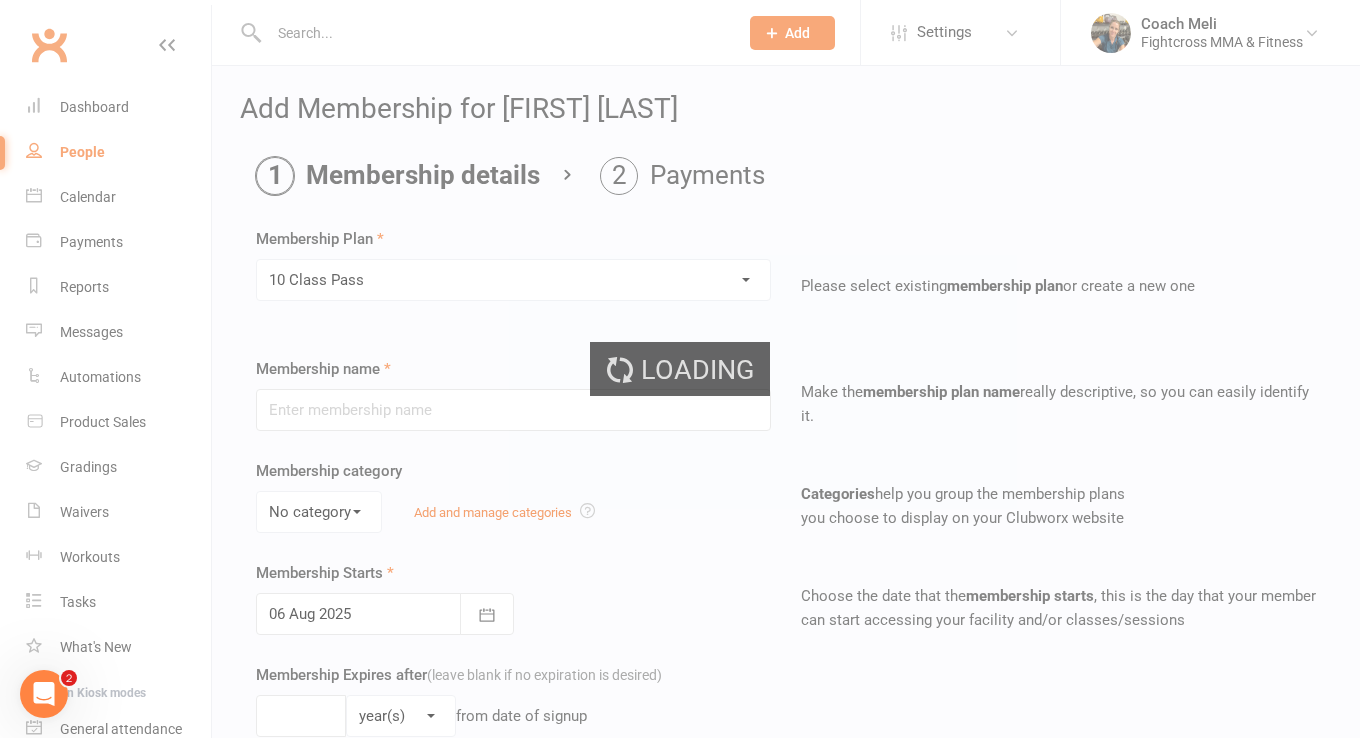 type on "10 Class Pass" 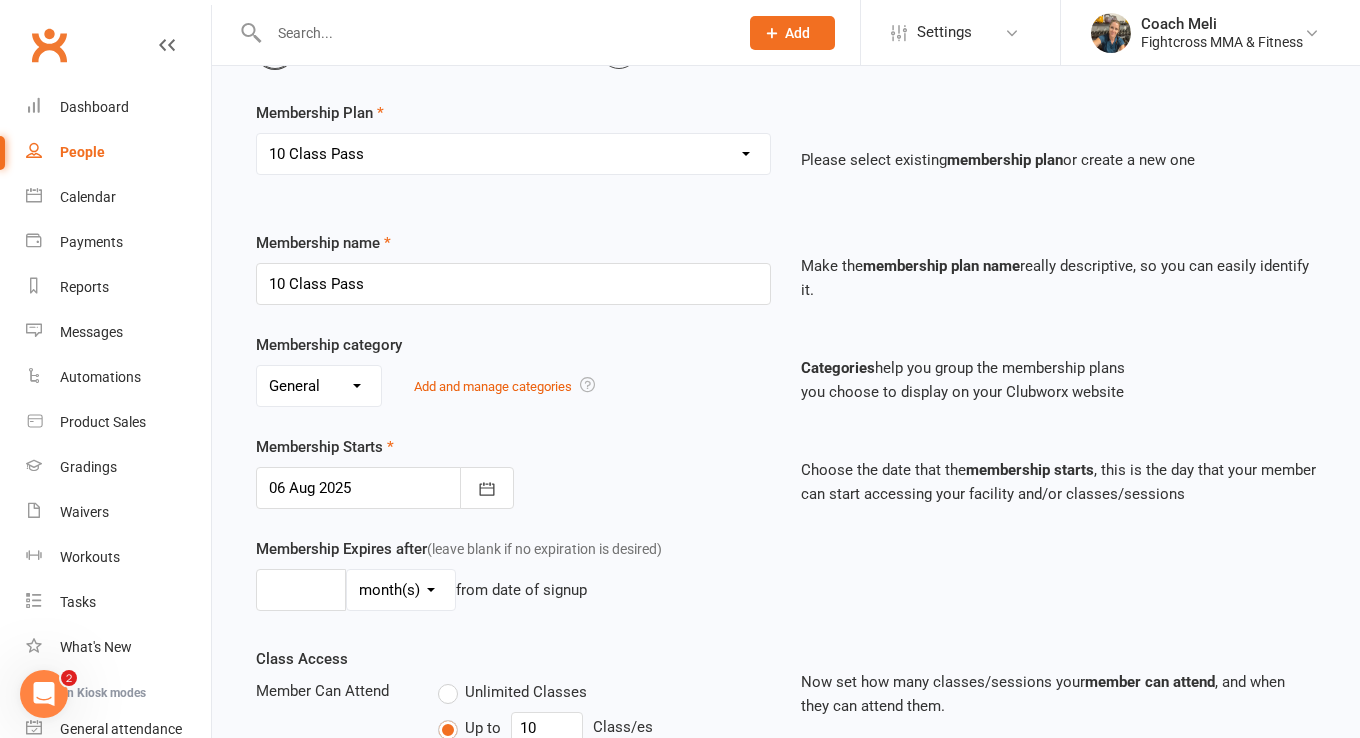 scroll, scrollTop: 128, scrollLeft: 0, axis: vertical 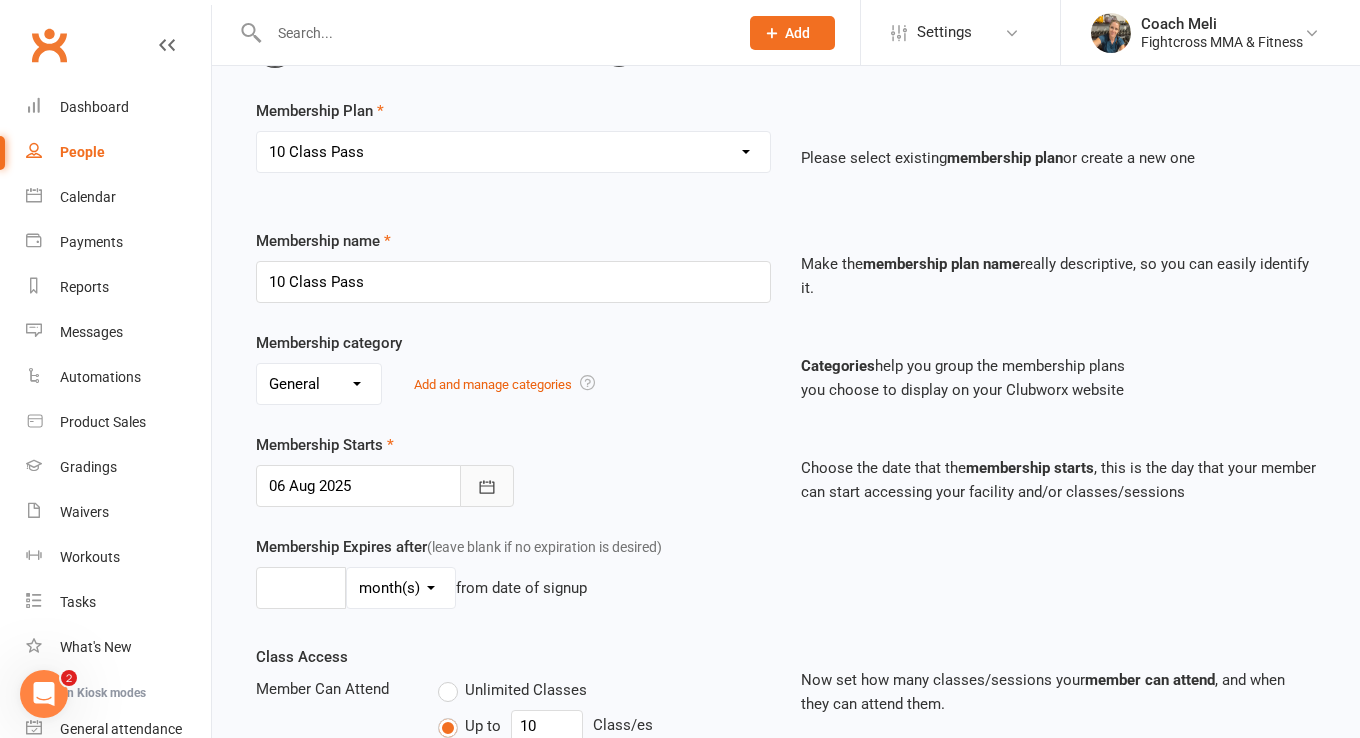 click 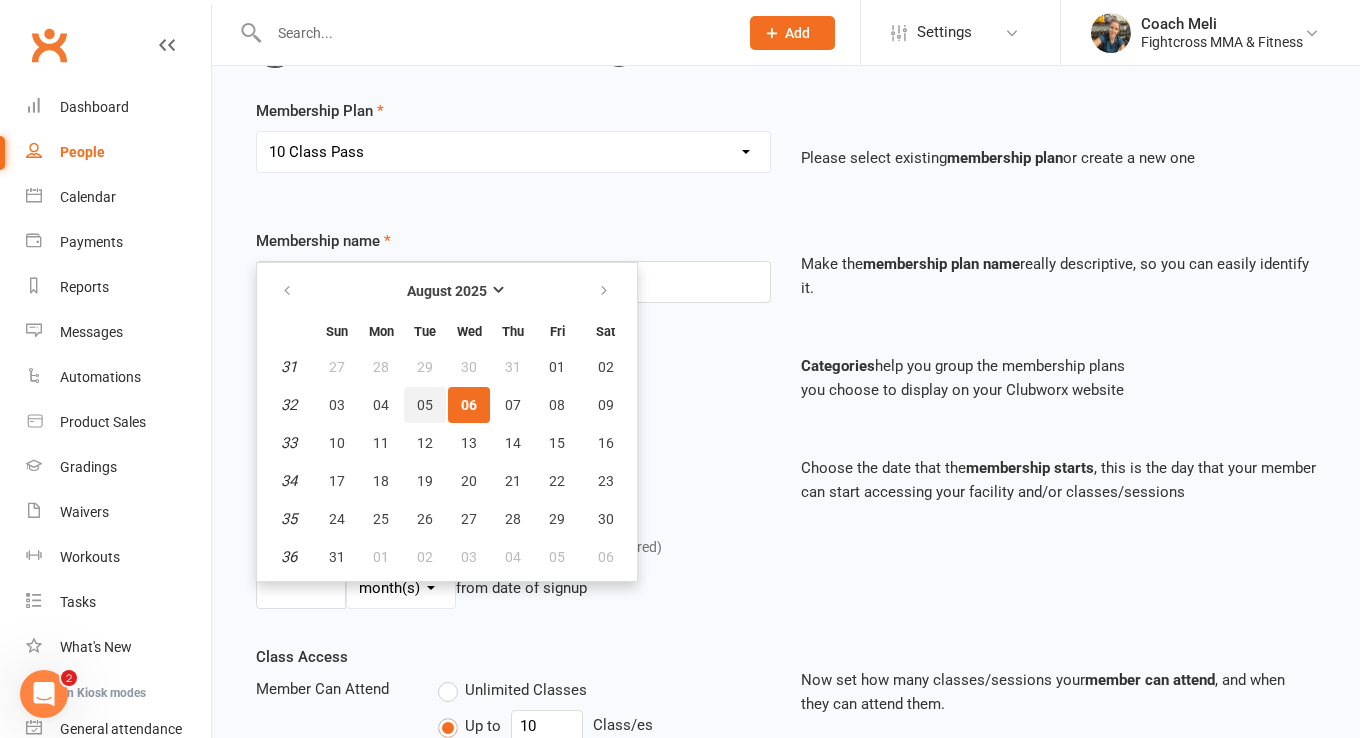 click on "05" at bounding box center (425, 405) 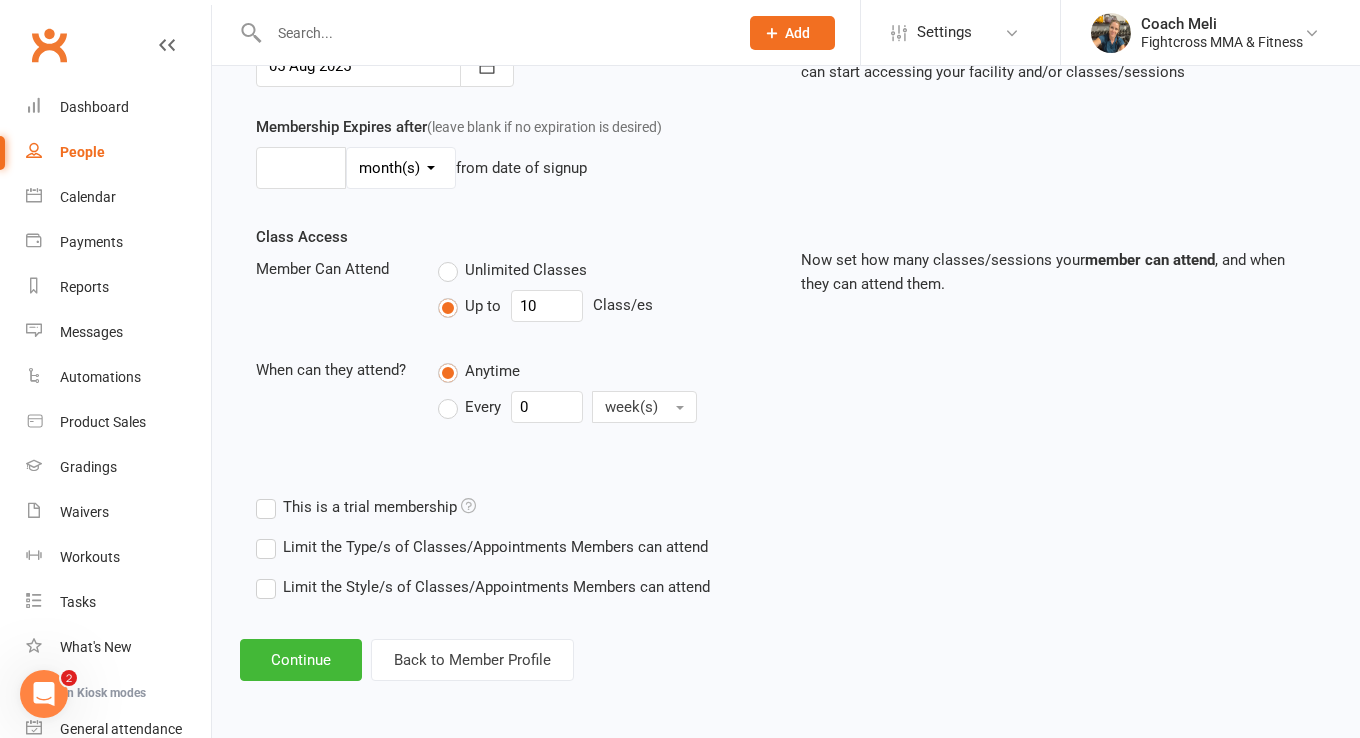 scroll, scrollTop: 564, scrollLeft: 0, axis: vertical 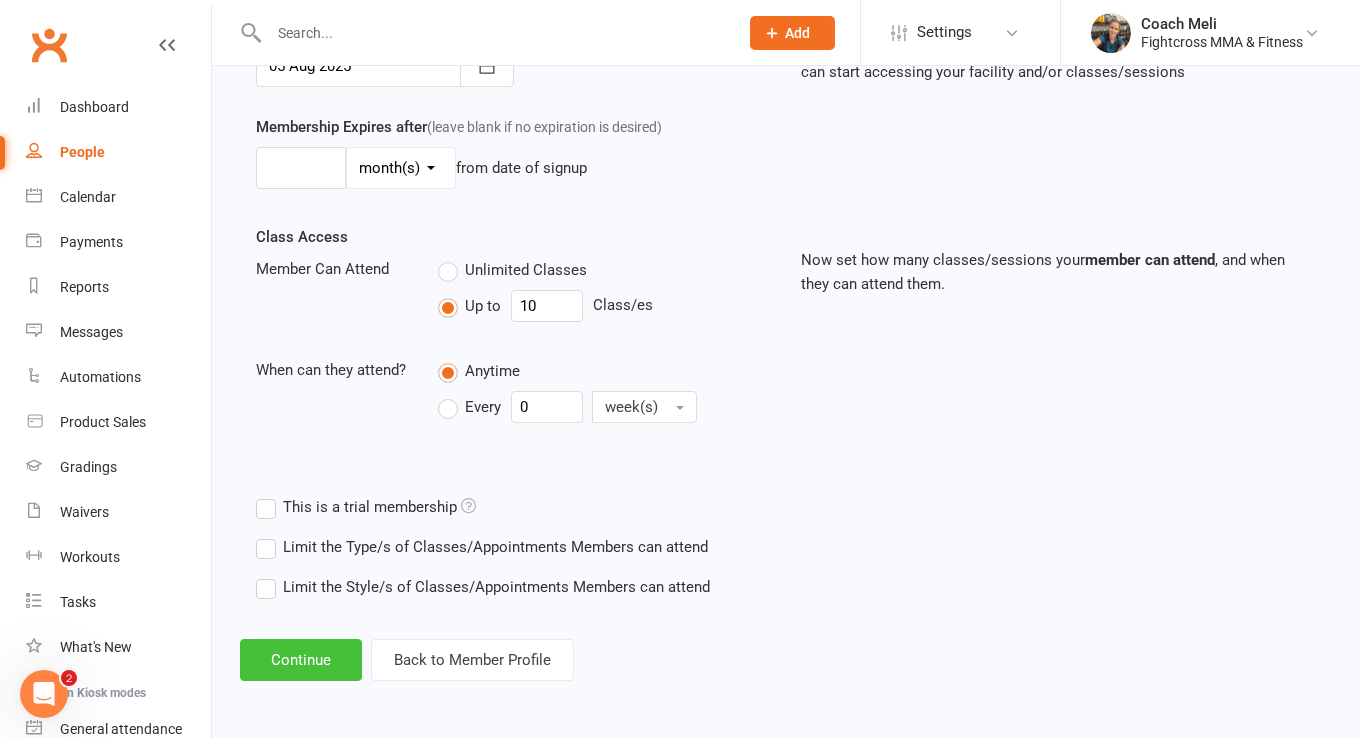 click on "Continue" at bounding box center [301, 660] 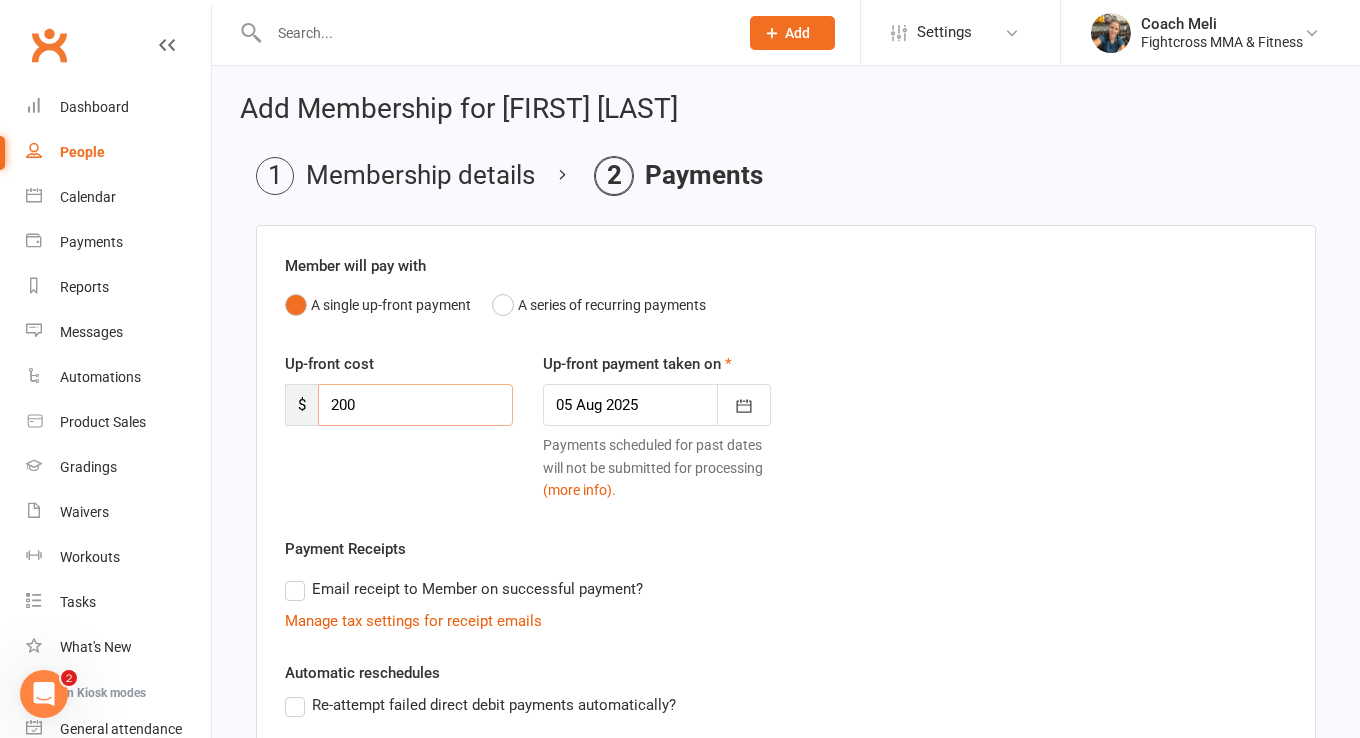 click on "200" at bounding box center (415, 405) 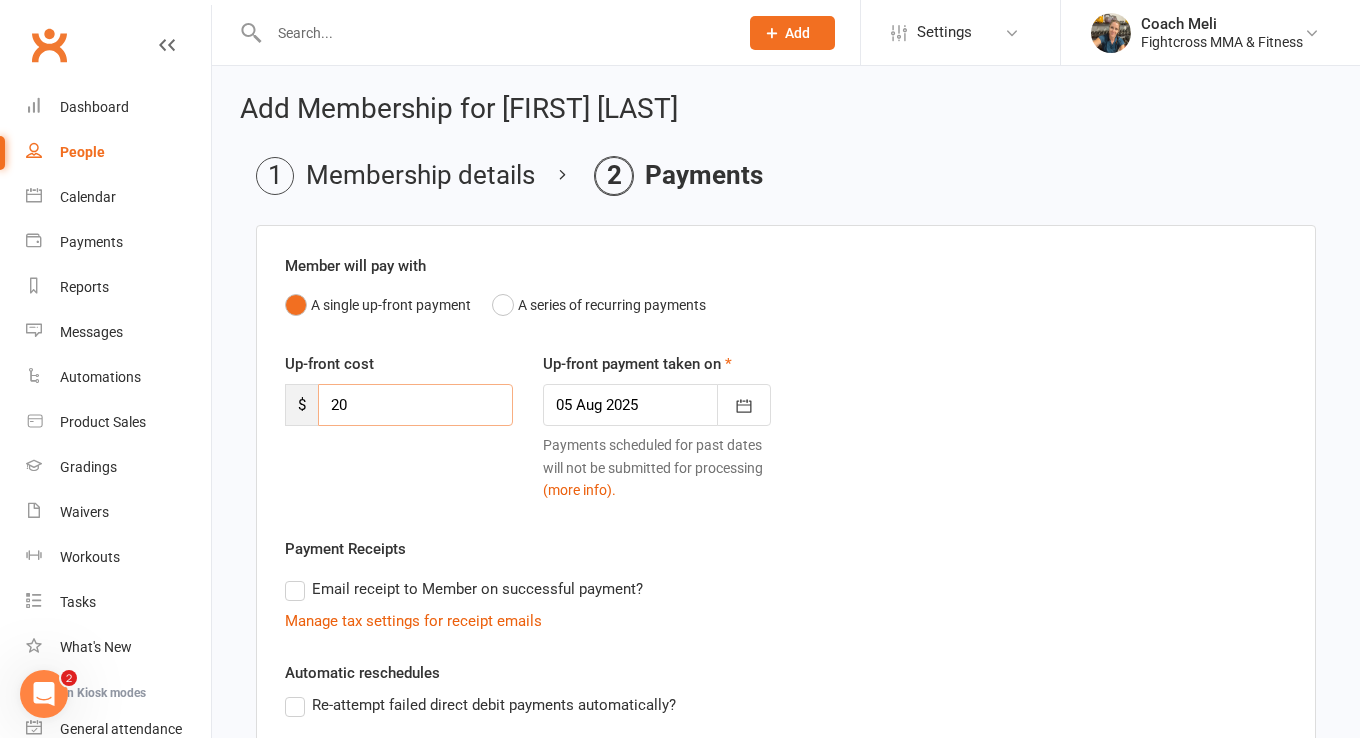 type on "2" 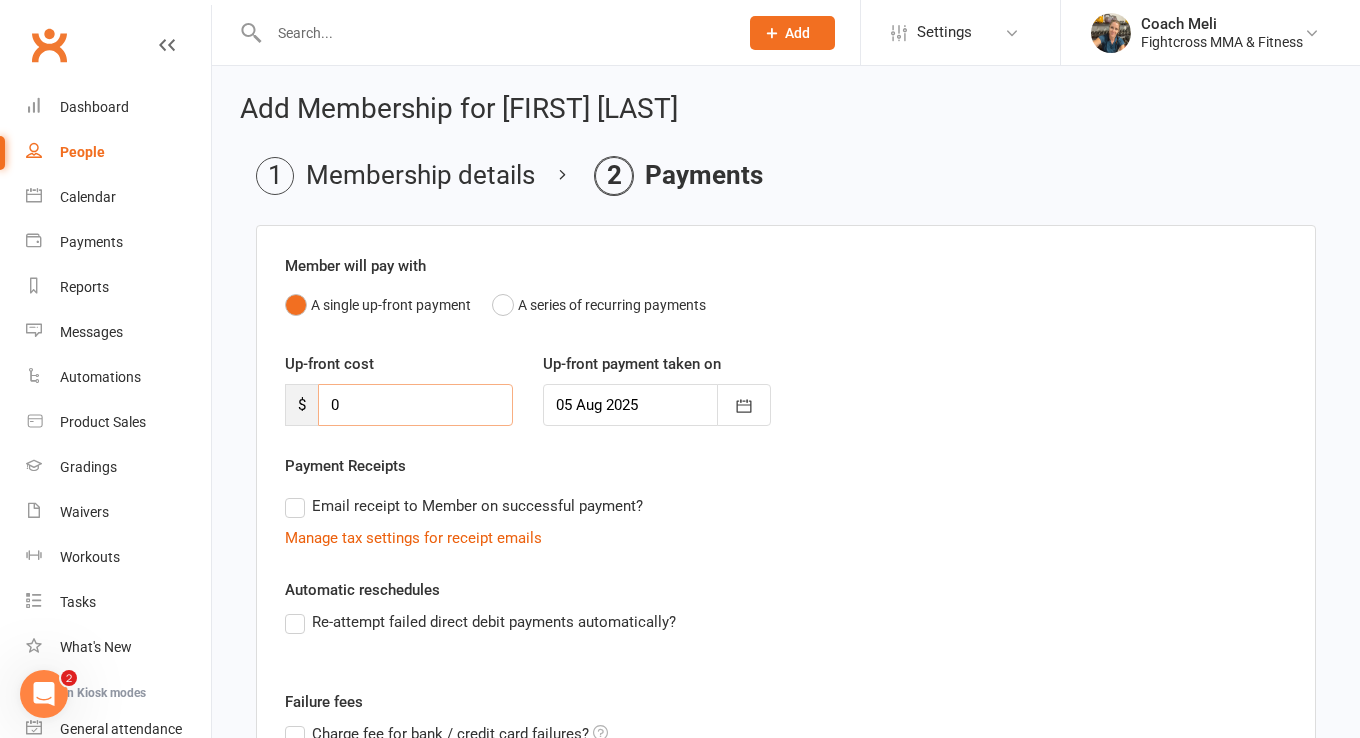 type on "0" 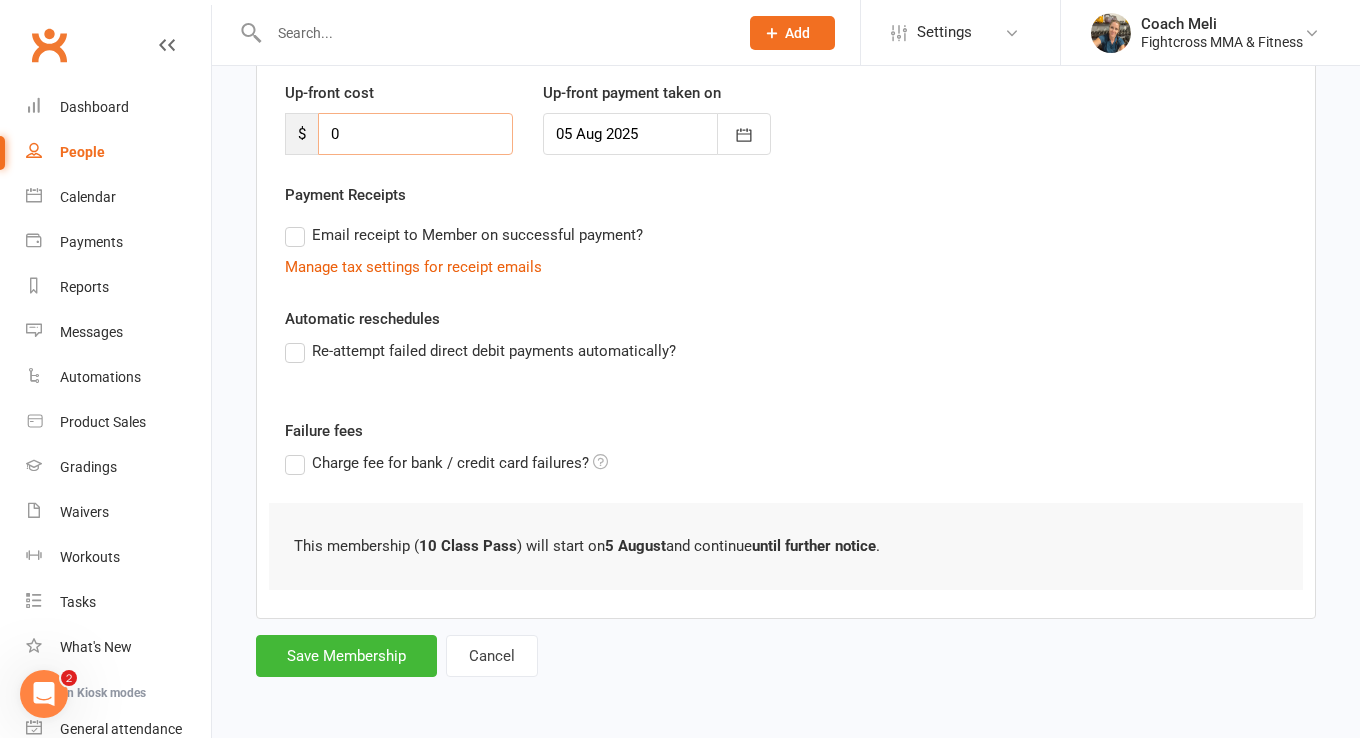 scroll, scrollTop: 287, scrollLeft: 0, axis: vertical 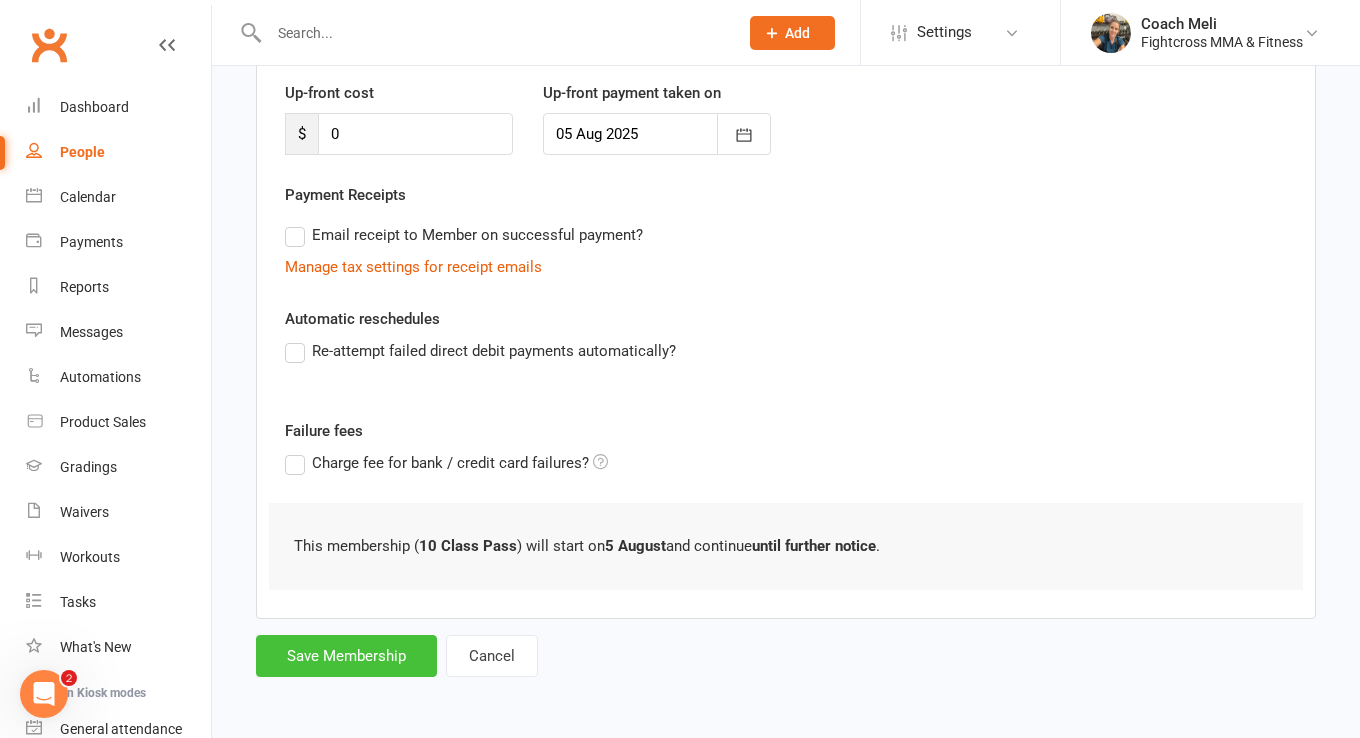 click on "Save Membership" at bounding box center [346, 656] 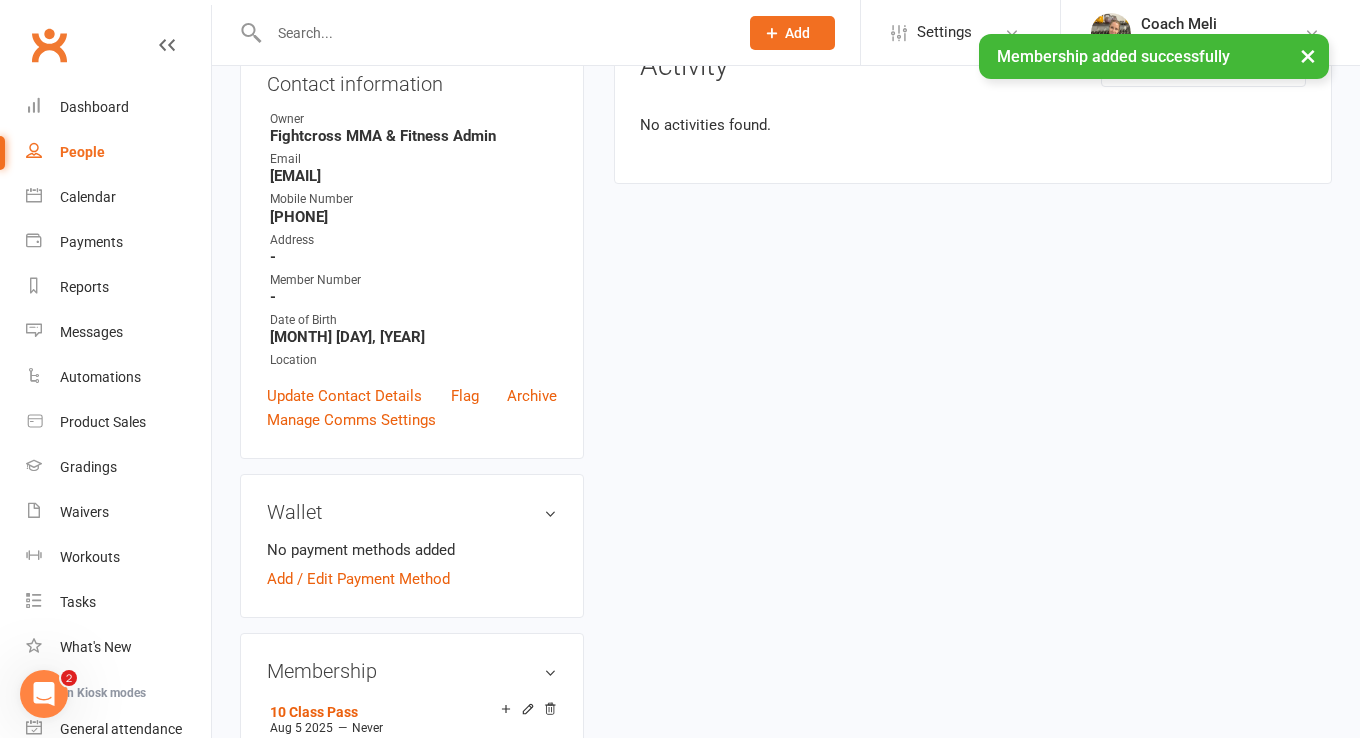 scroll, scrollTop: 0, scrollLeft: 0, axis: both 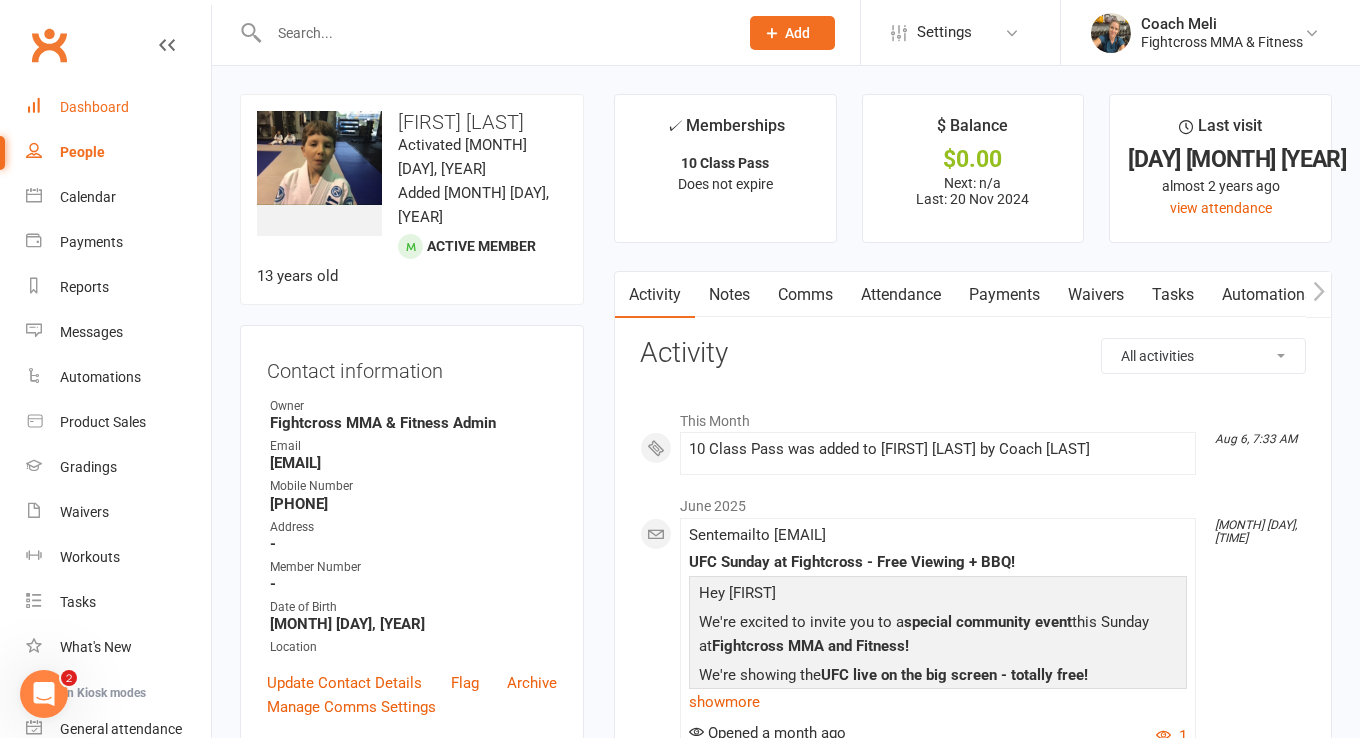 click on "Dashboard" at bounding box center (94, 107) 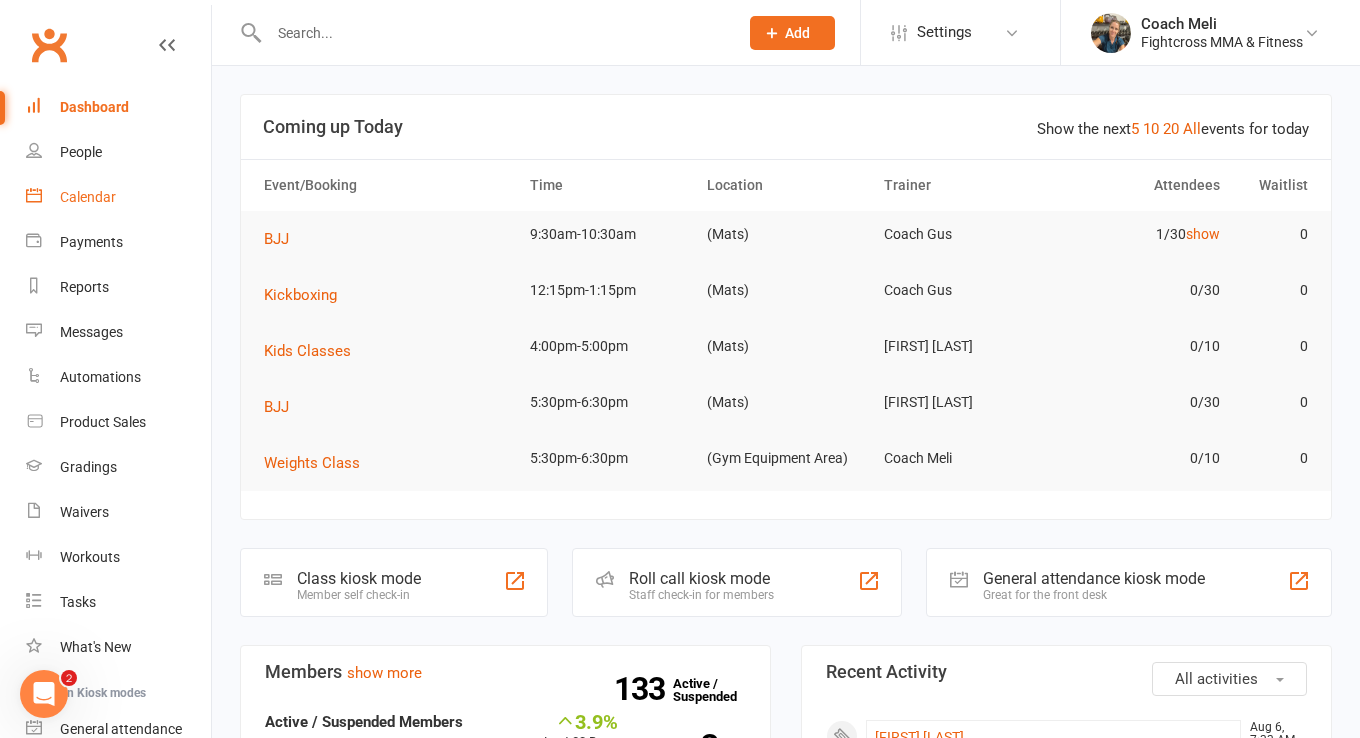 click on "Calendar" at bounding box center [88, 197] 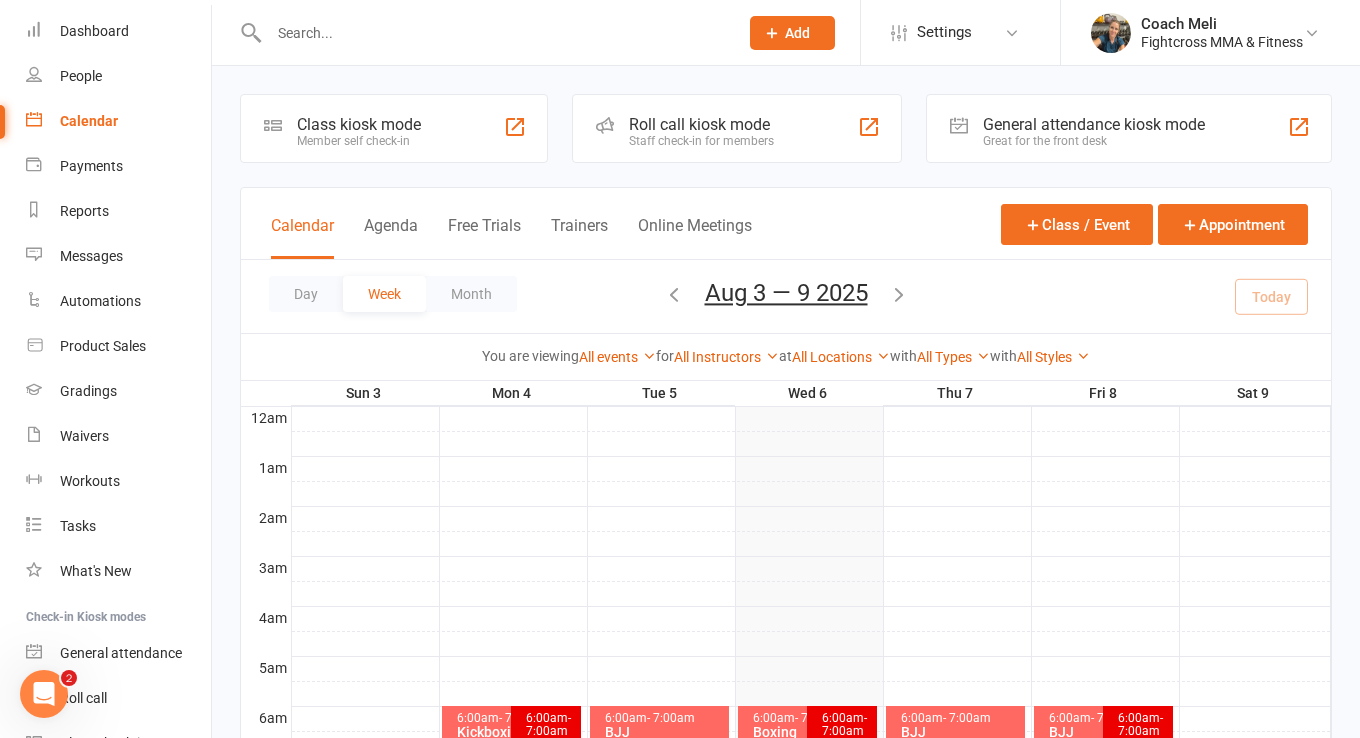 scroll, scrollTop: 73, scrollLeft: 0, axis: vertical 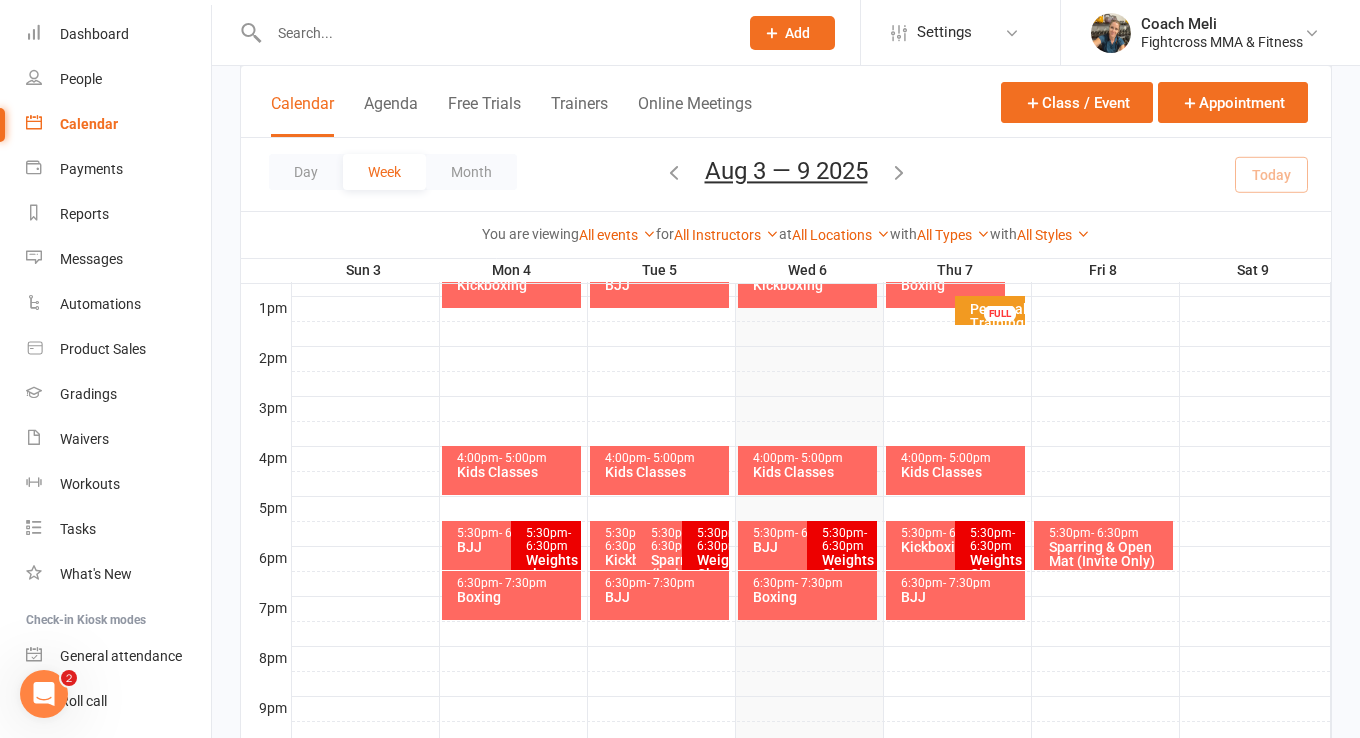 click on "- 6:30pm" at bounding box center (627, 539) 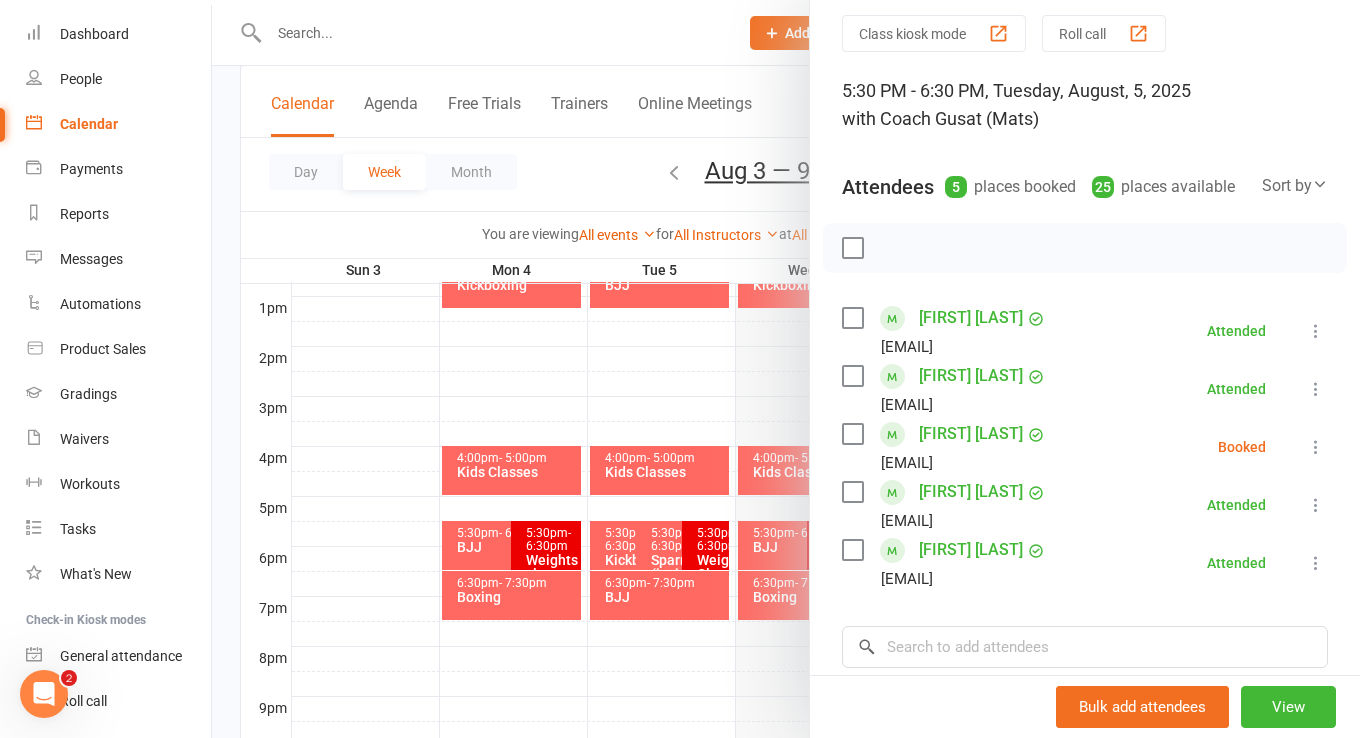 scroll, scrollTop: 74, scrollLeft: 0, axis: vertical 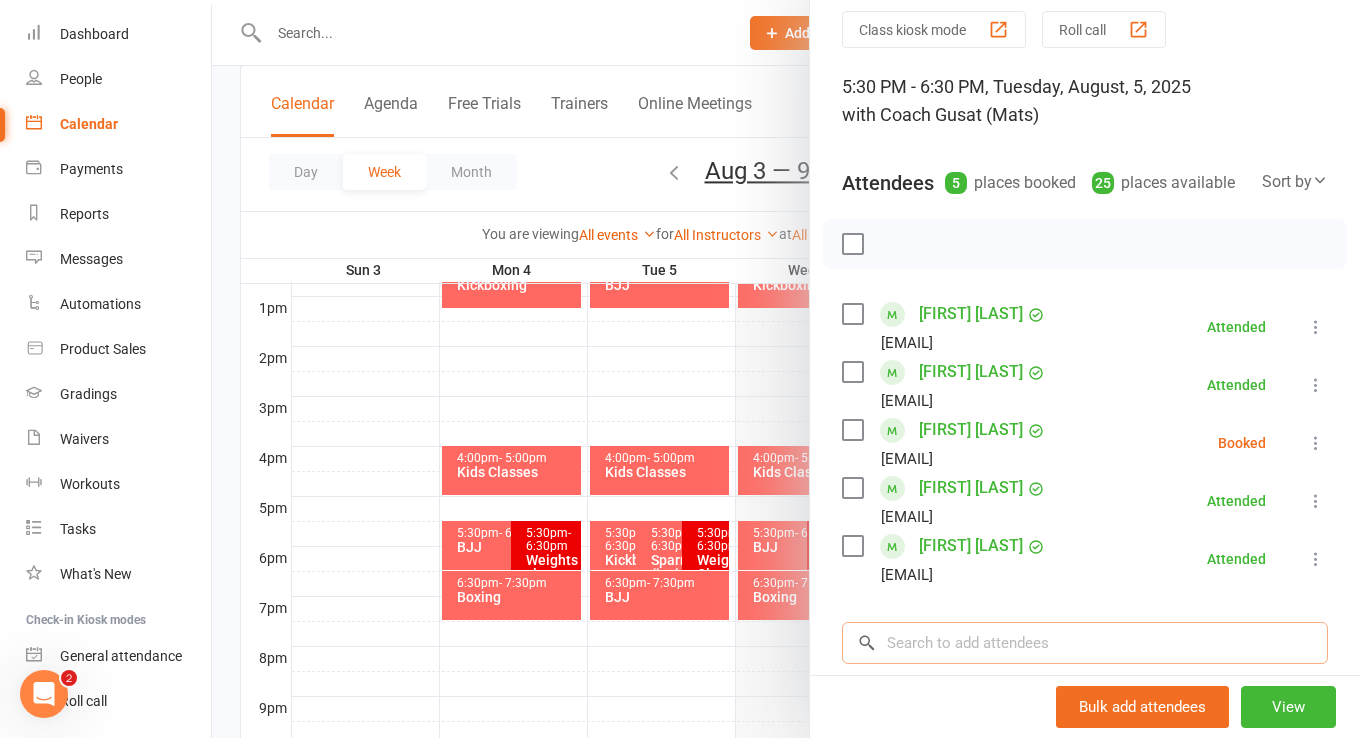 click at bounding box center [1085, 643] 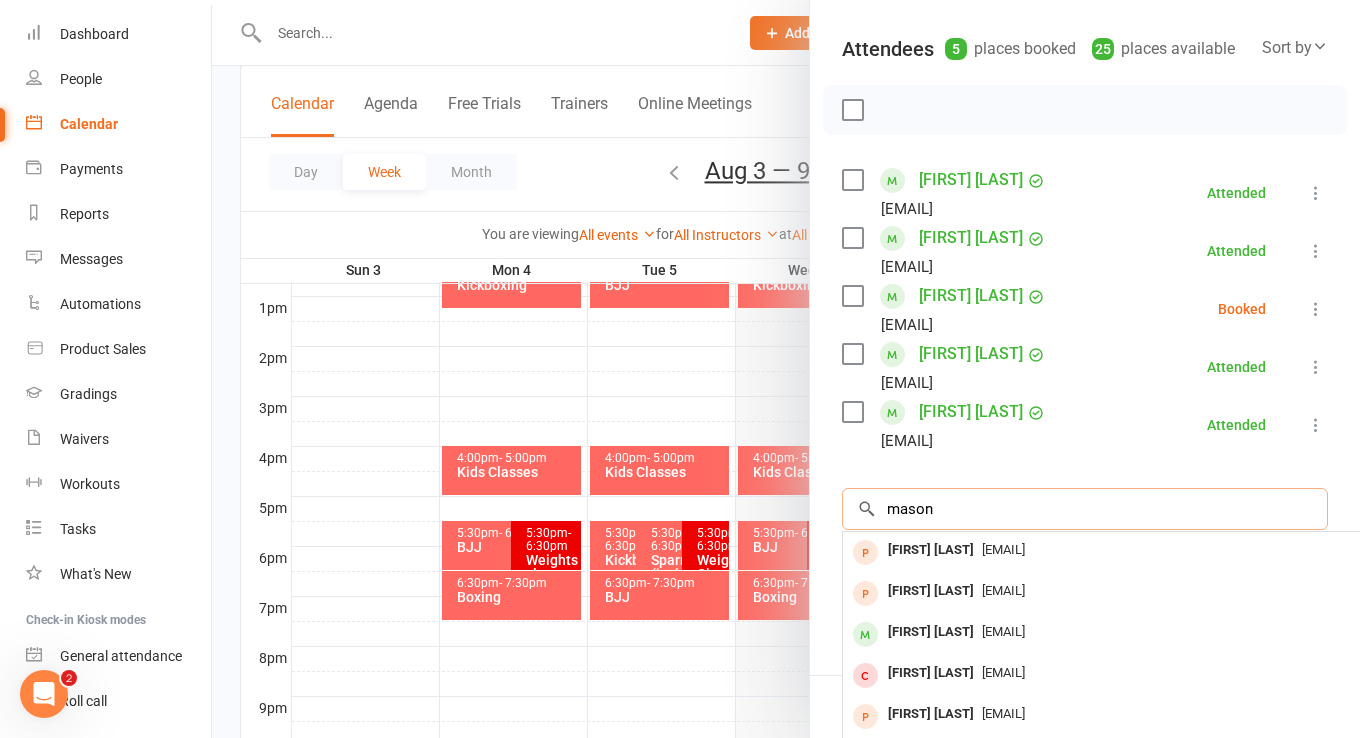 scroll, scrollTop: 236, scrollLeft: 0, axis: vertical 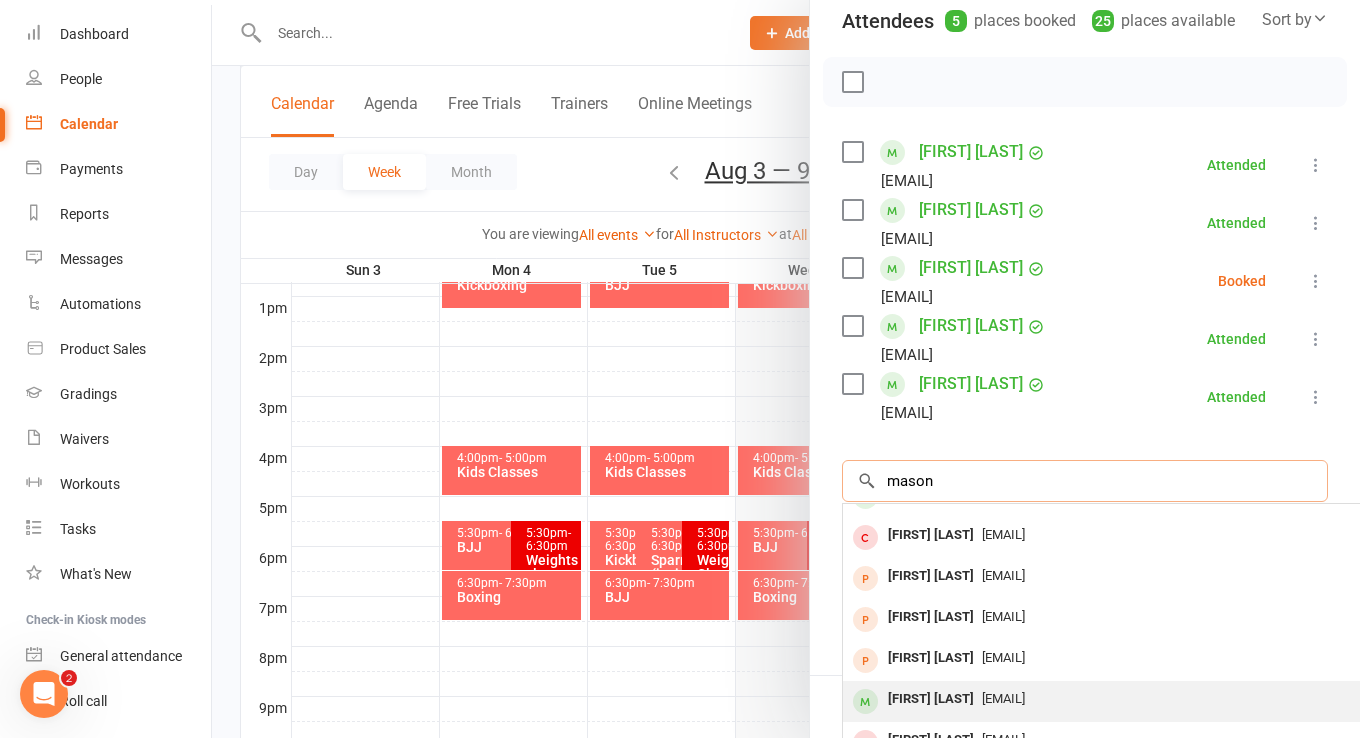 type on "mason" 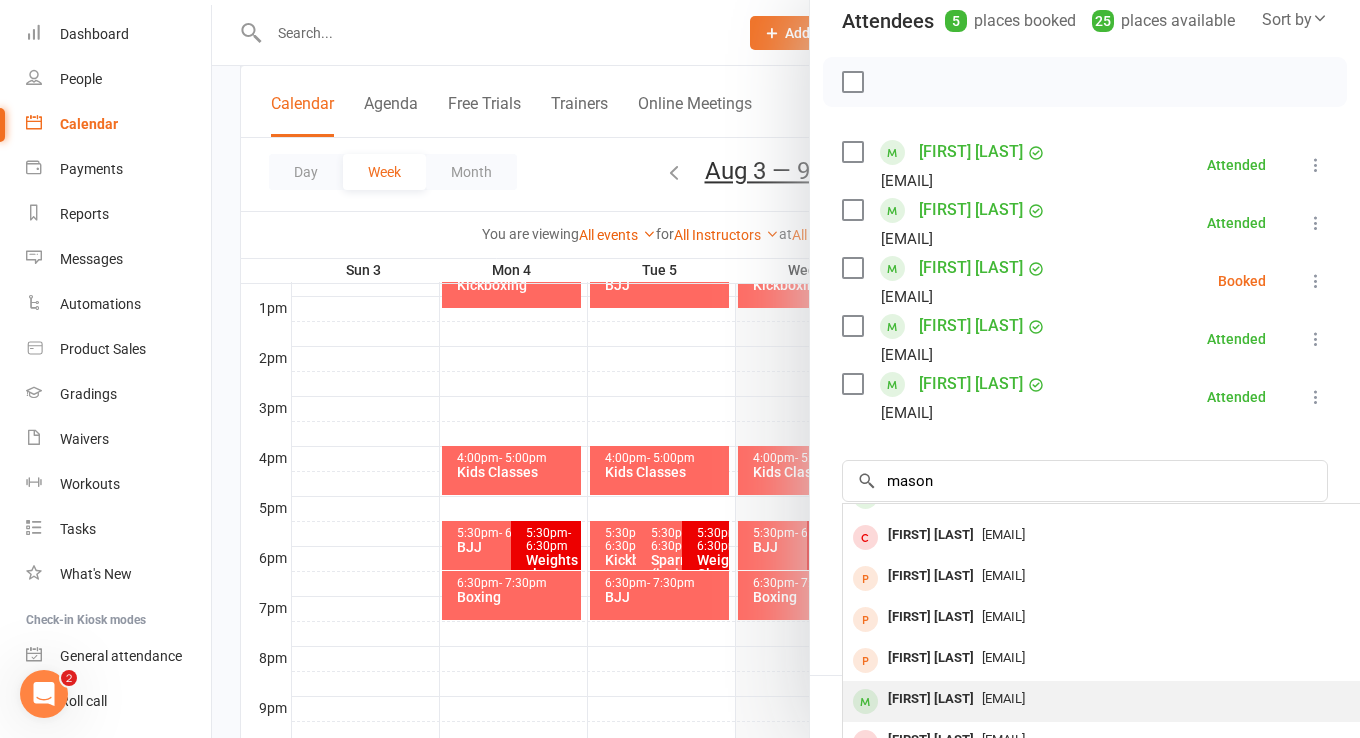 click on "[FIRST] [LAST]" at bounding box center [931, 699] 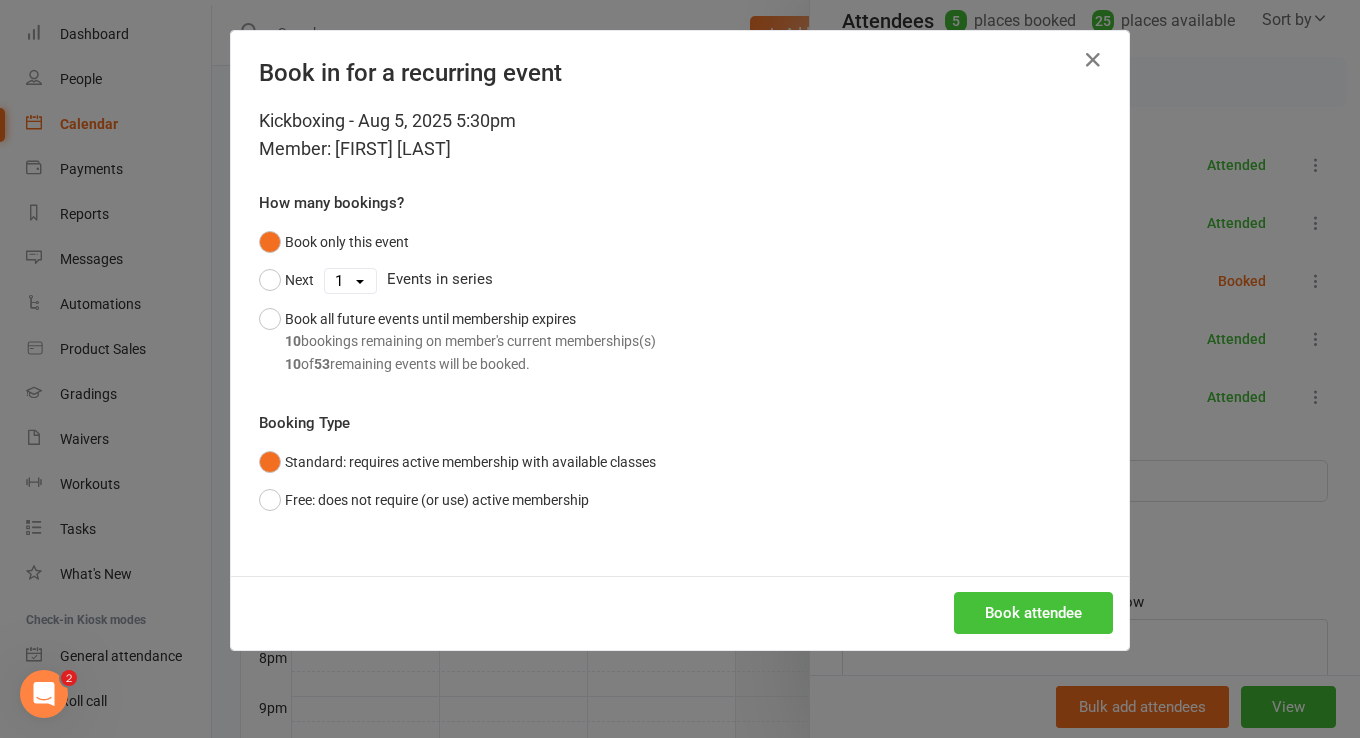click on "Book attendee" at bounding box center (1033, 613) 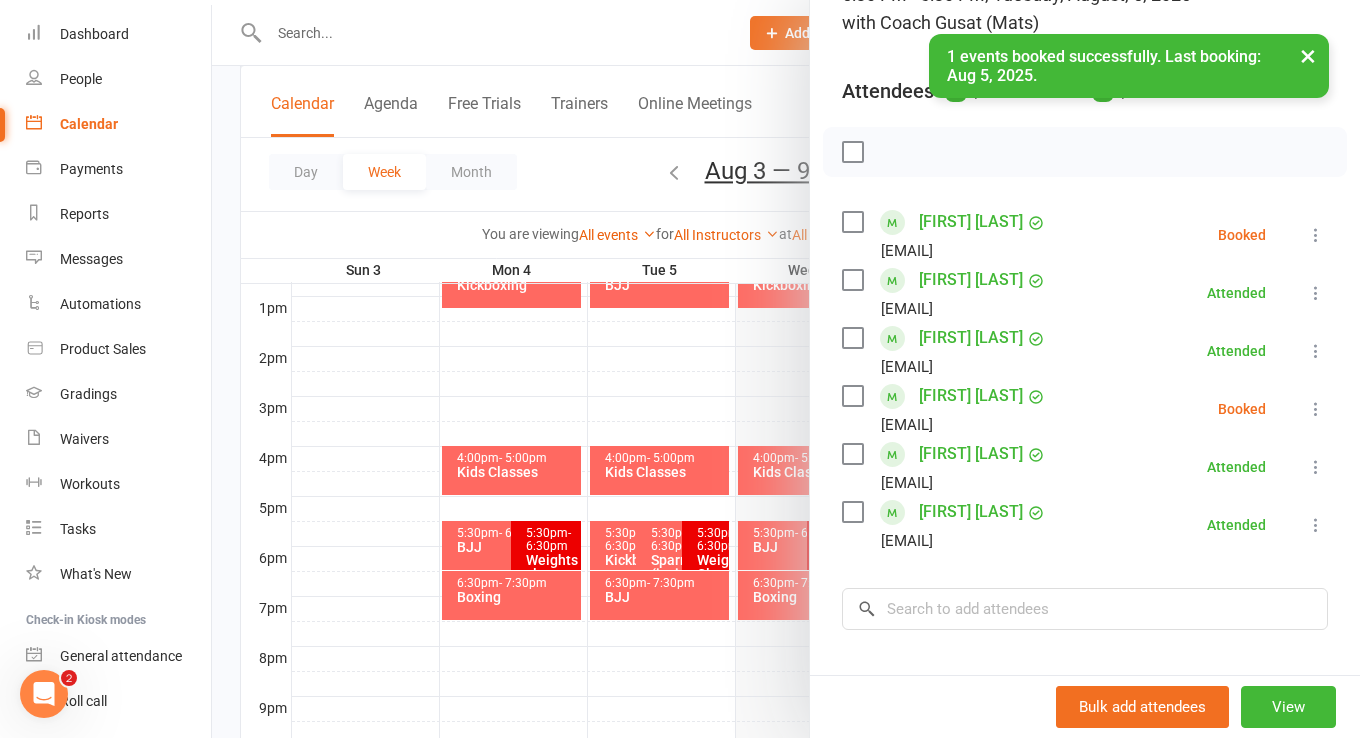 scroll, scrollTop: 124, scrollLeft: 0, axis: vertical 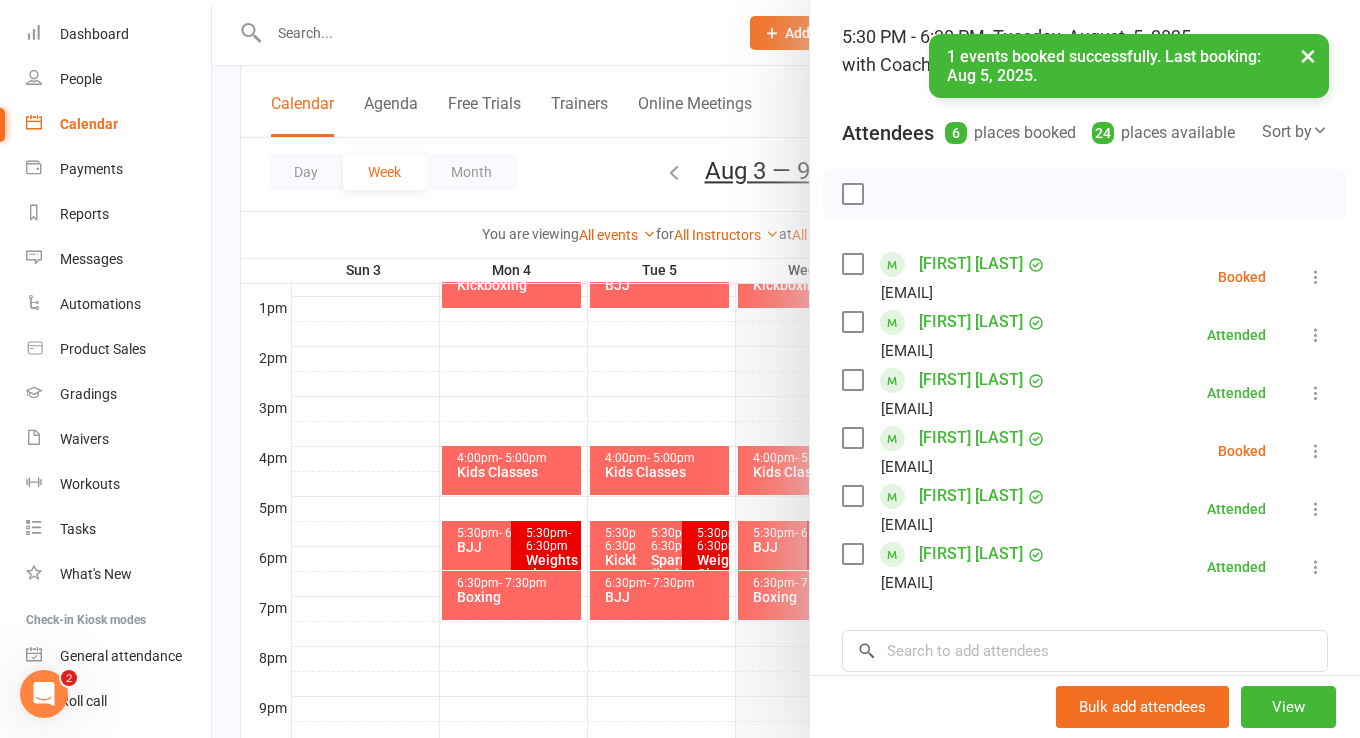 click at bounding box center [852, 194] 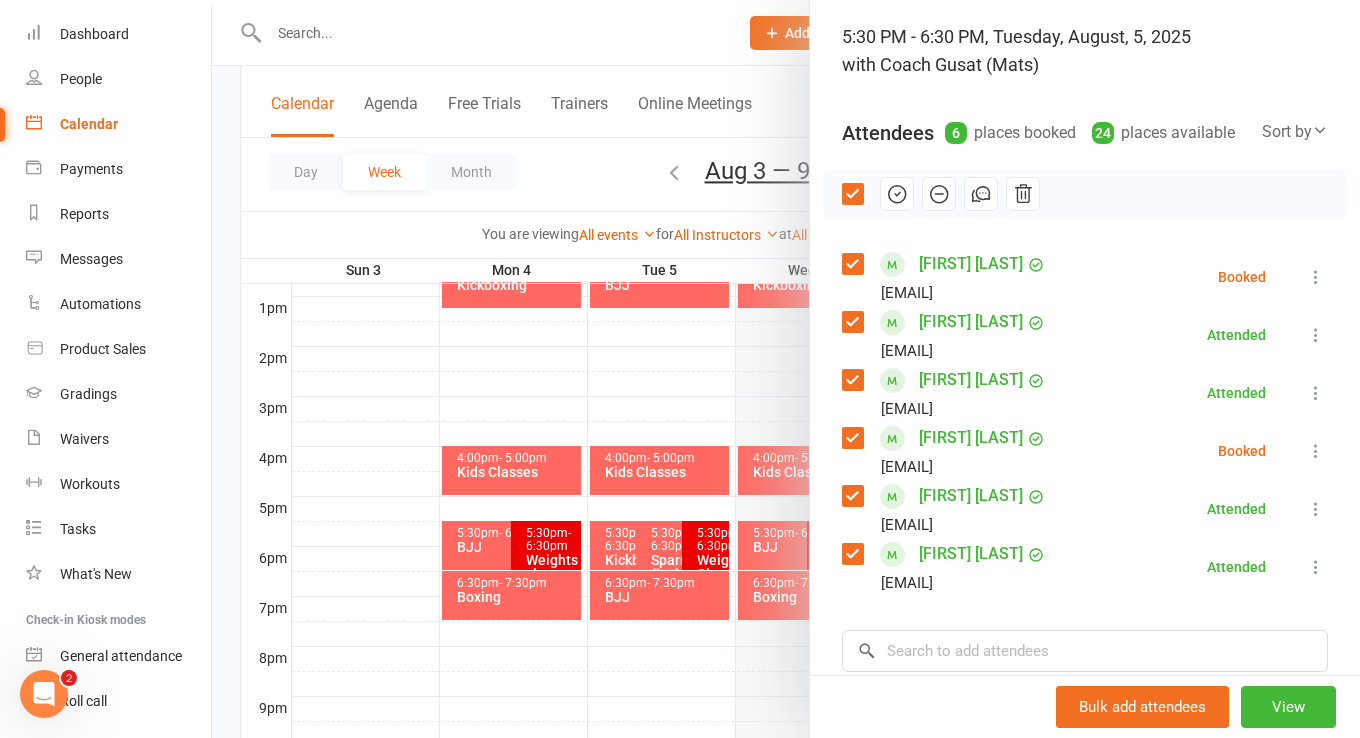 click 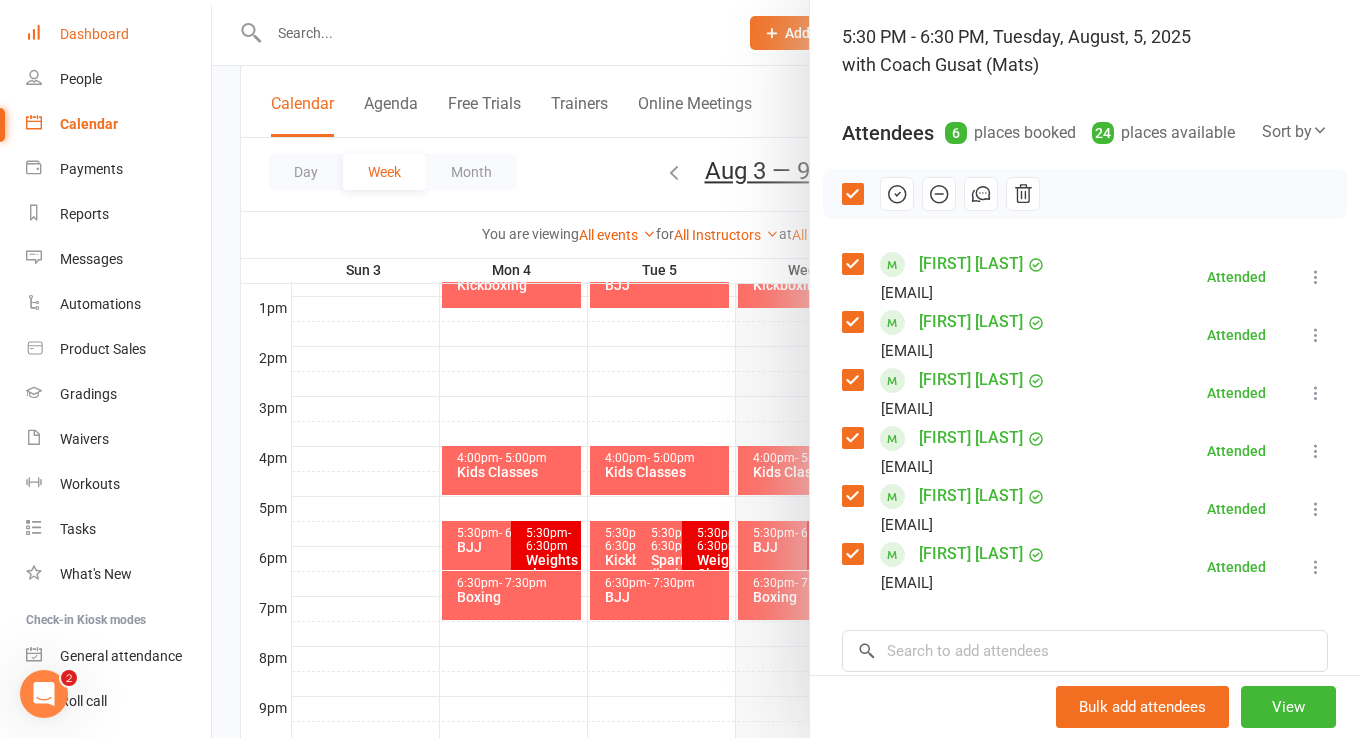 click on "Dashboard" at bounding box center [94, 34] 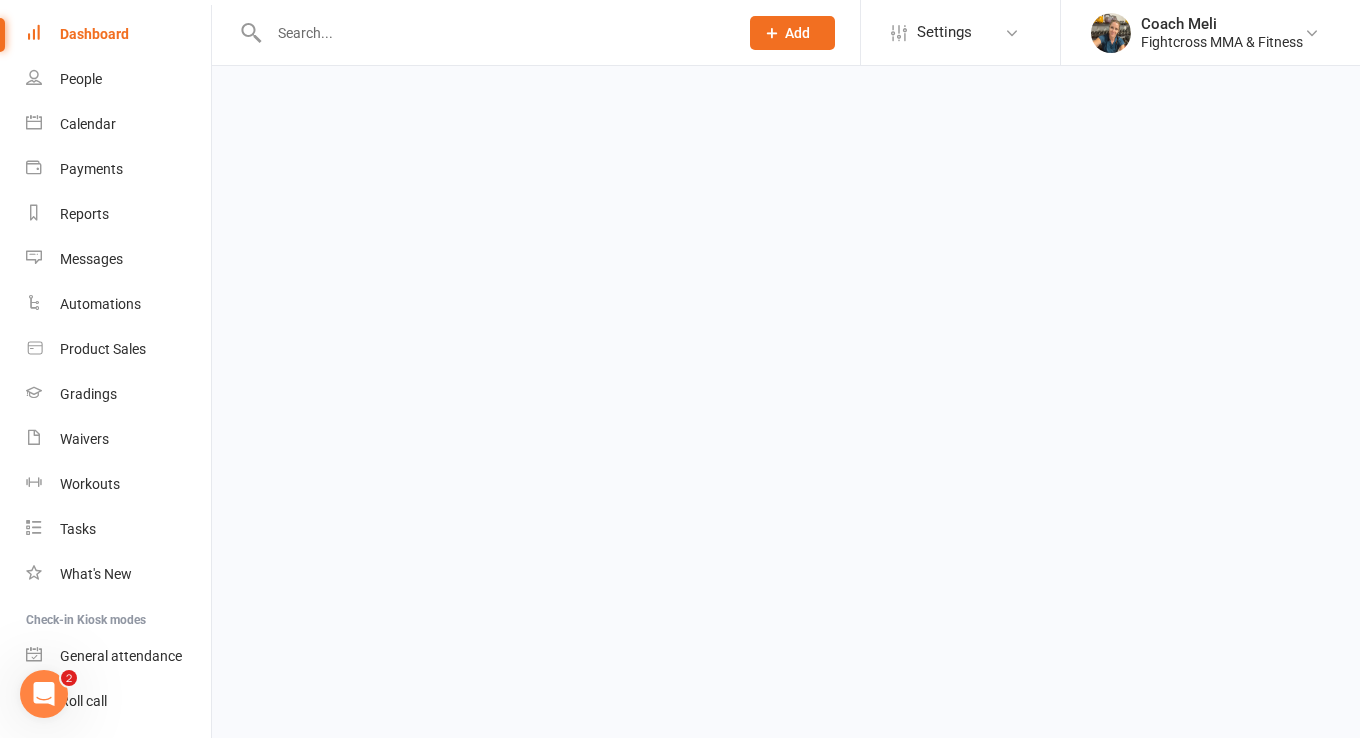scroll, scrollTop: 0, scrollLeft: 0, axis: both 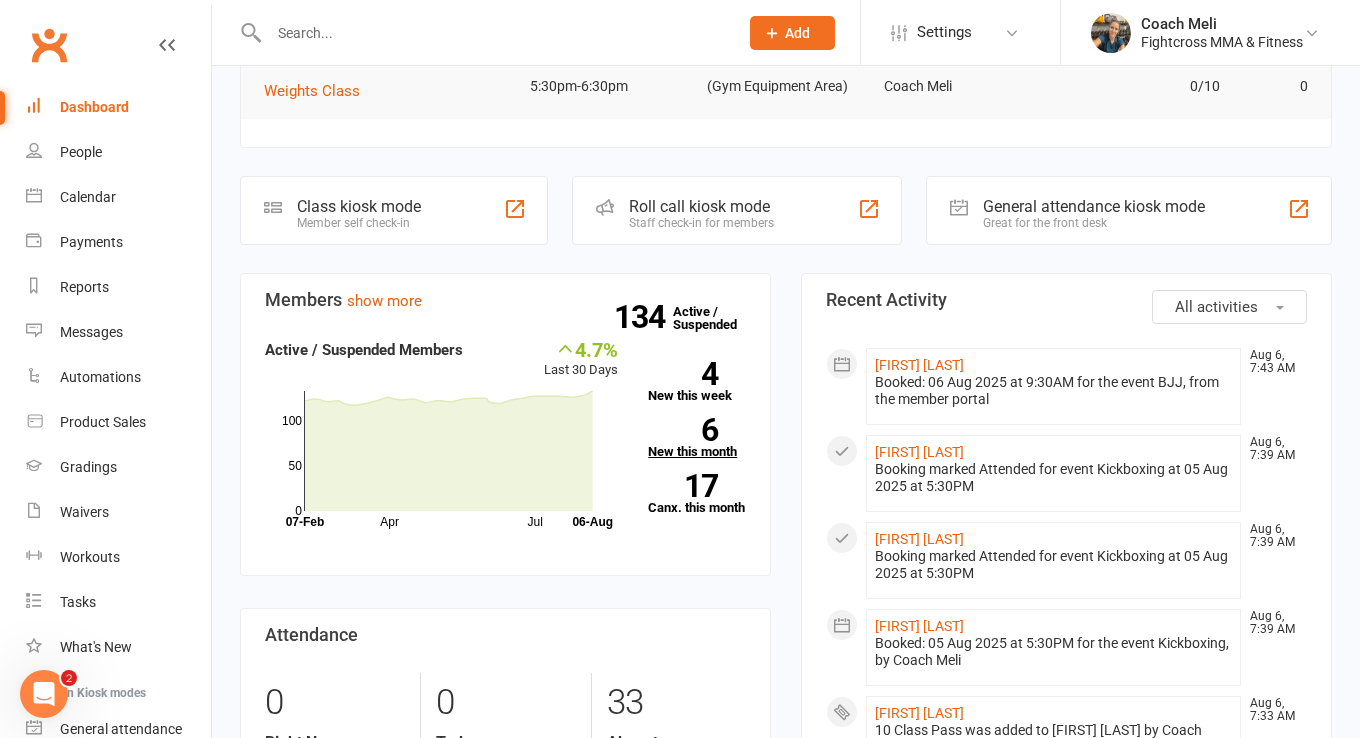 click on "6" at bounding box center (683, 430) 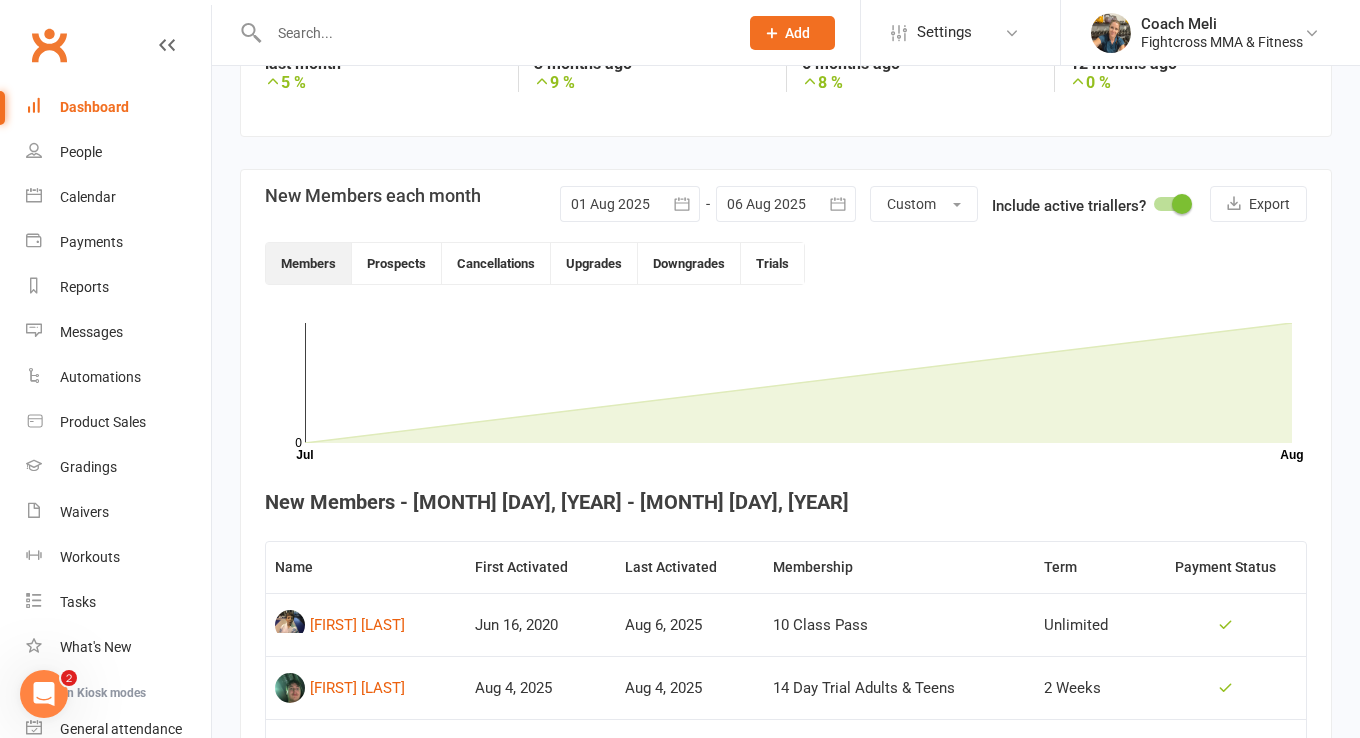 scroll, scrollTop: 375, scrollLeft: 0, axis: vertical 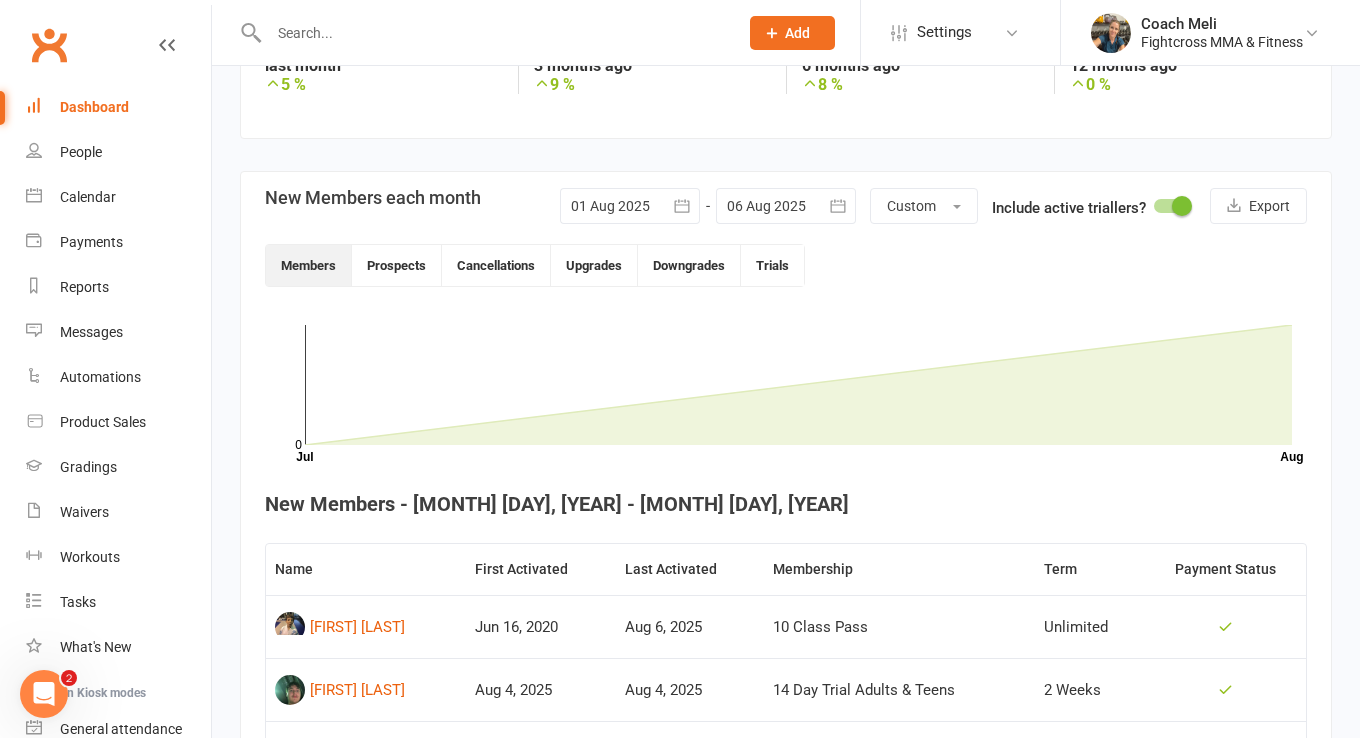 click on "Dashboard" at bounding box center (94, 107) 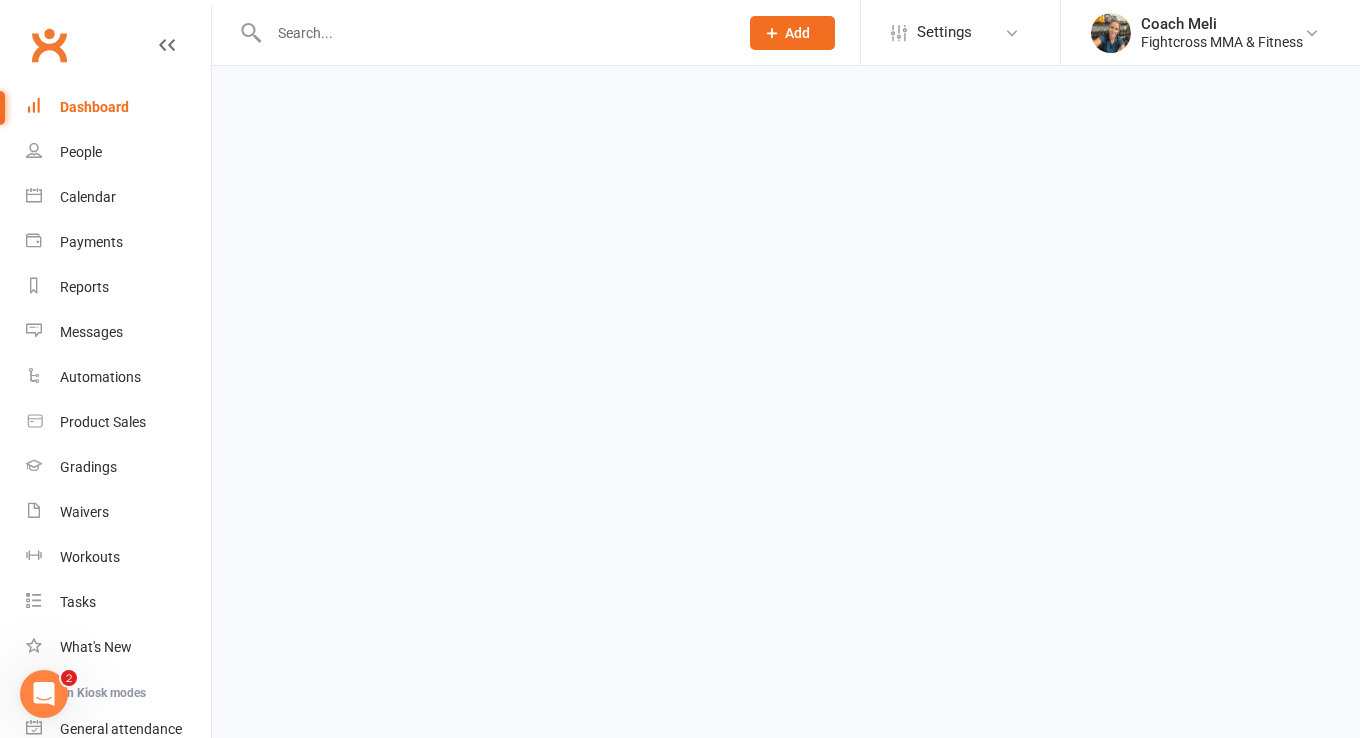 scroll, scrollTop: 0, scrollLeft: 0, axis: both 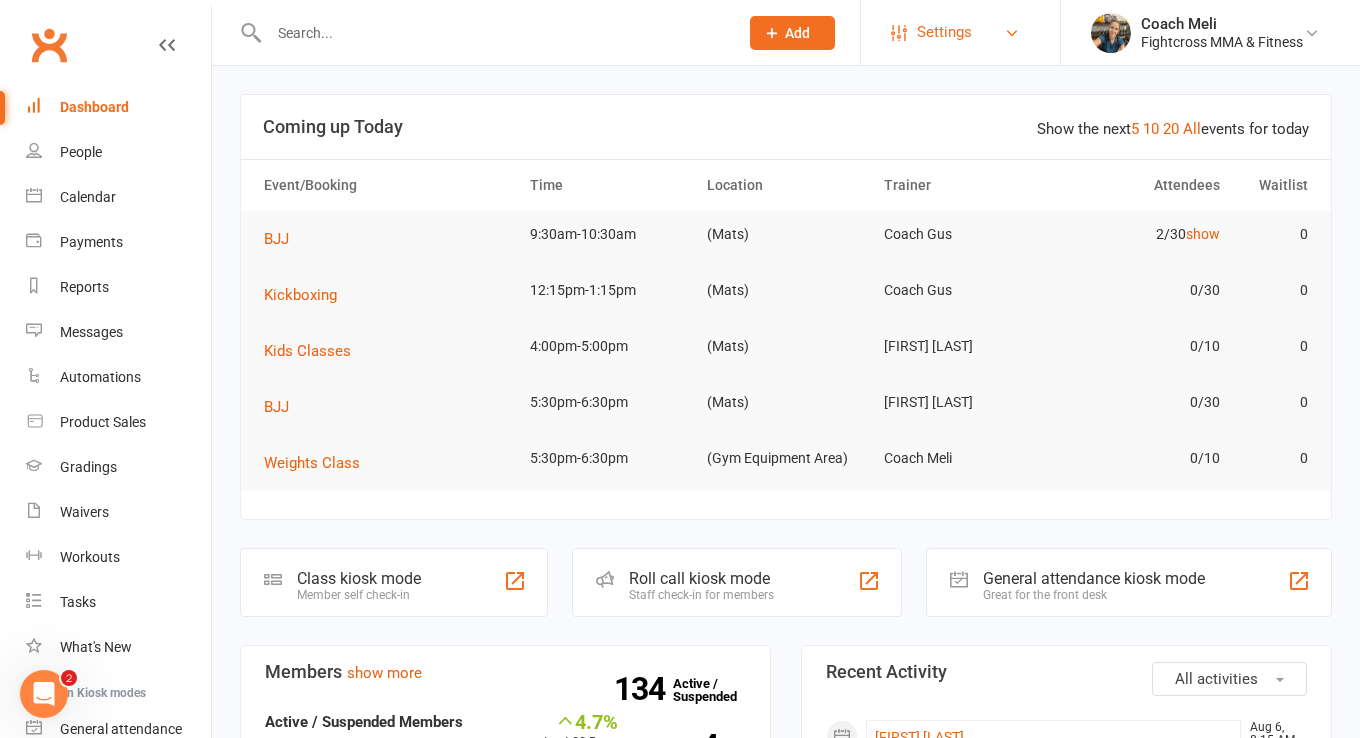 click on "Settings" at bounding box center [960, 32] 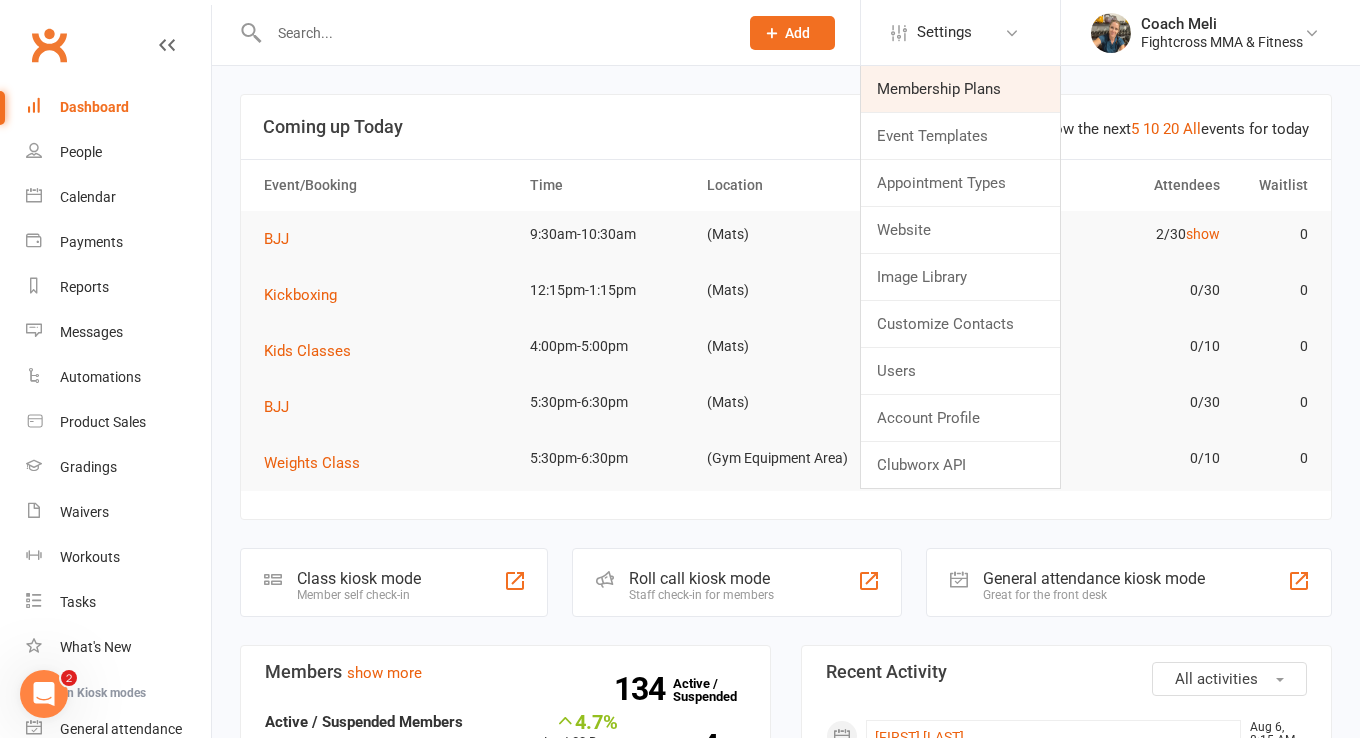 click on "Membership Plans" at bounding box center (960, 89) 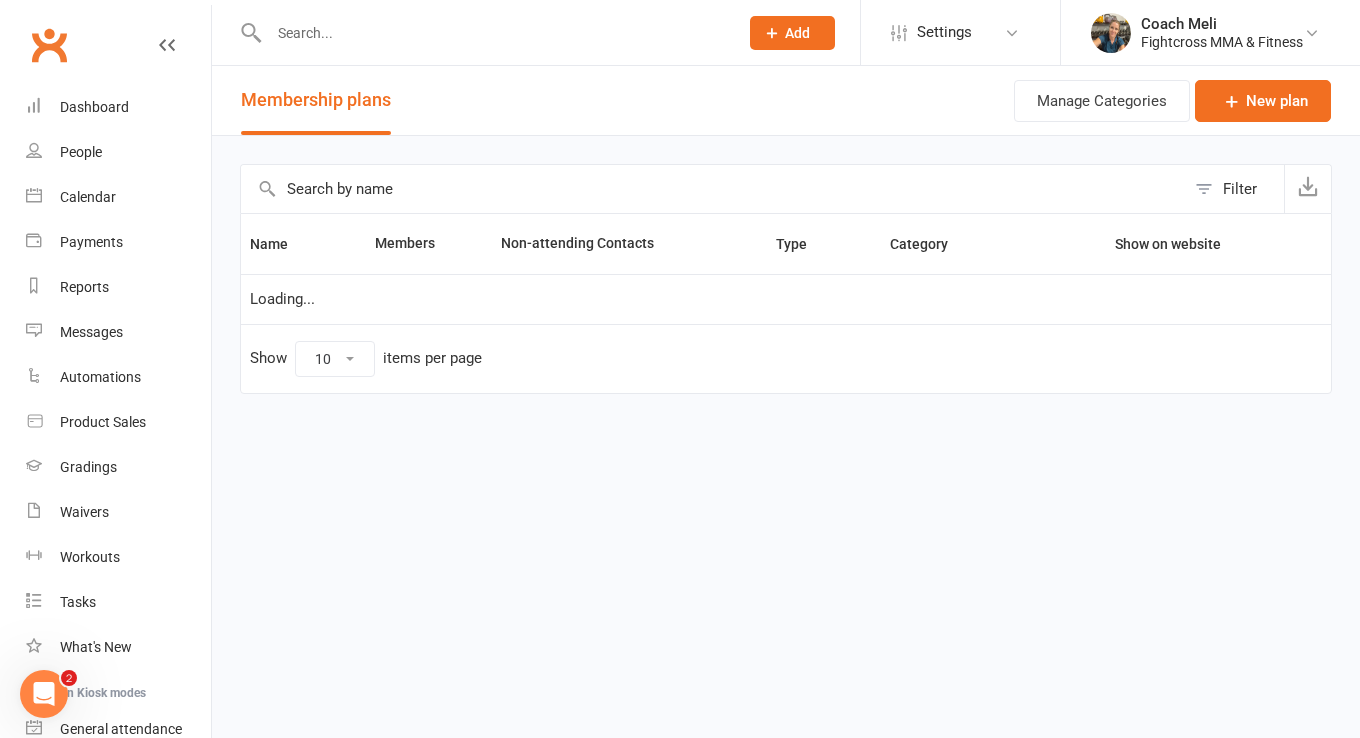 select on "50" 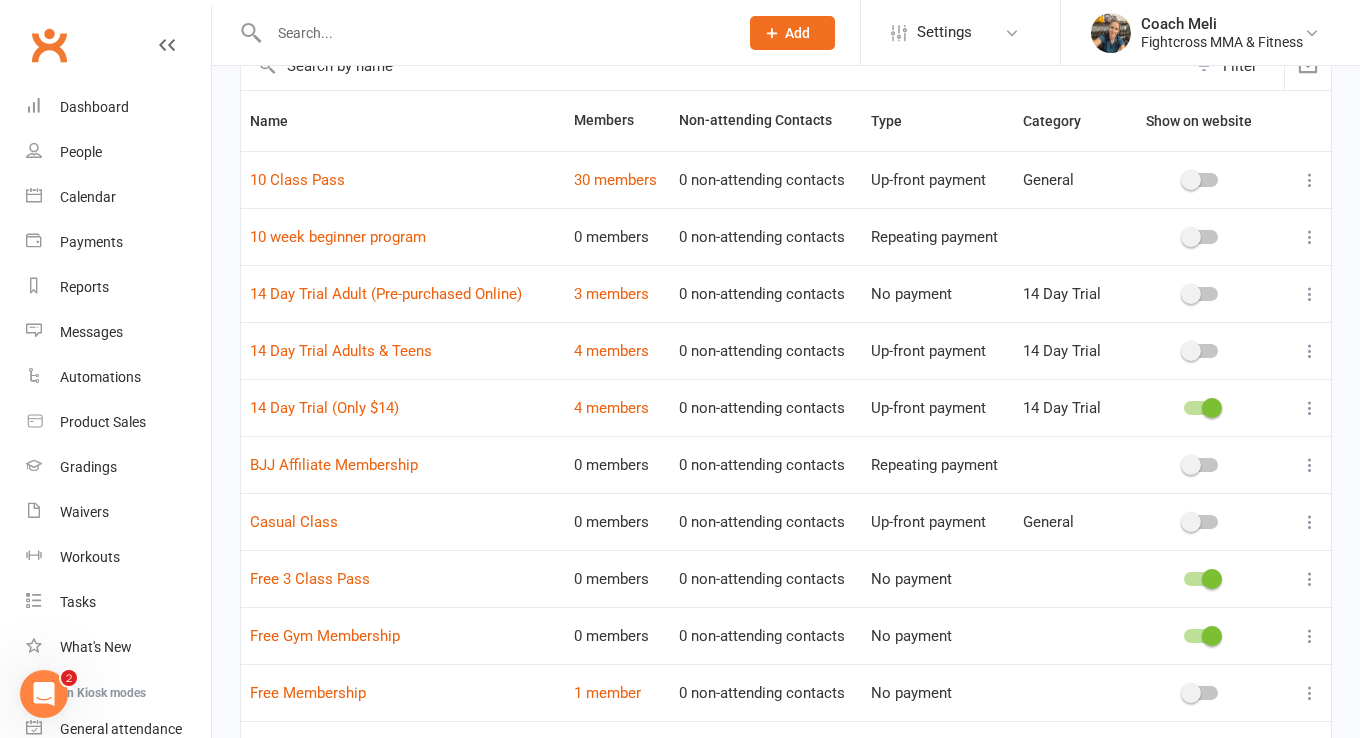 scroll, scrollTop: 134, scrollLeft: 0, axis: vertical 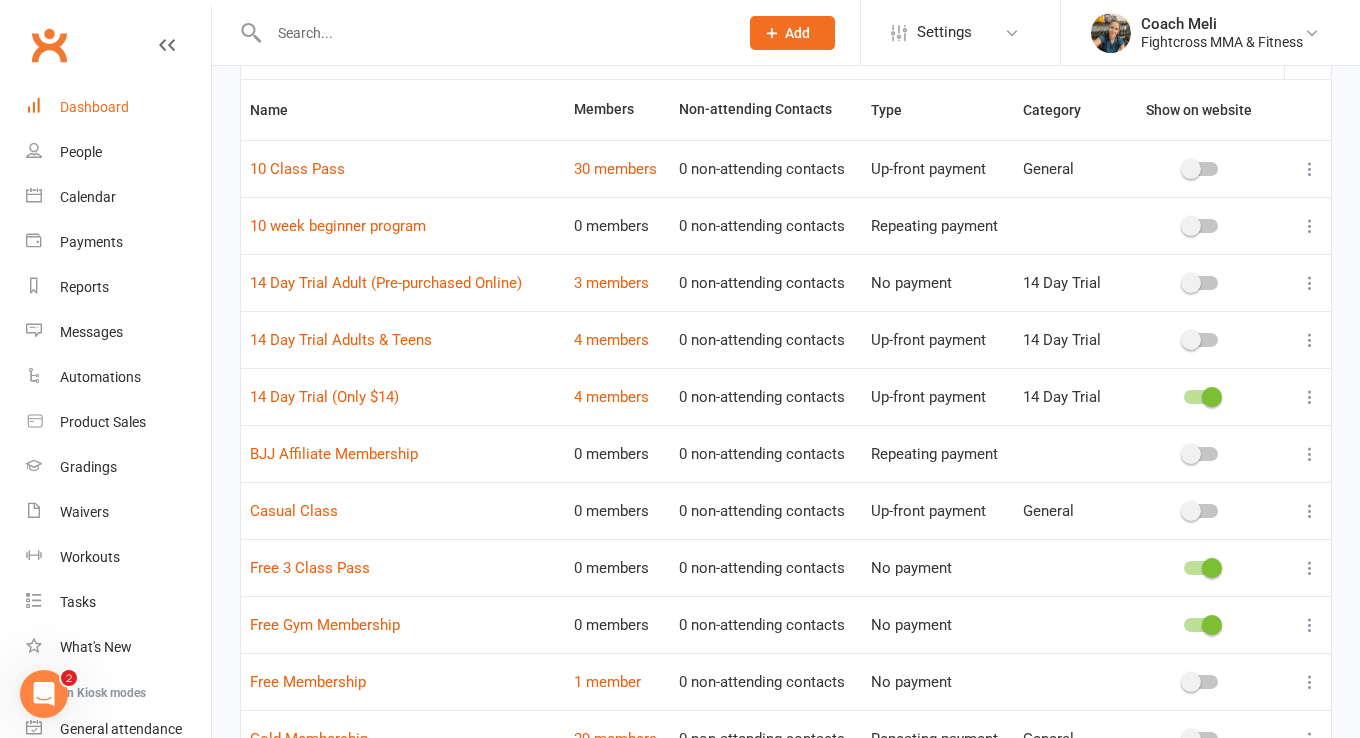 click on "Dashboard" at bounding box center [118, 107] 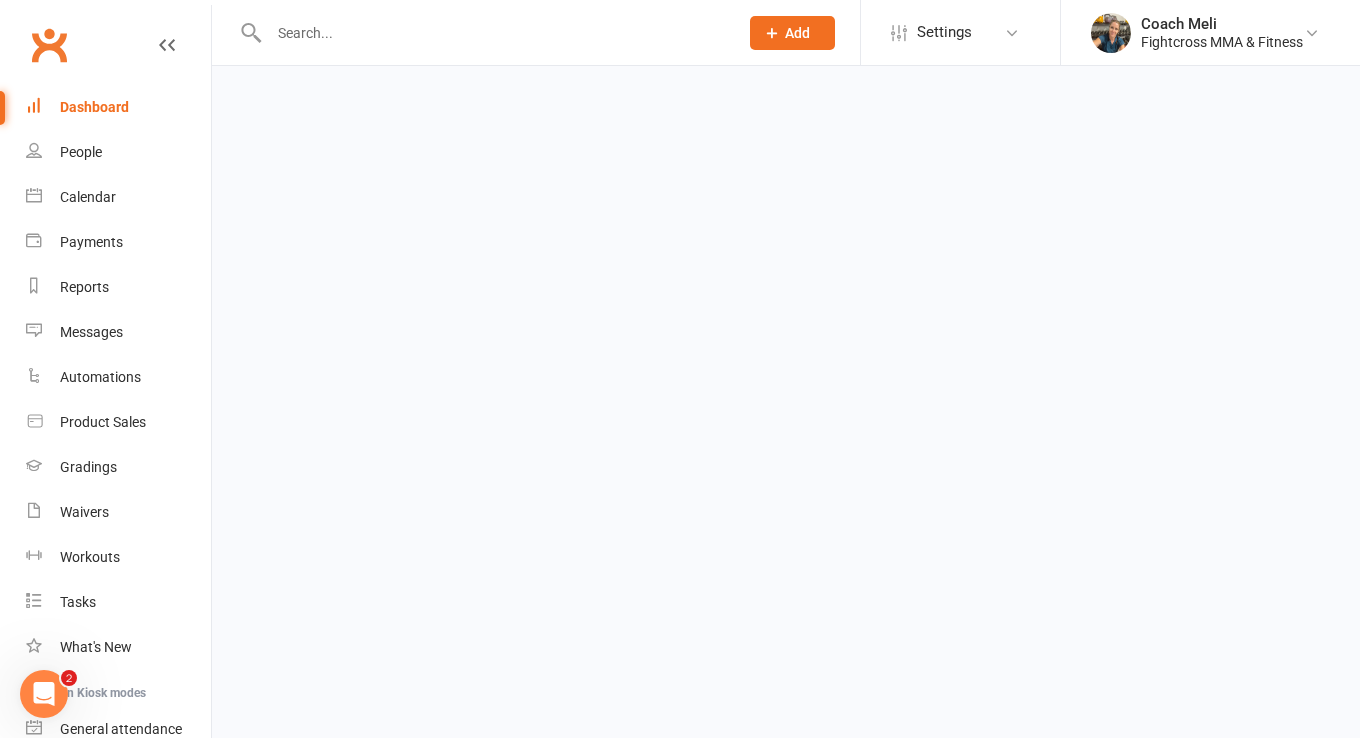 scroll, scrollTop: 0, scrollLeft: 0, axis: both 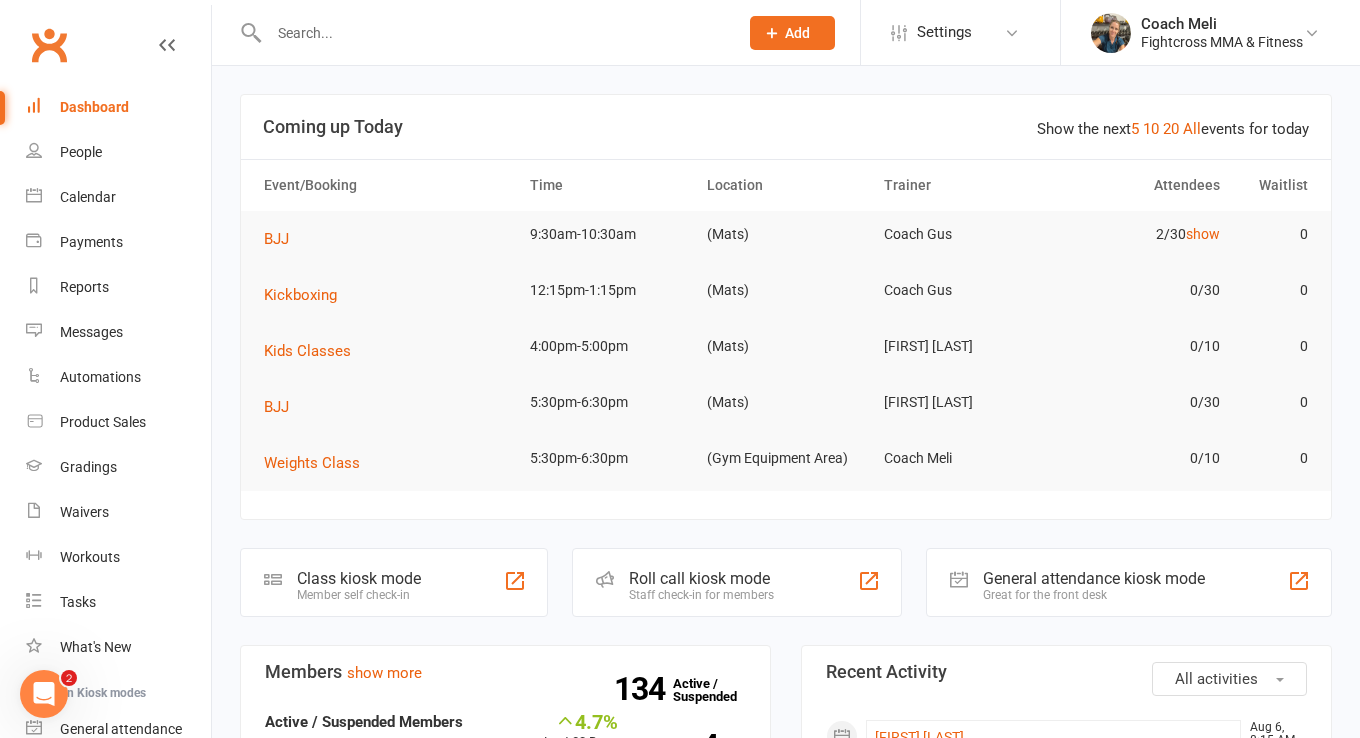 click at bounding box center [493, 33] 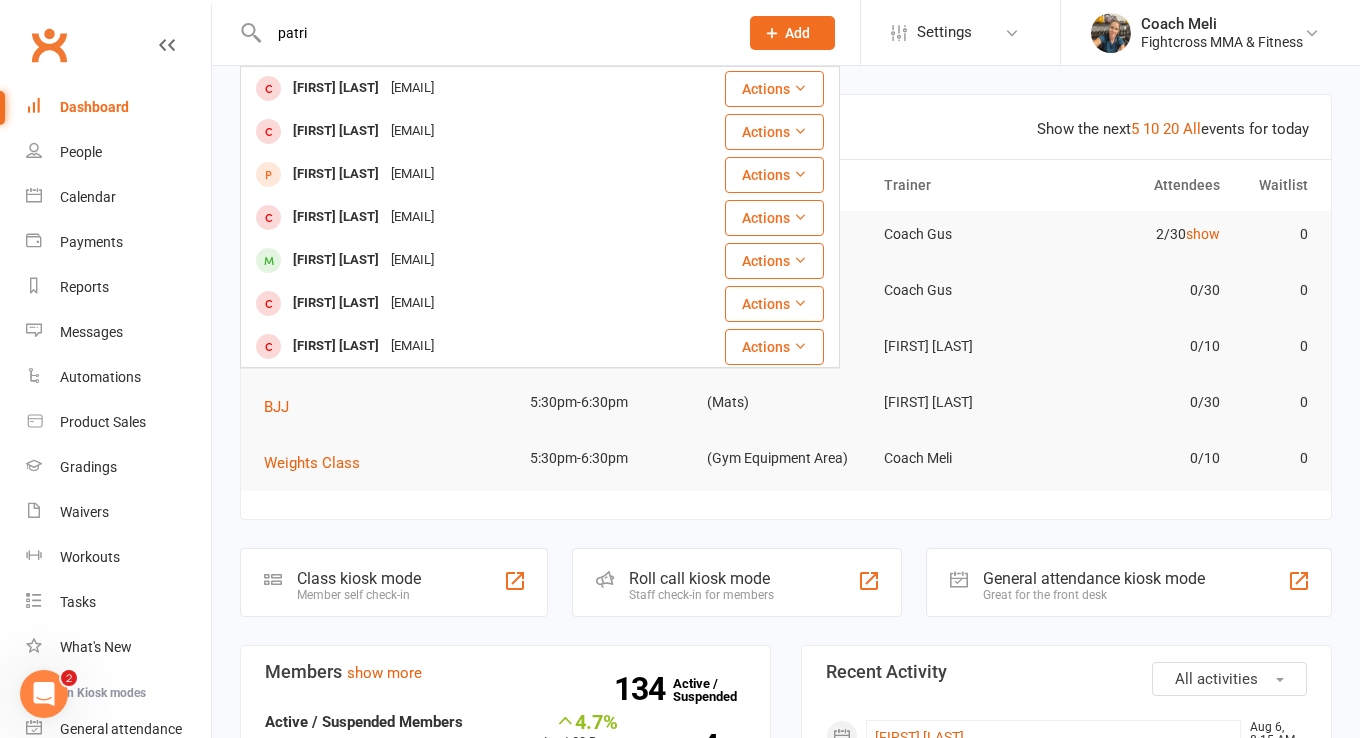 type on "patri" 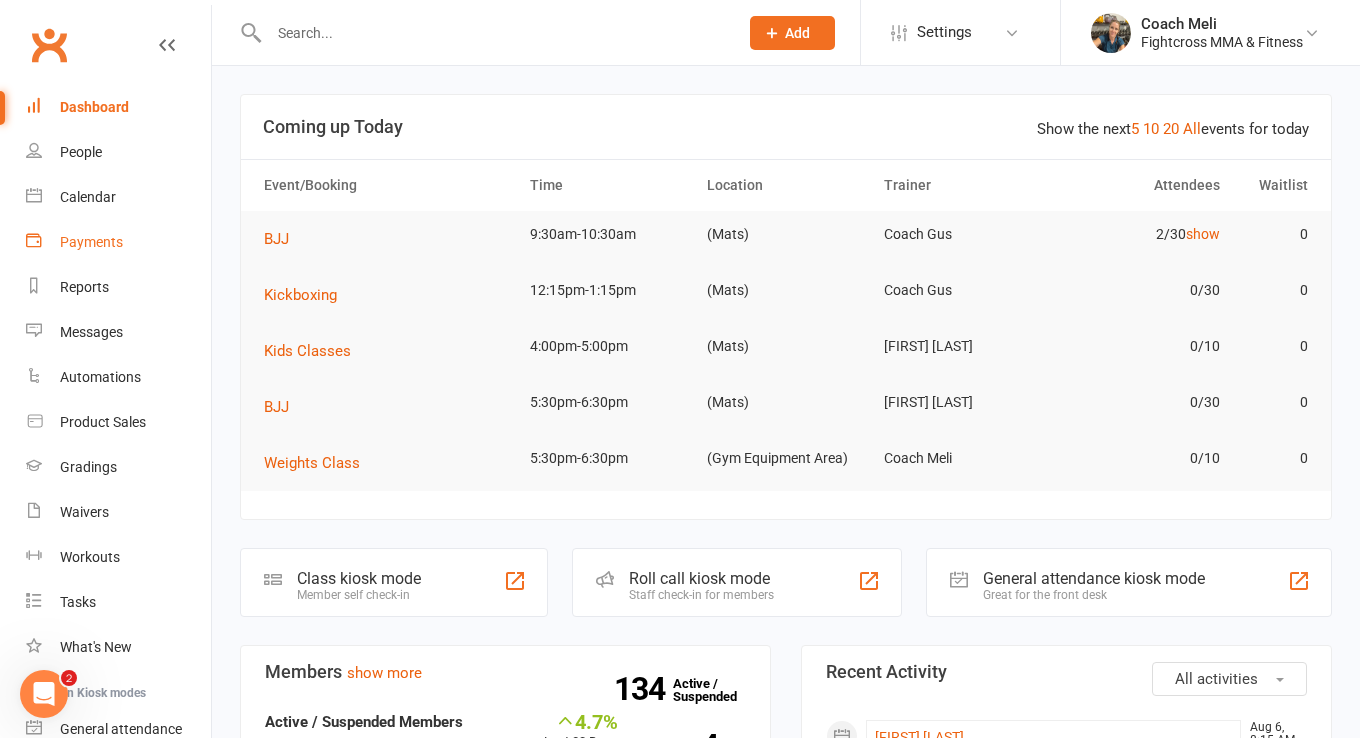 scroll, scrollTop: 0, scrollLeft: 0, axis: both 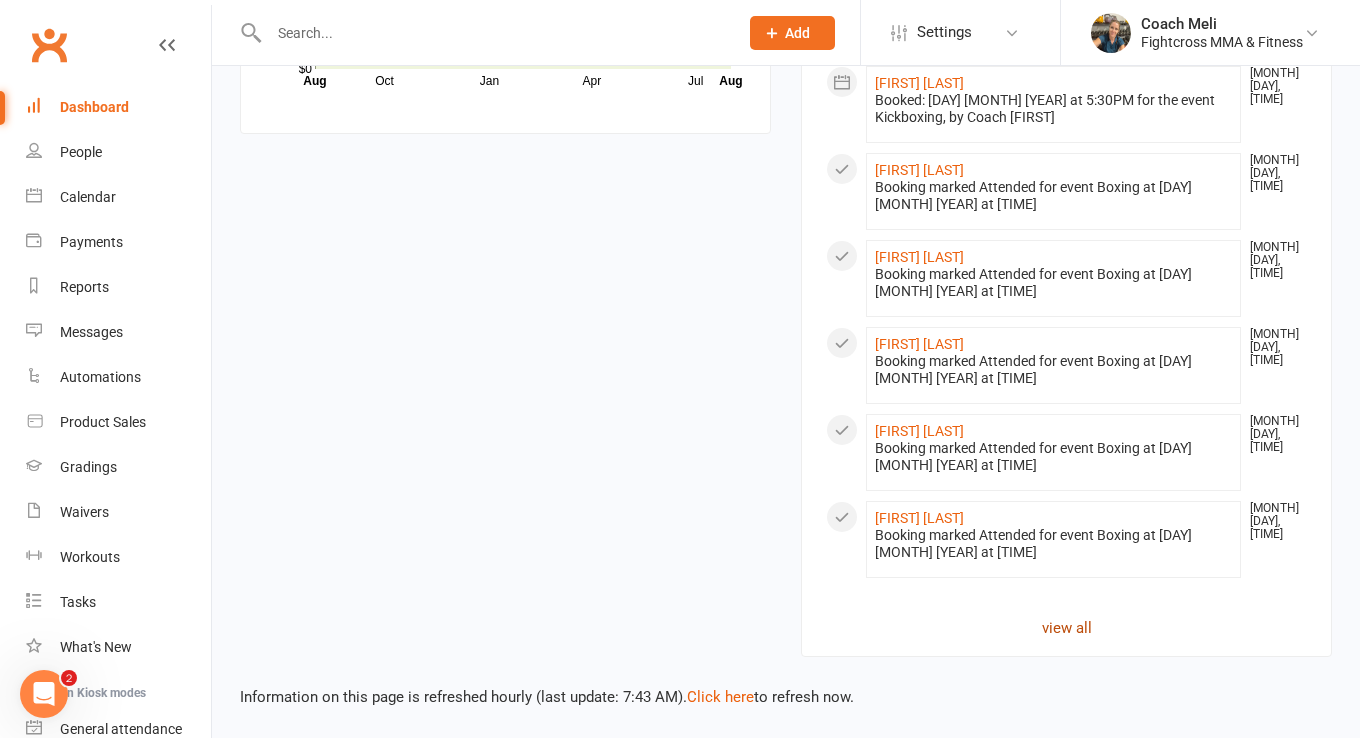 click on "view all" 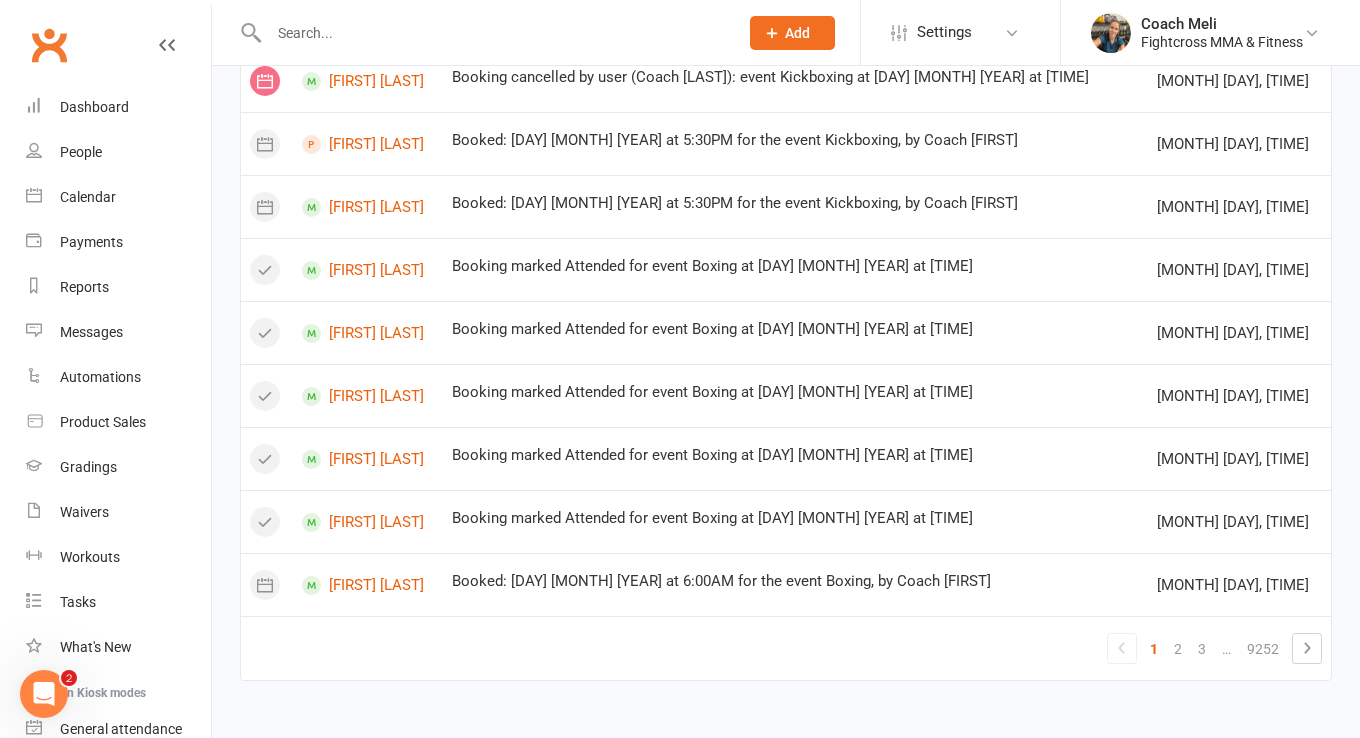 scroll, scrollTop: 1219, scrollLeft: 0, axis: vertical 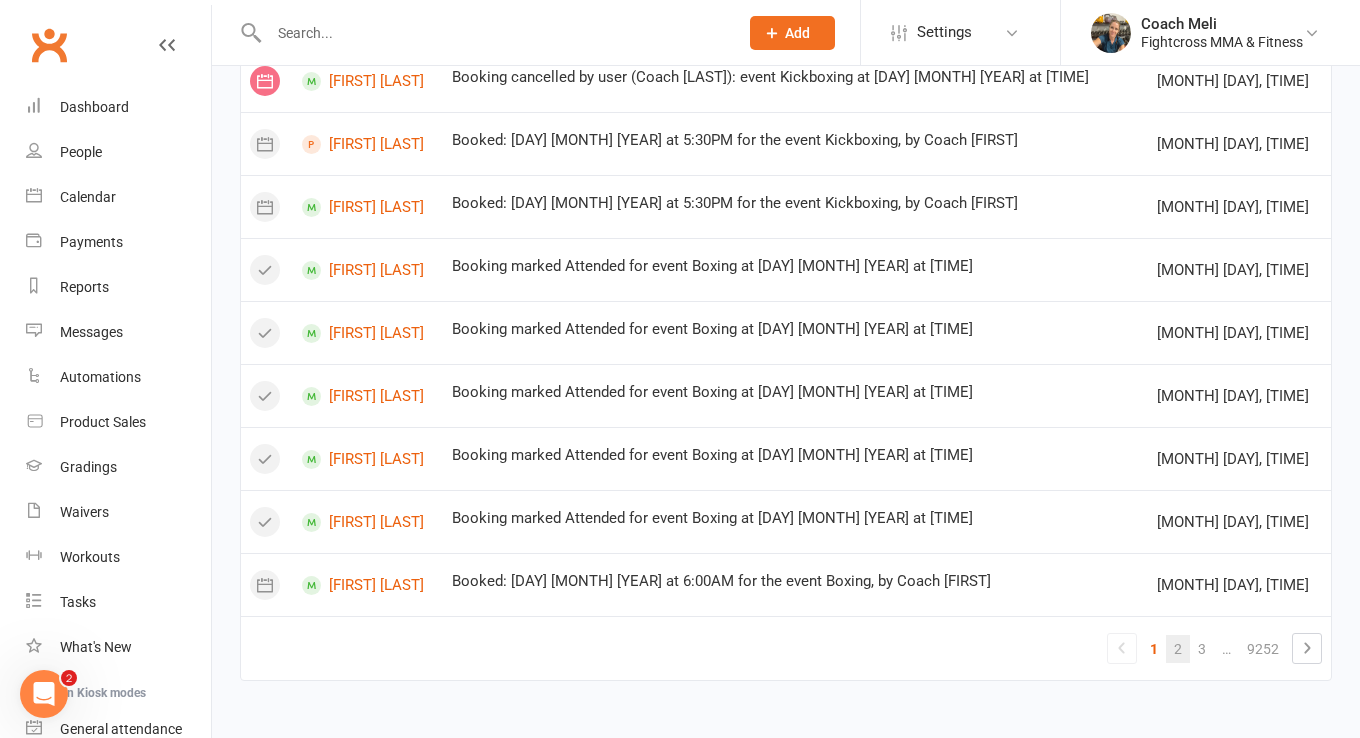 click on "2" at bounding box center (1178, 649) 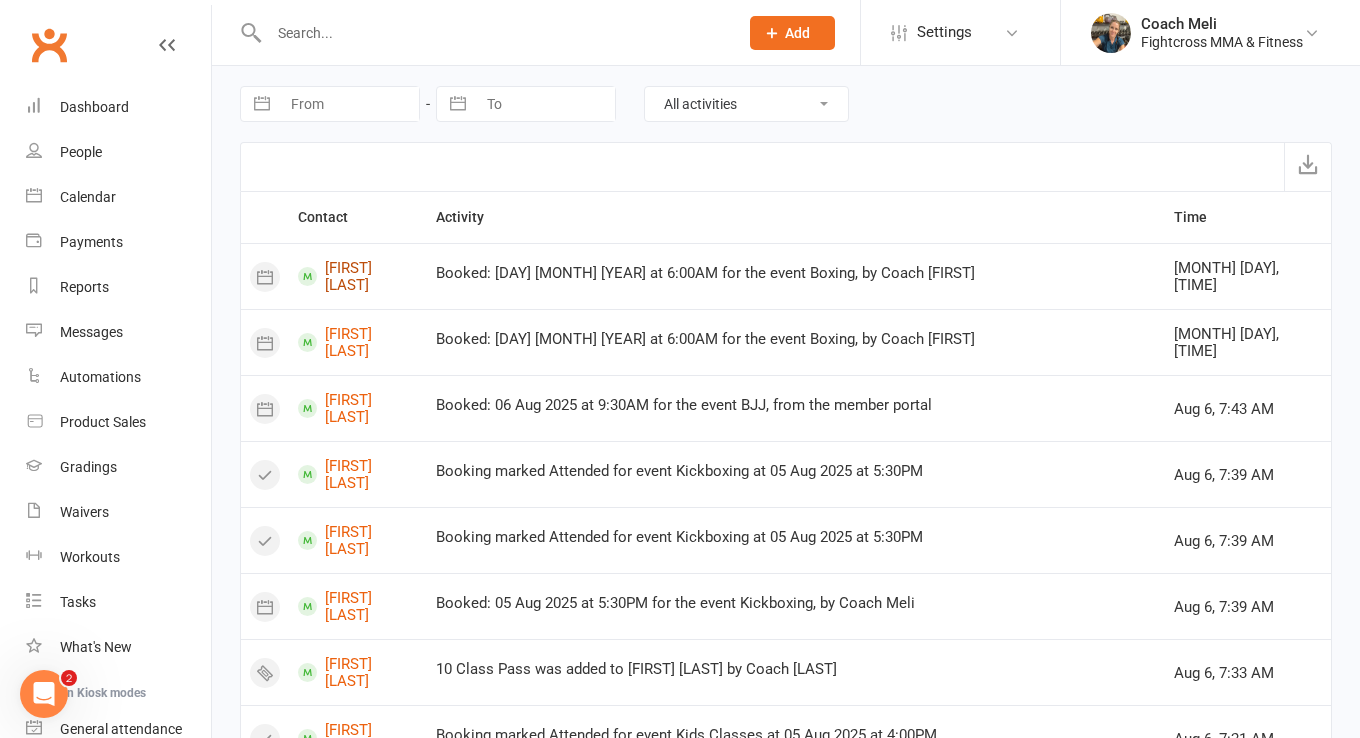 scroll, scrollTop: 0, scrollLeft: 0, axis: both 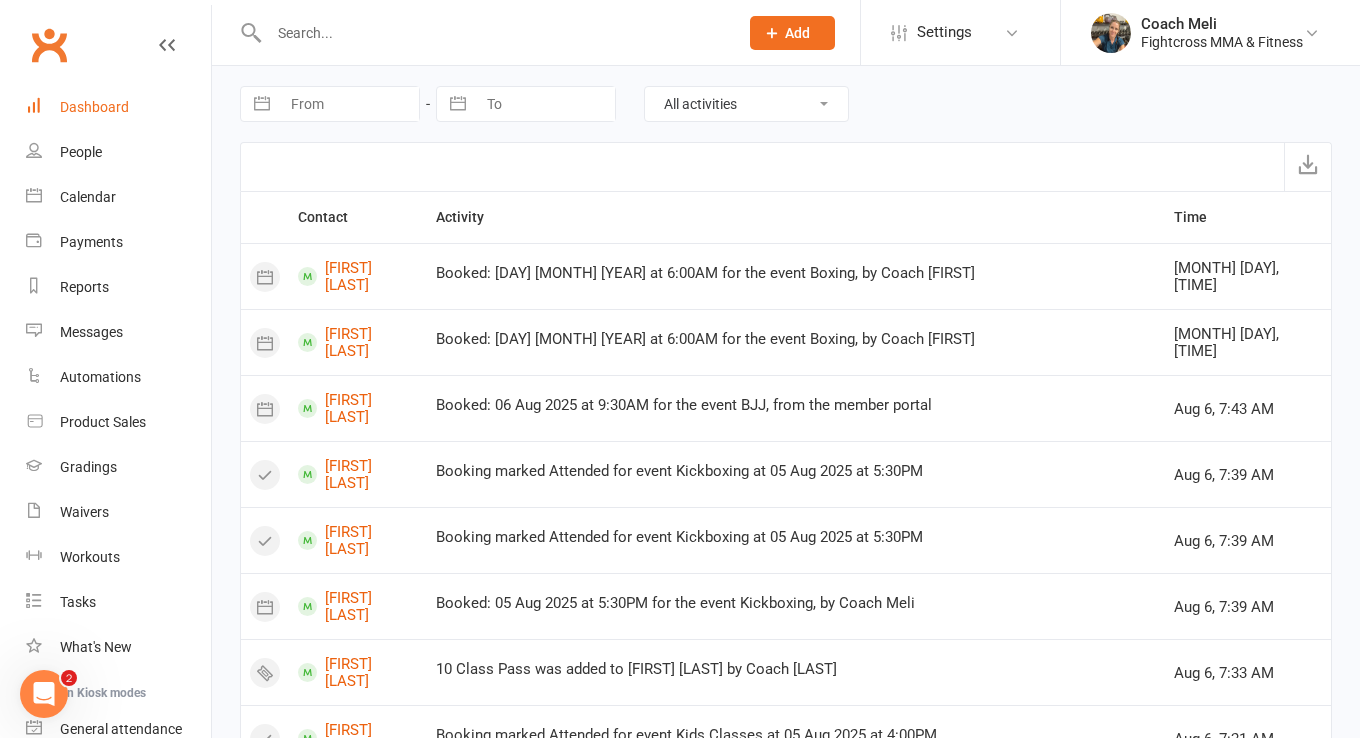 click on "Dashboard" at bounding box center [94, 107] 